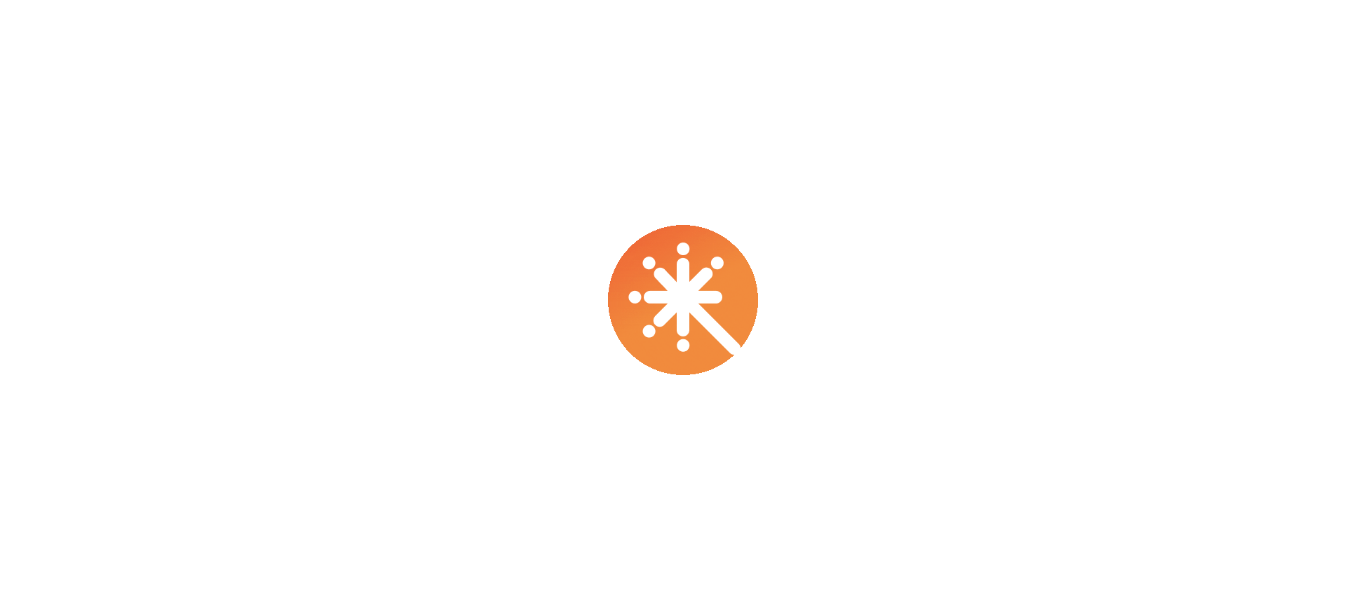 scroll, scrollTop: 0, scrollLeft: 0, axis: both 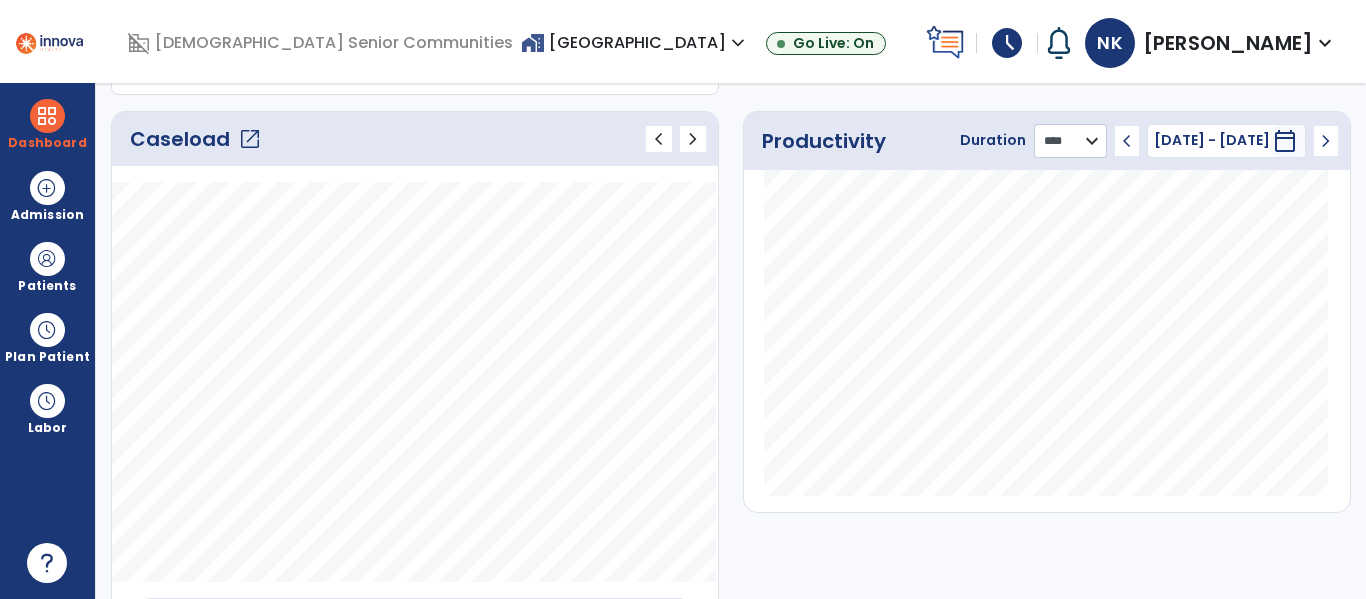click on "******** **** ***" 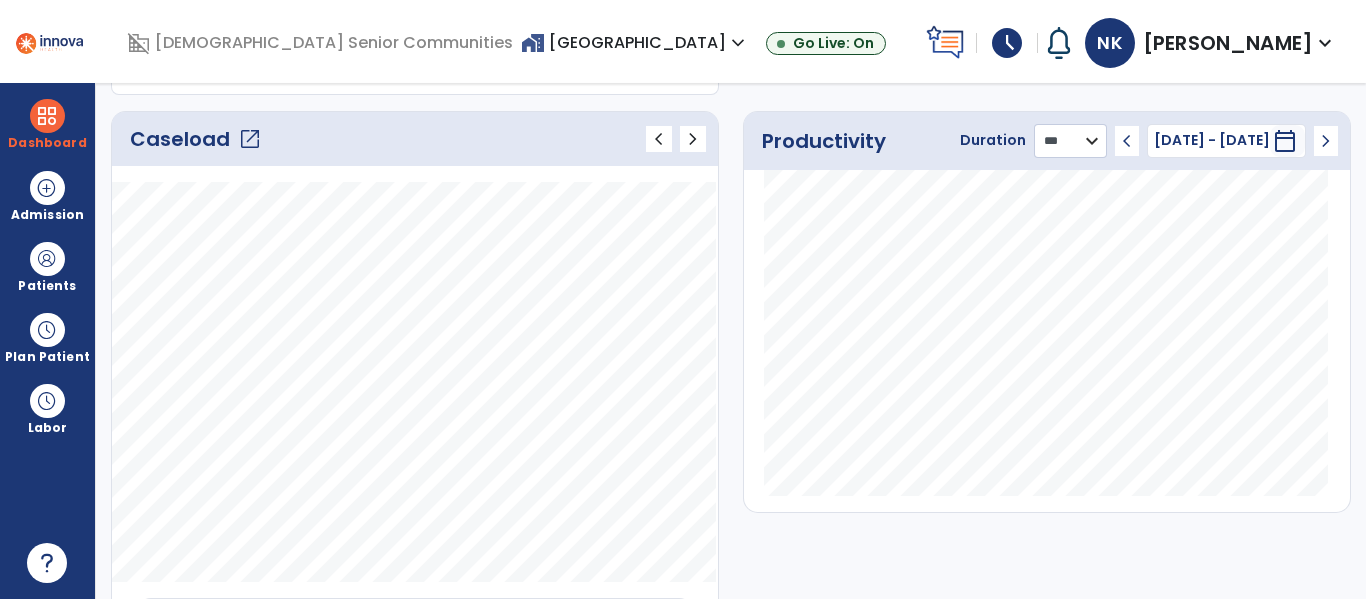 click on "******** **** ***" 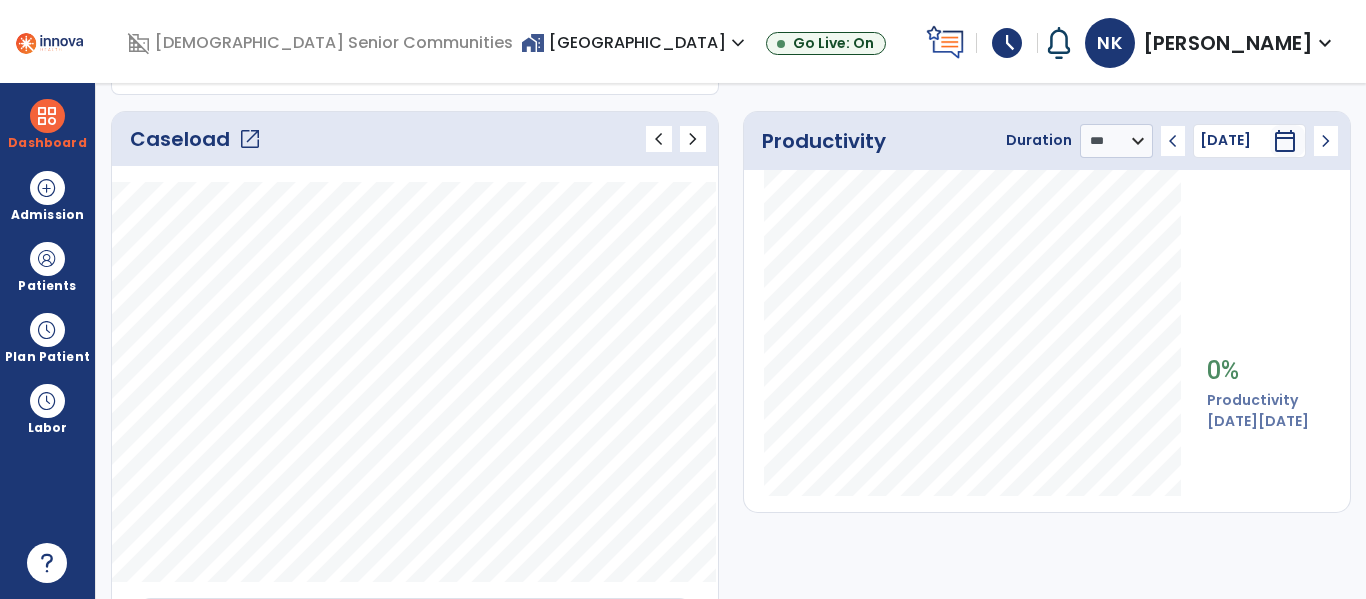 click on "chevron_left" 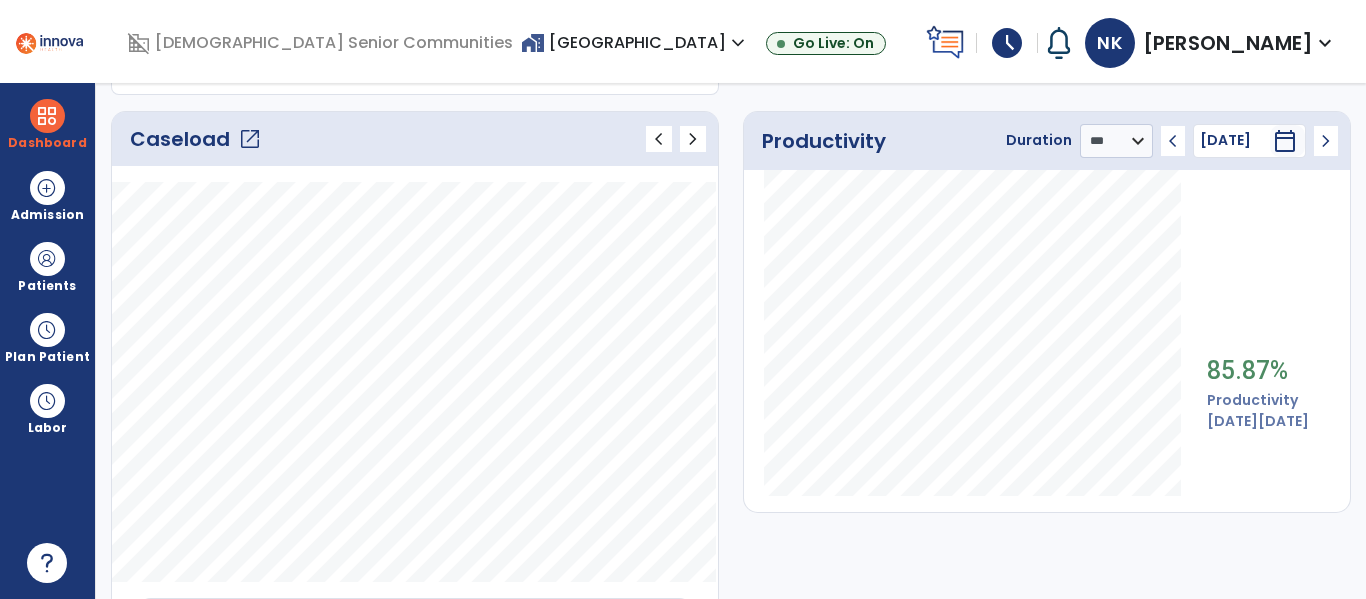 click on "chevron_left" 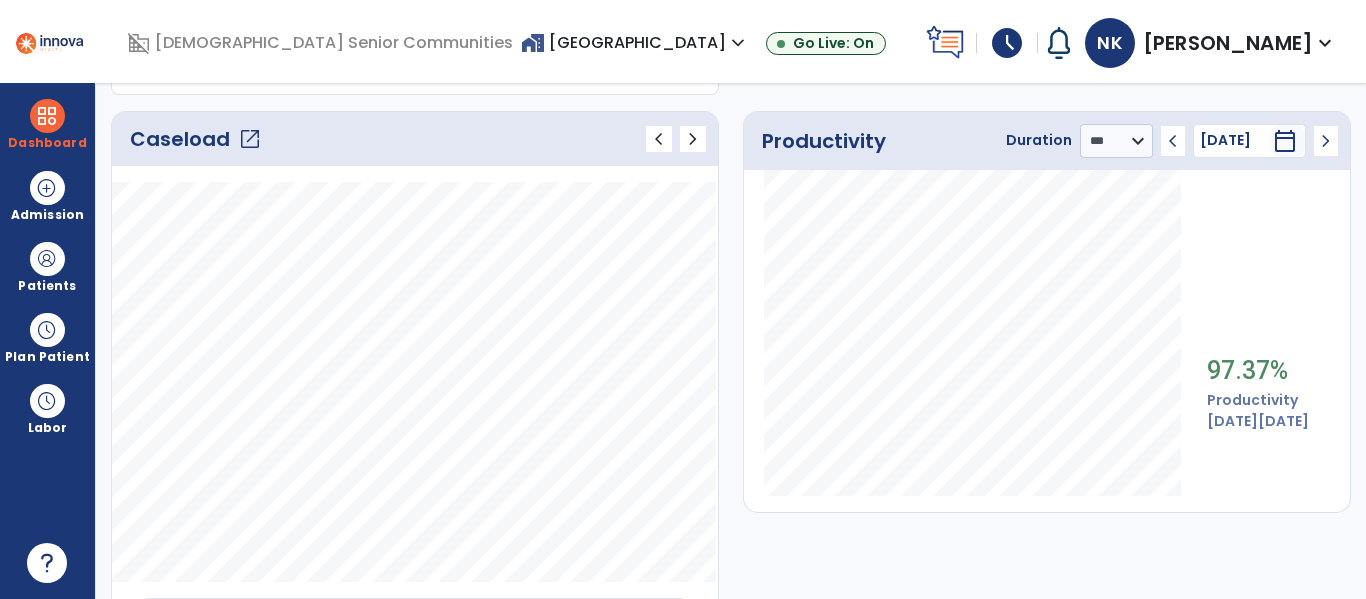 click on "chevron_left" 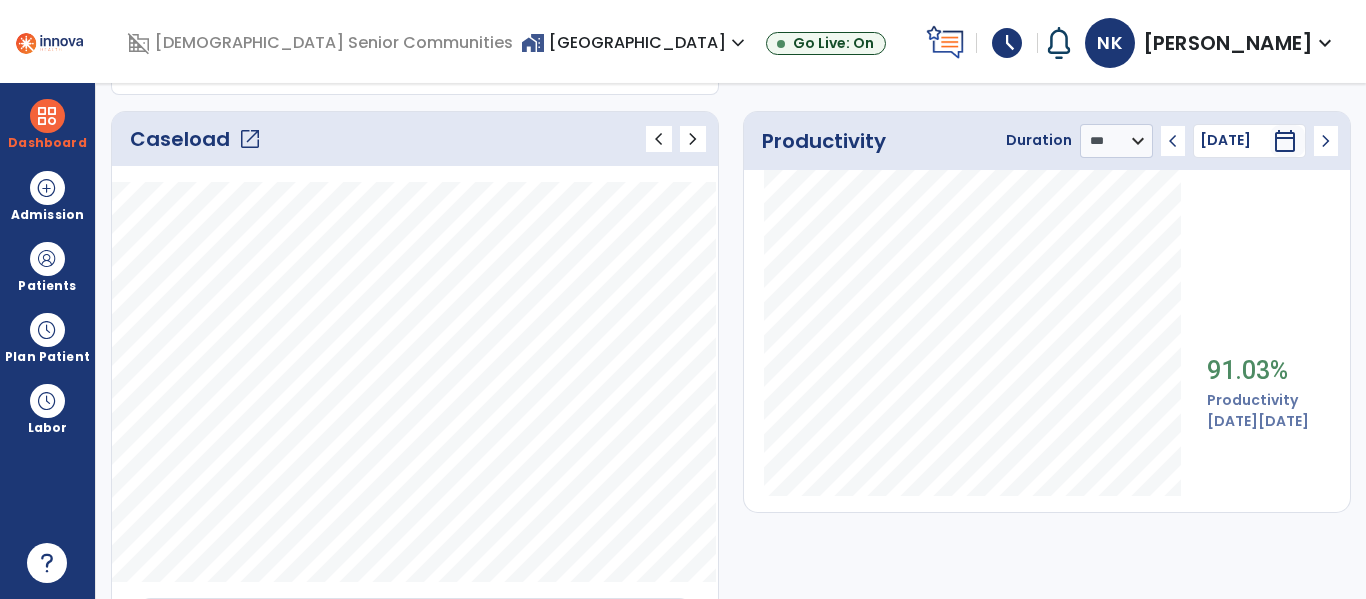 click on "open_in_new" 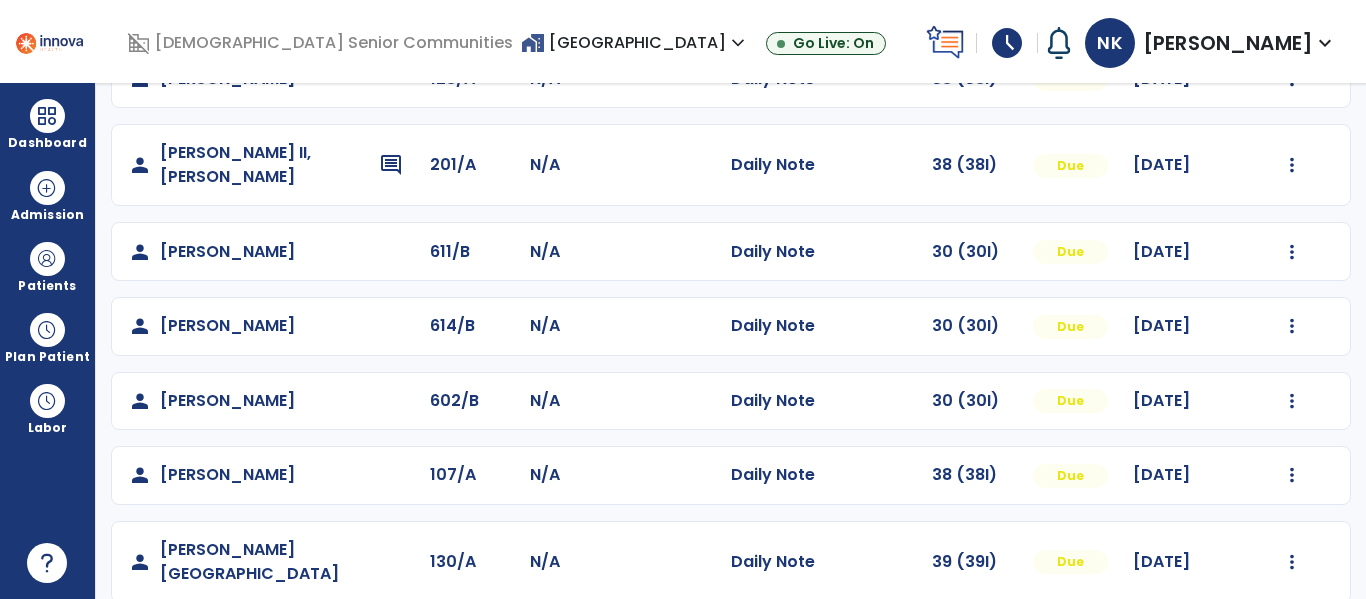 scroll, scrollTop: 430, scrollLeft: 0, axis: vertical 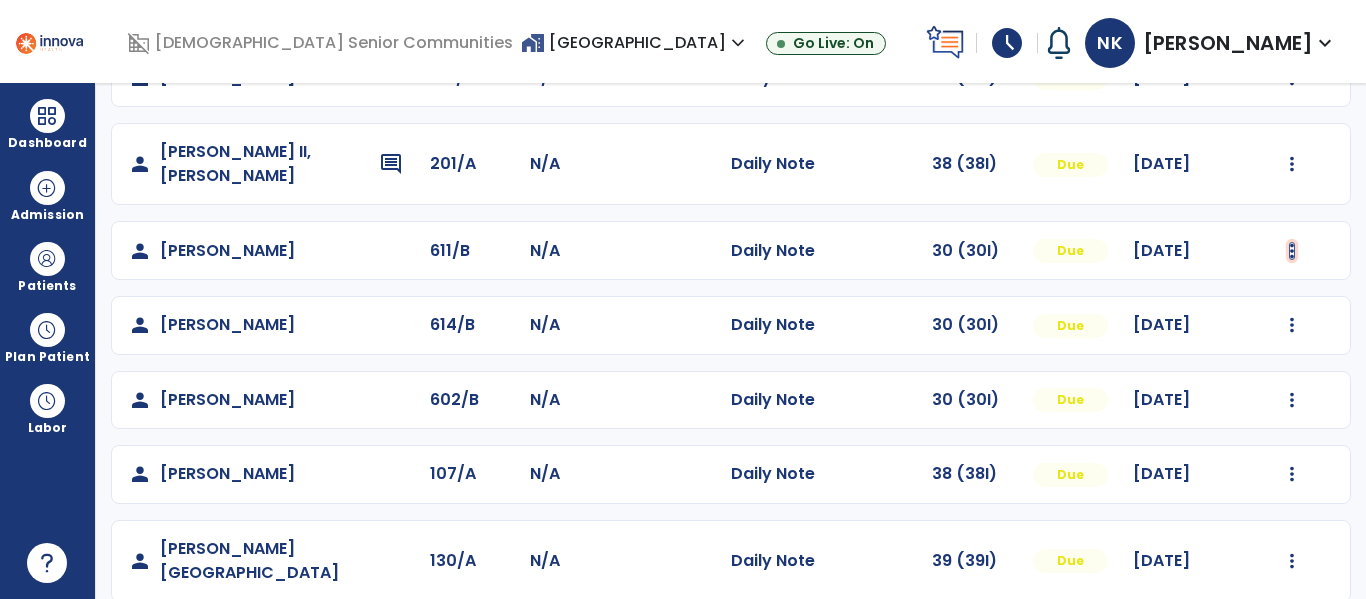 click at bounding box center (1292, -71) 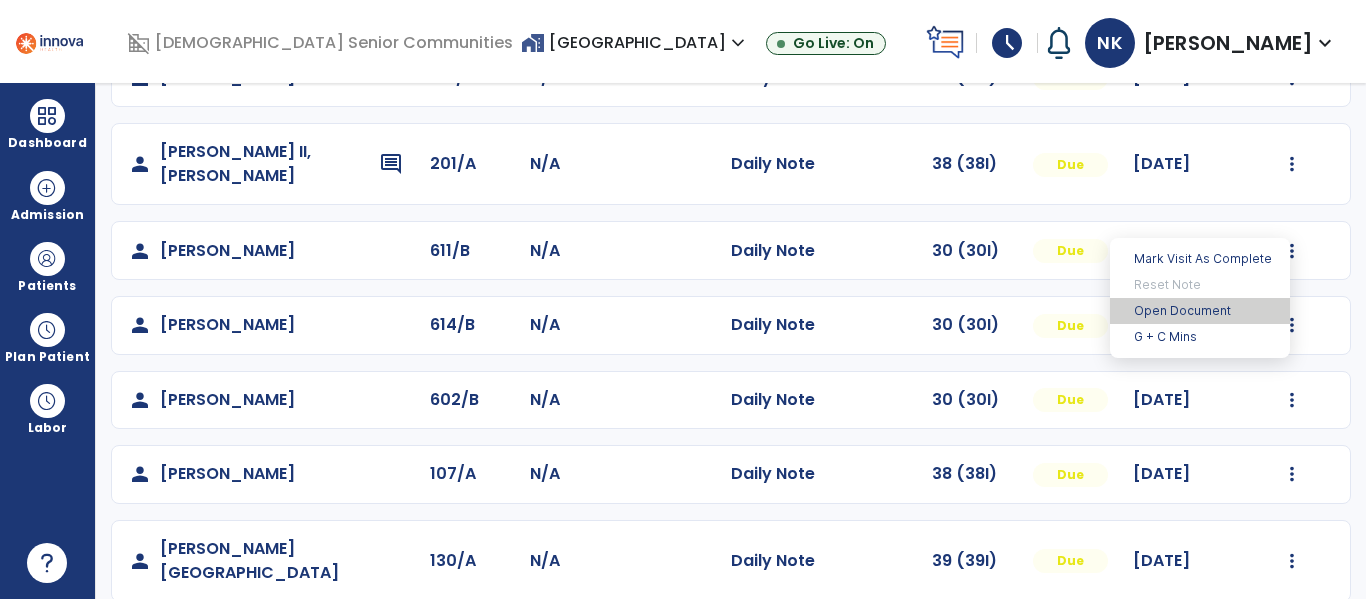 click on "Open Document" at bounding box center (1200, 311) 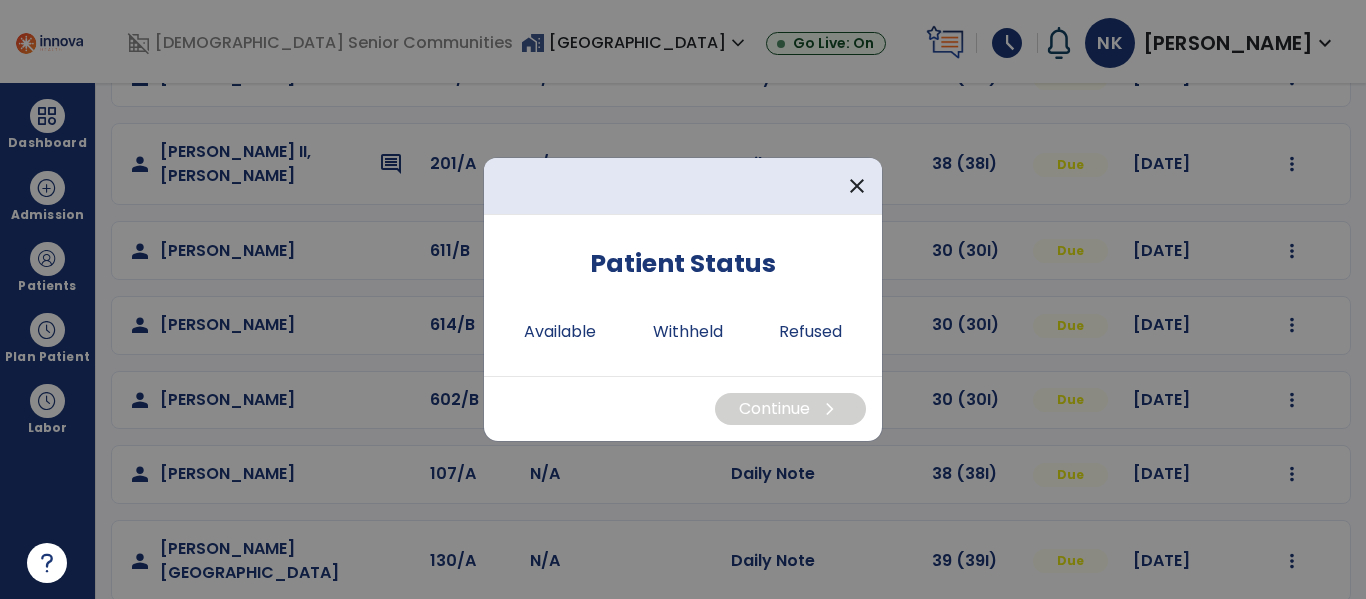 click at bounding box center [683, 299] 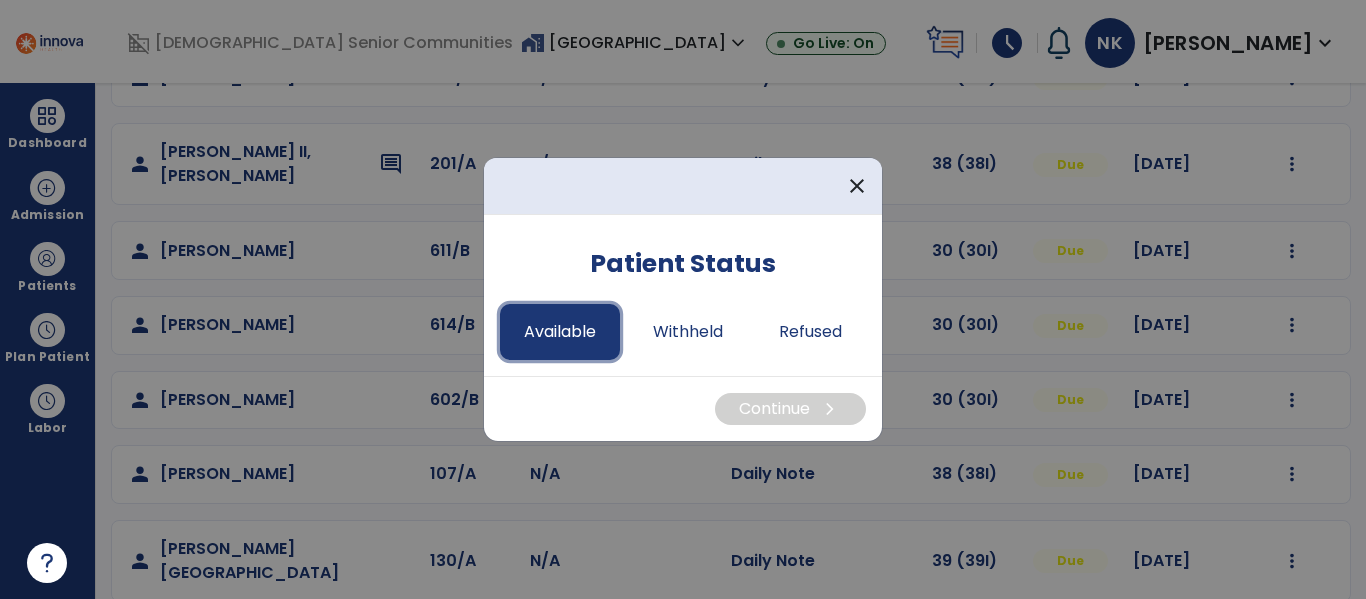 click on "Available" at bounding box center [560, 332] 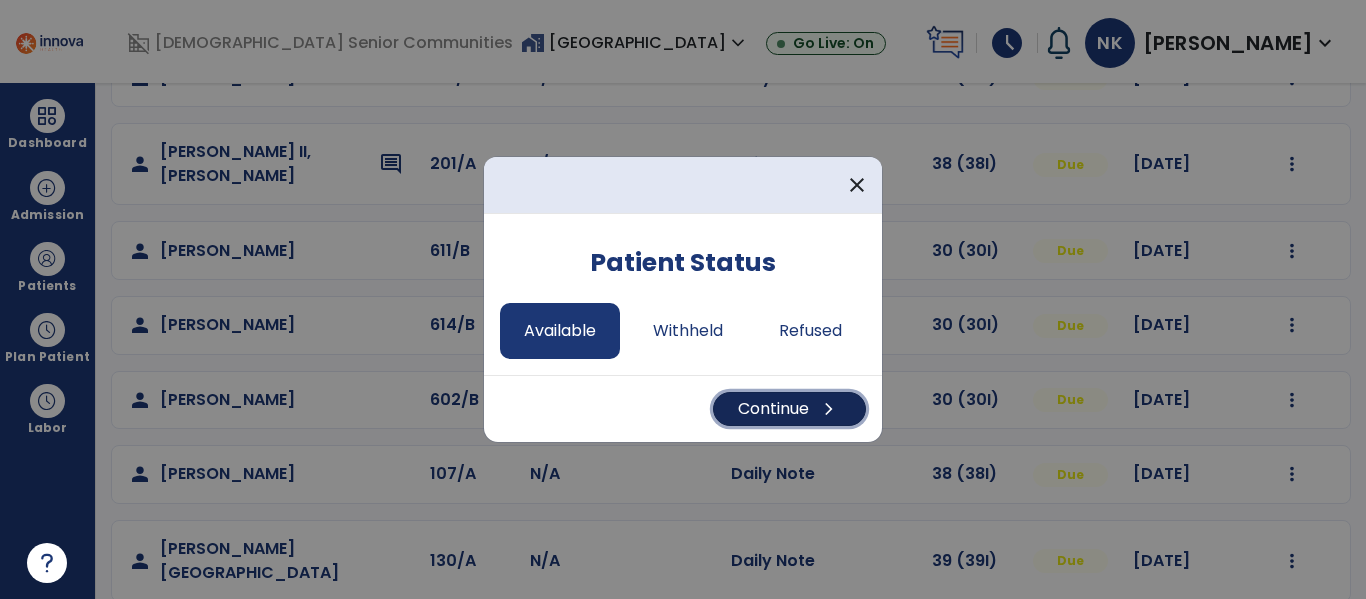 click on "Continue   chevron_right" at bounding box center (789, 409) 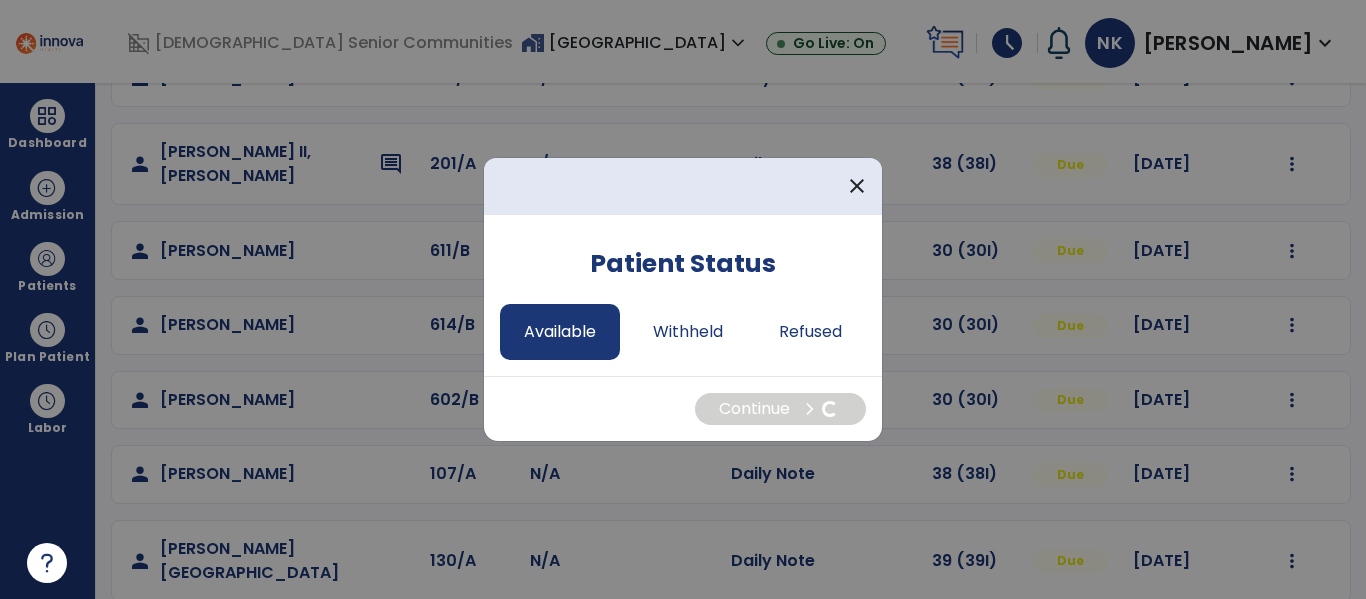 select on "*" 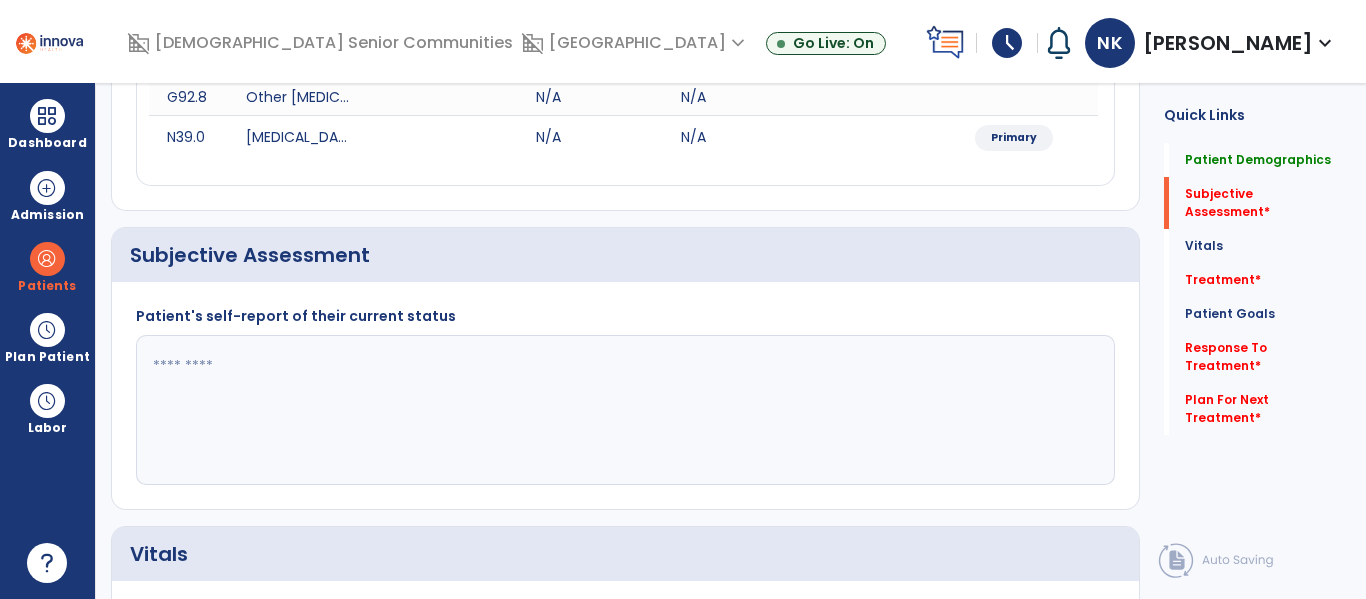 click 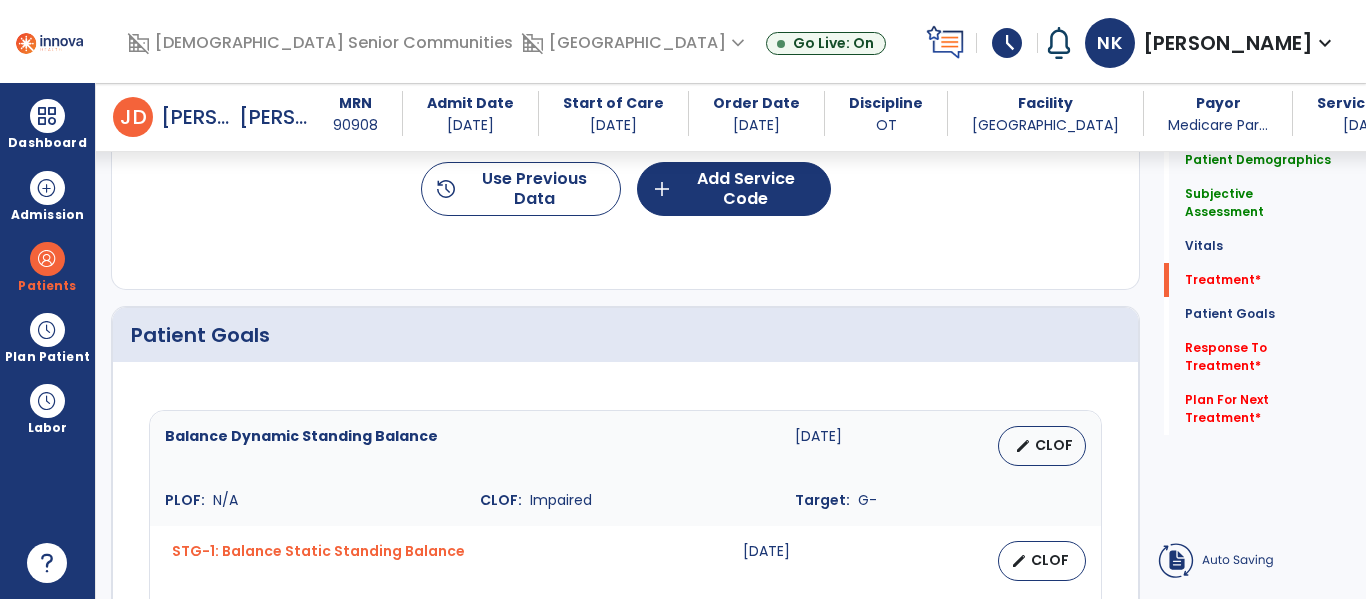 scroll, scrollTop: 1335, scrollLeft: 0, axis: vertical 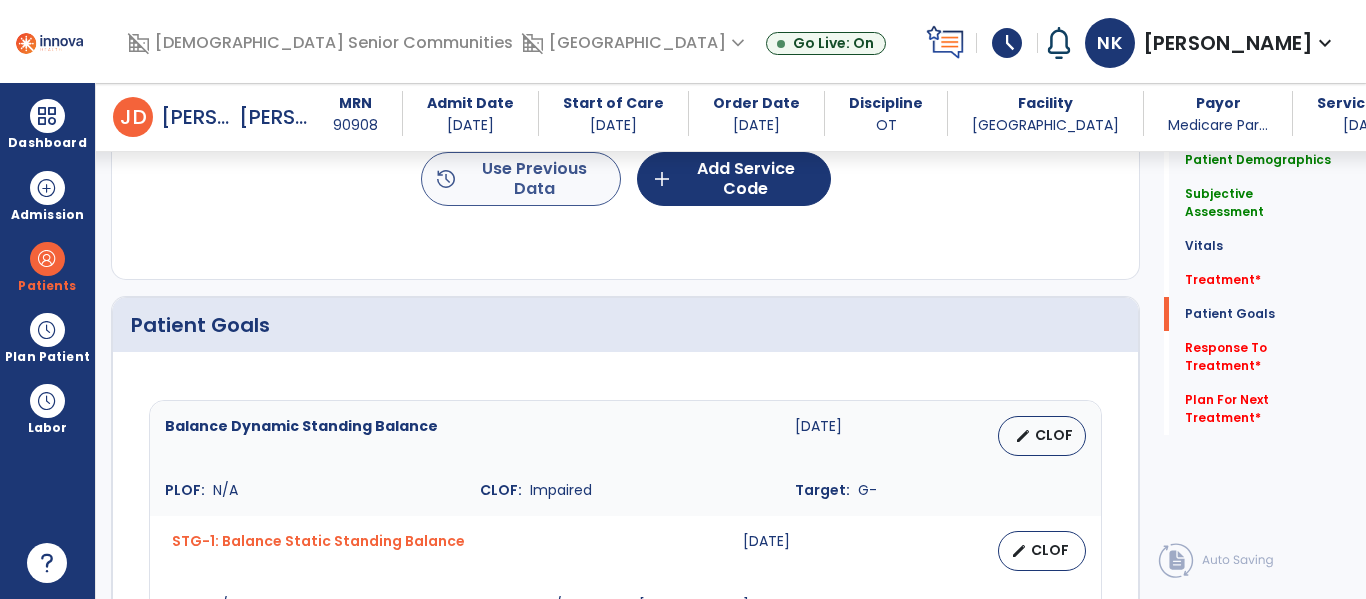 type on "**********" 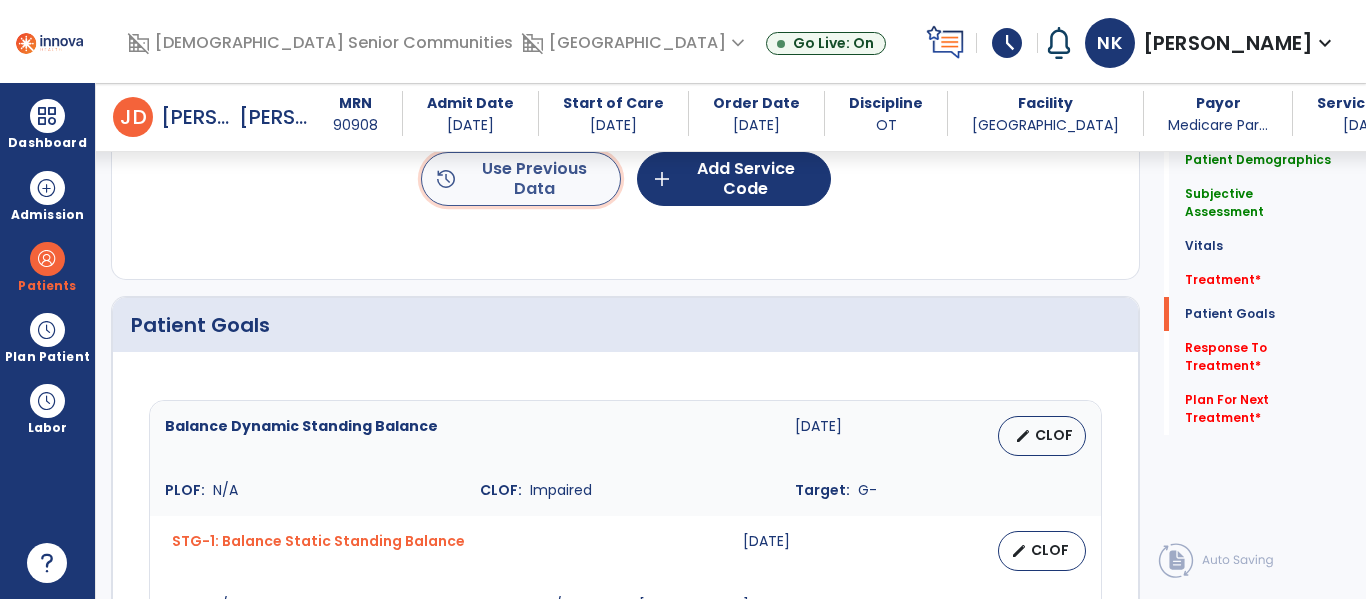 click on "history  Use Previous Data" 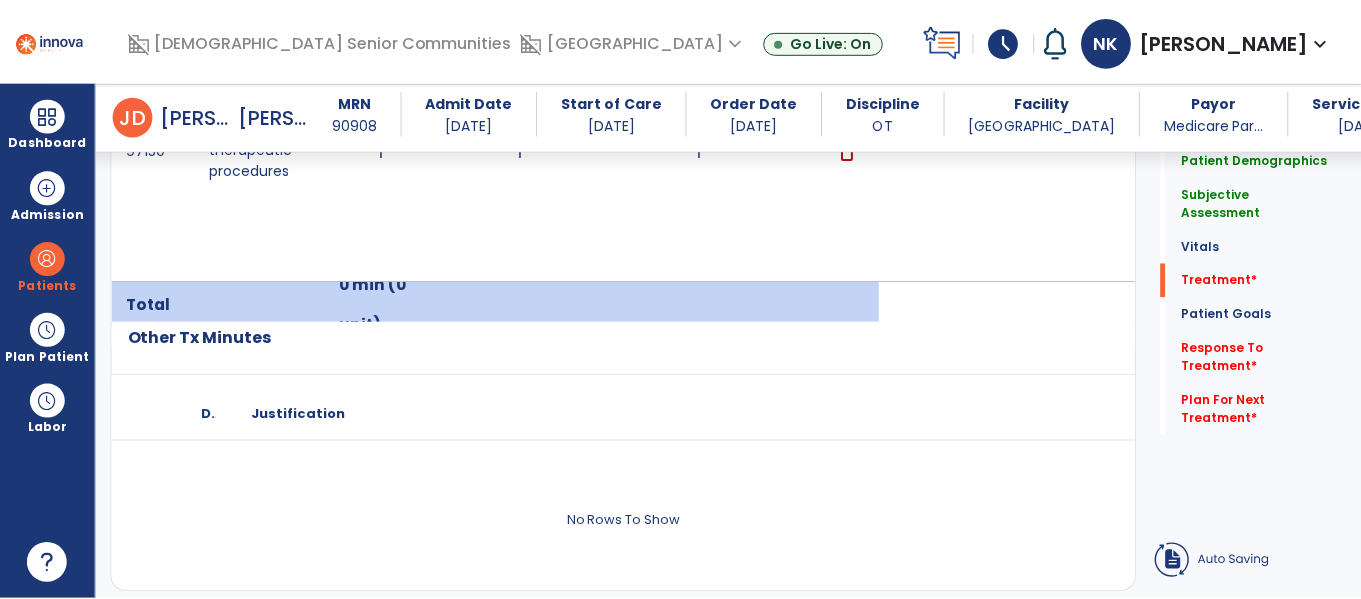 scroll, scrollTop: 1137, scrollLeft: 0, axis: vertical 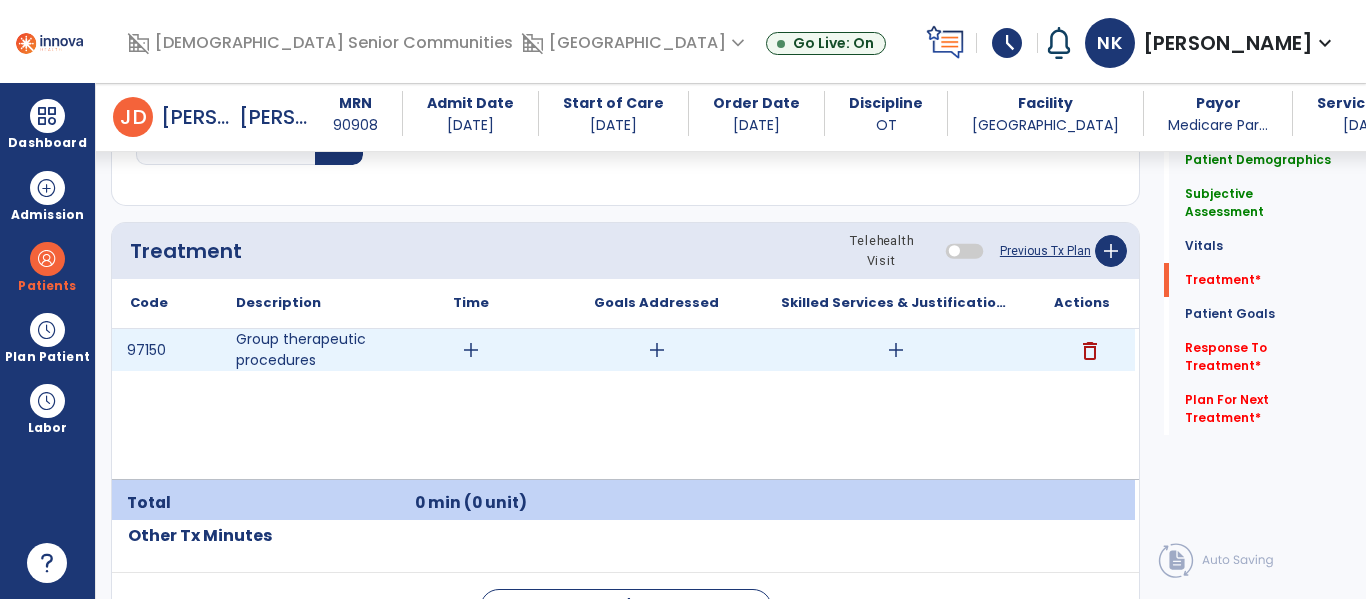 click on "delete" at bounding box center [1090, 351] 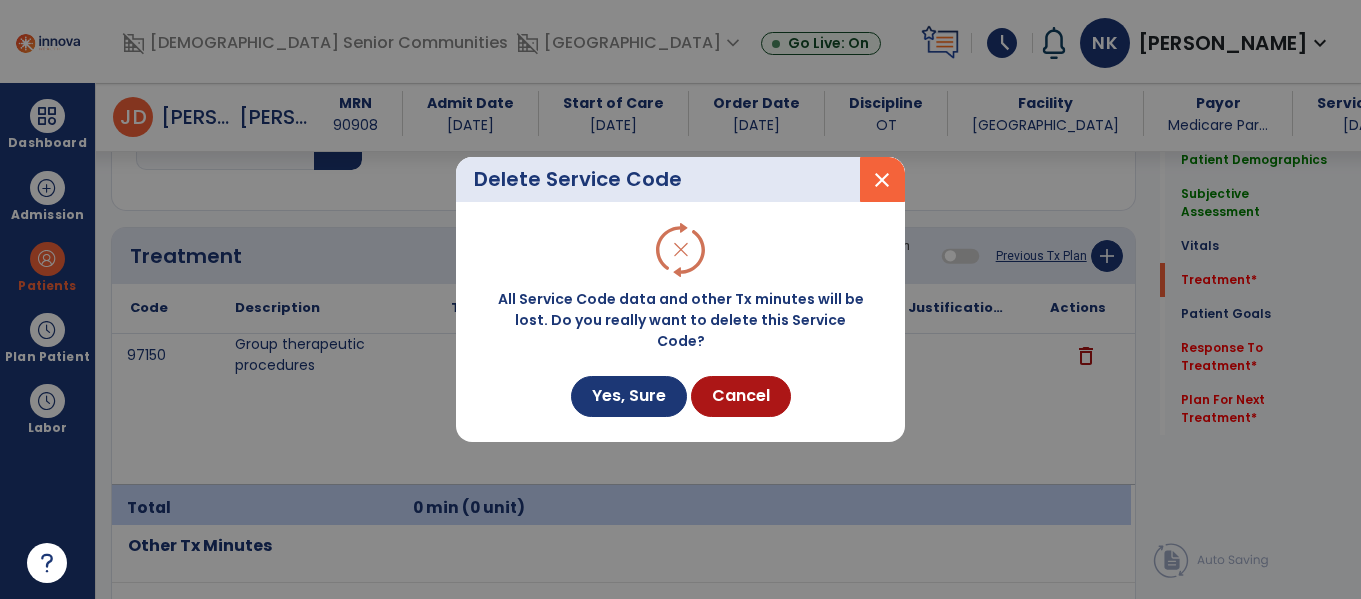 scroll, scrollTop: 1137, scrollLeft: 0, axis: vertical 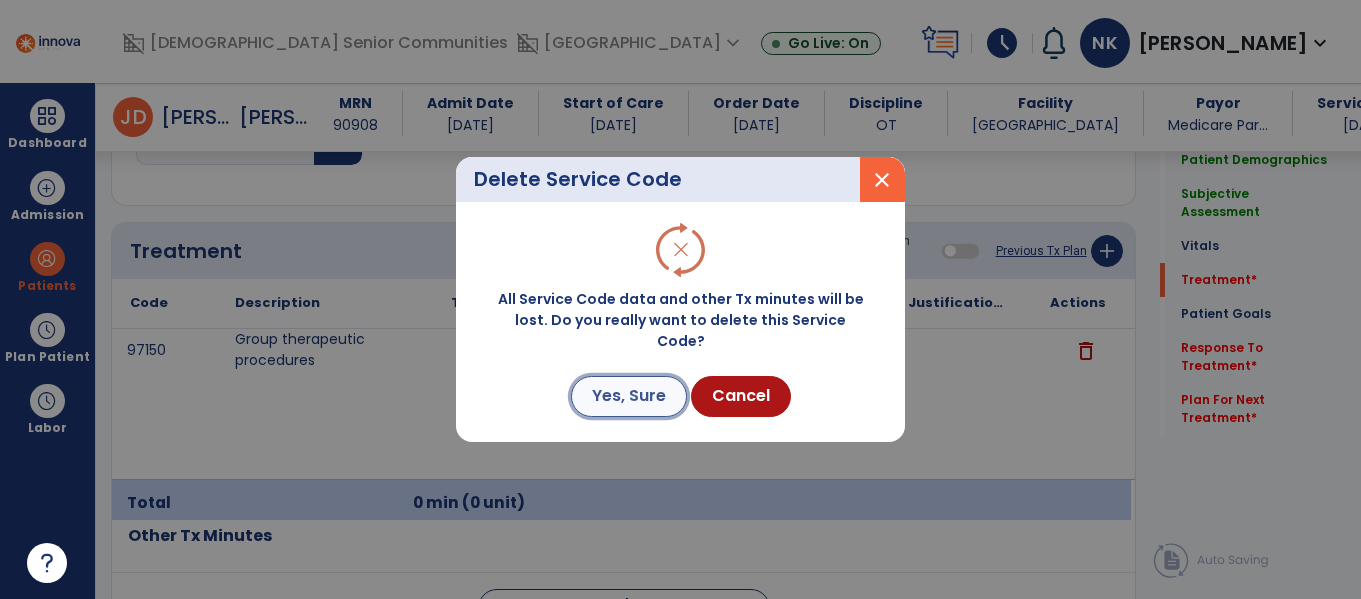 click on "Yes, Sure" at bounding box center [629, 396] 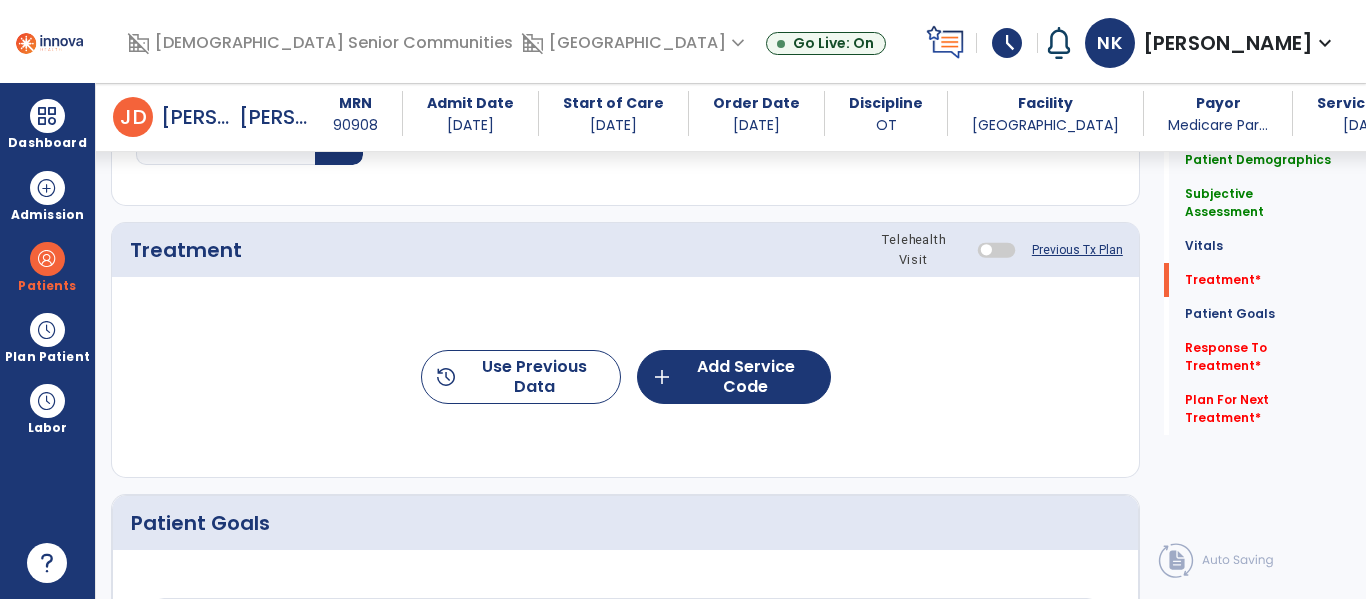 click on "Previous Tx Plan" 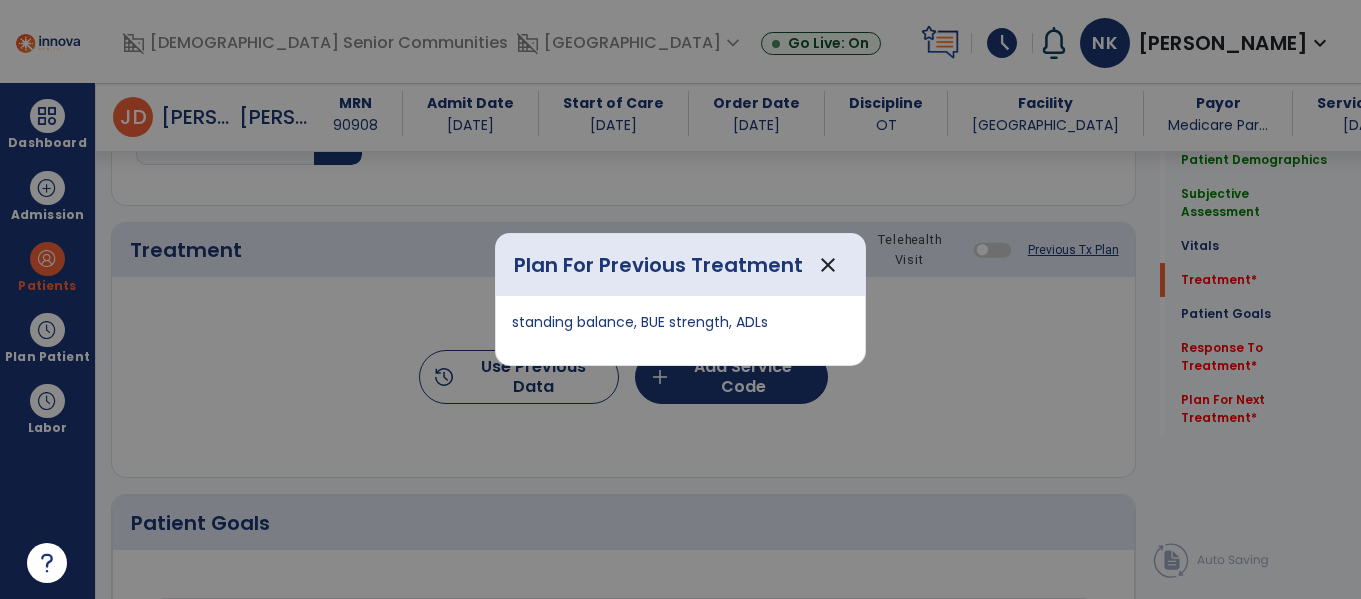 scroll, scrollTop: 1137, scrollLeft: 0, axis: vertical 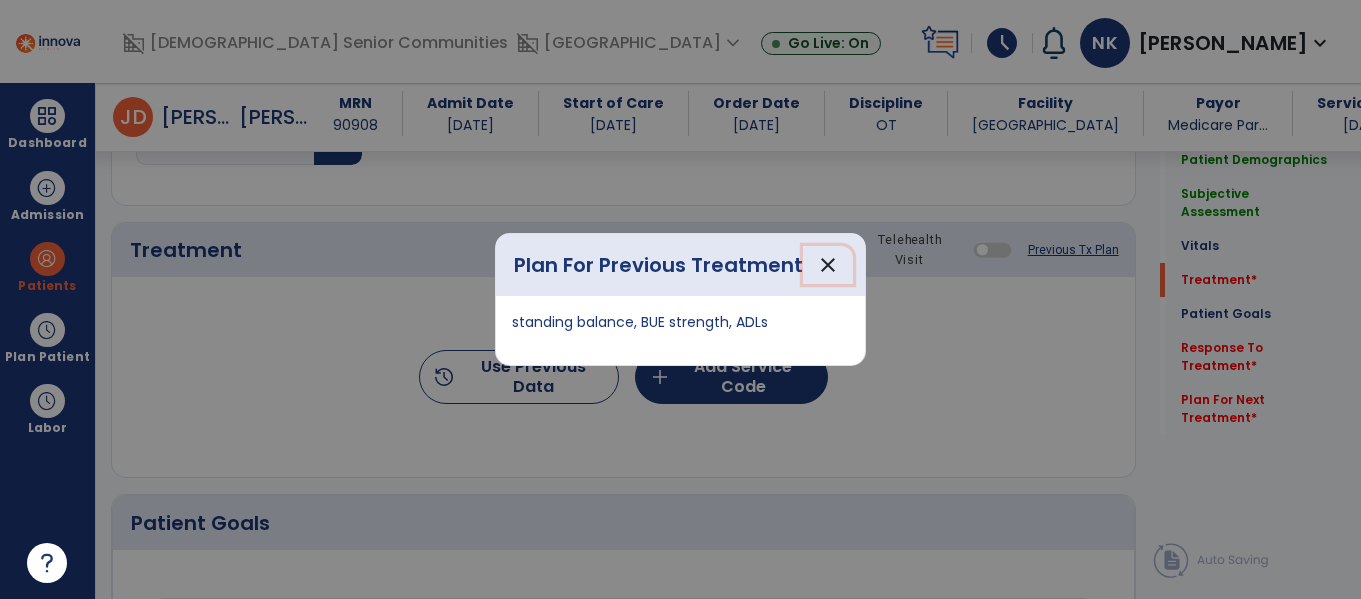 click on "close" at bounding box center [828, 265] 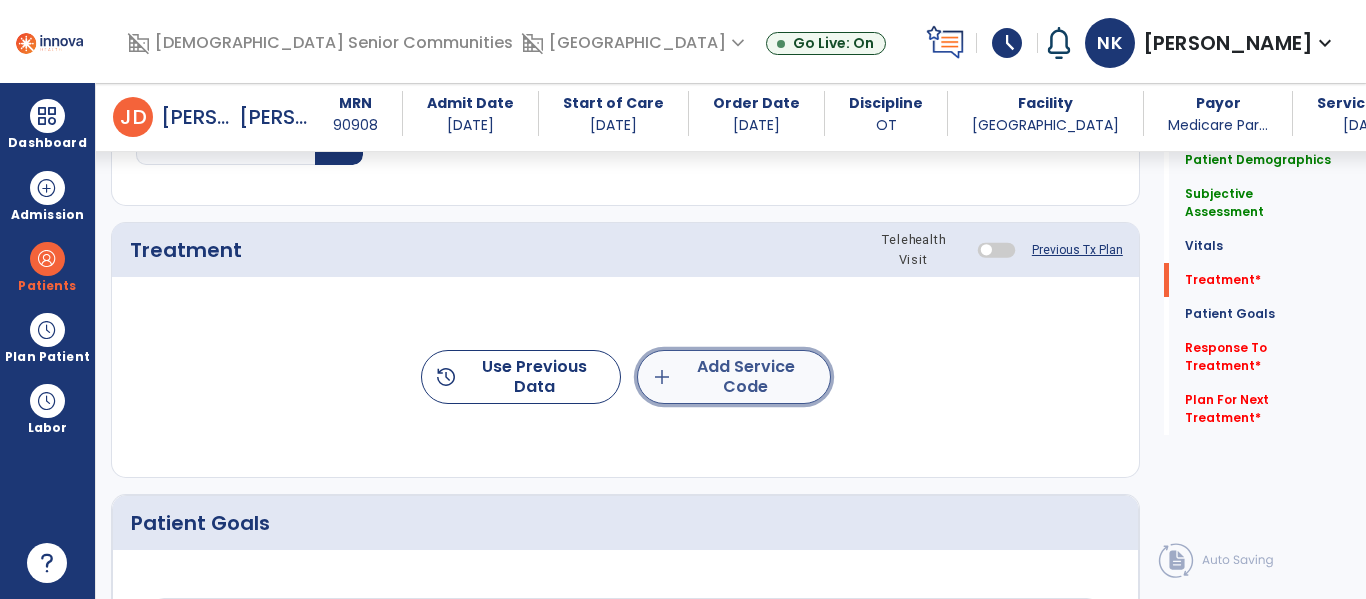 click on "add  Add Service Code" 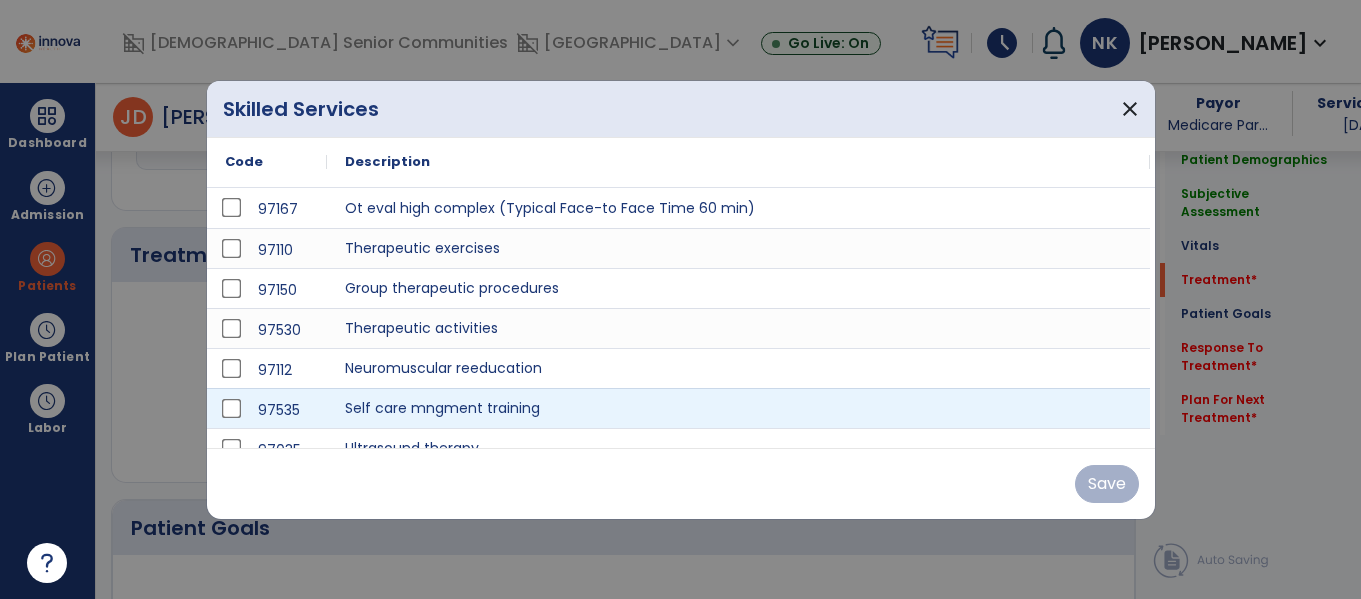 scroll, scrollTop: 1137, scrollLeft: 0, axis: vertical 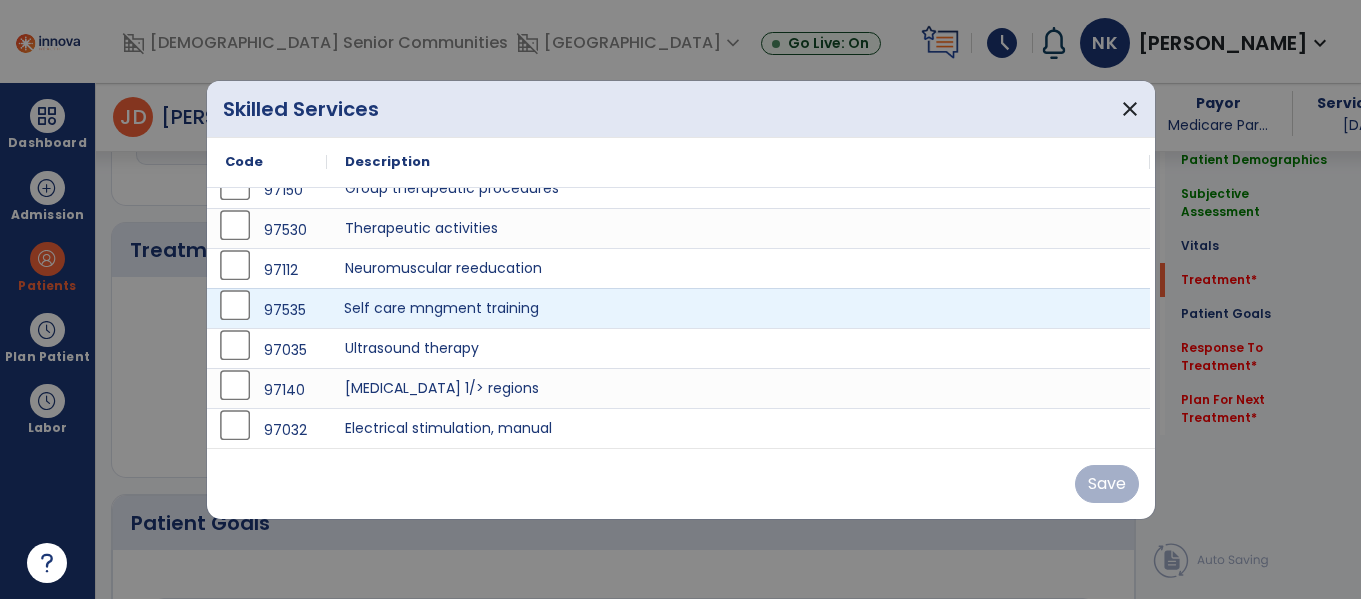 click on "Self care mngment training" at bounding box center [738, 308] 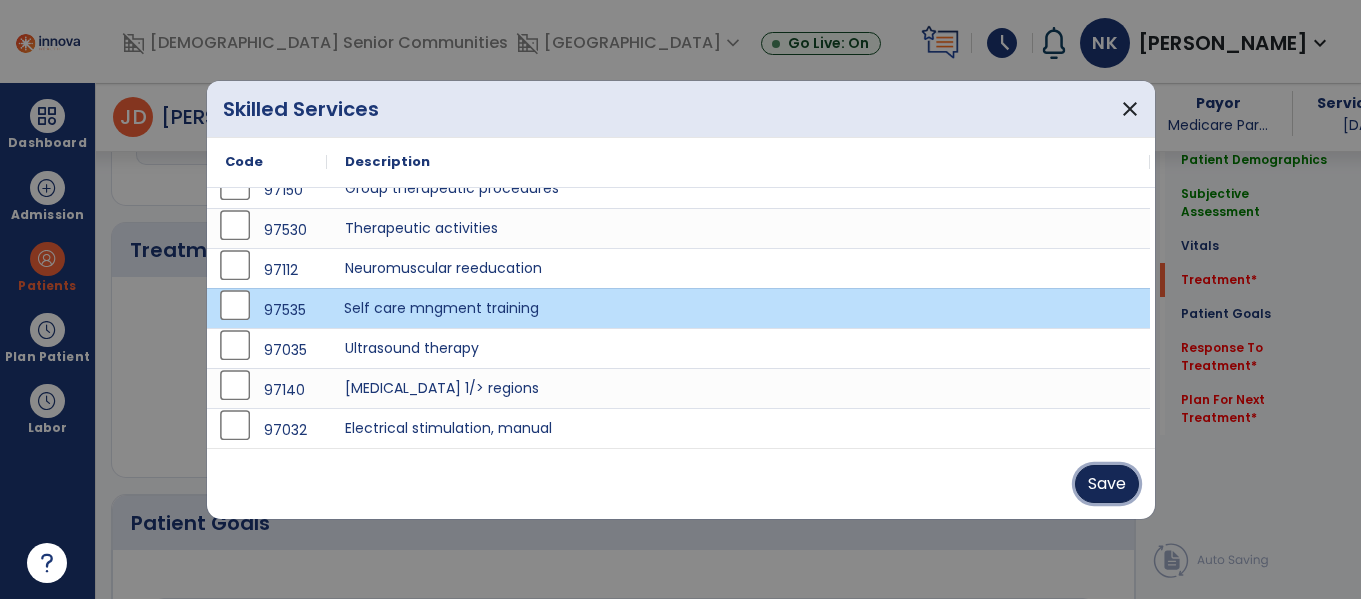click on "Save" at bounding box center [1107, 484] 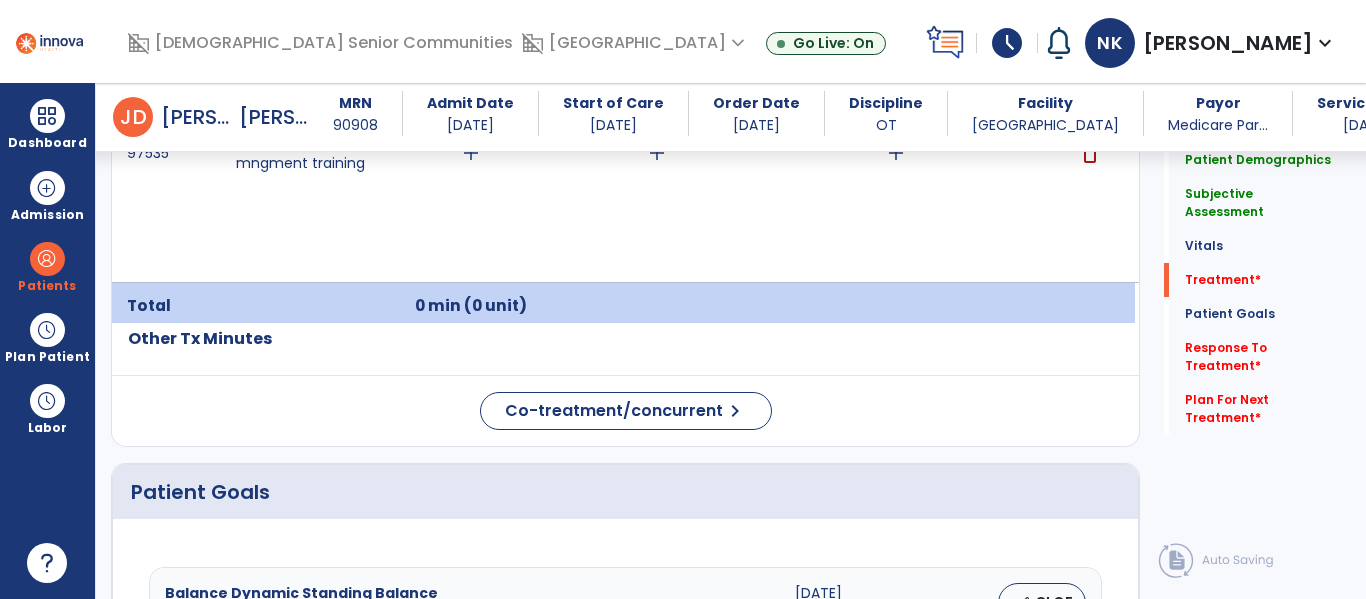 scroll, scrollTop: 1360, scrollLeft: 0, axis: vertical 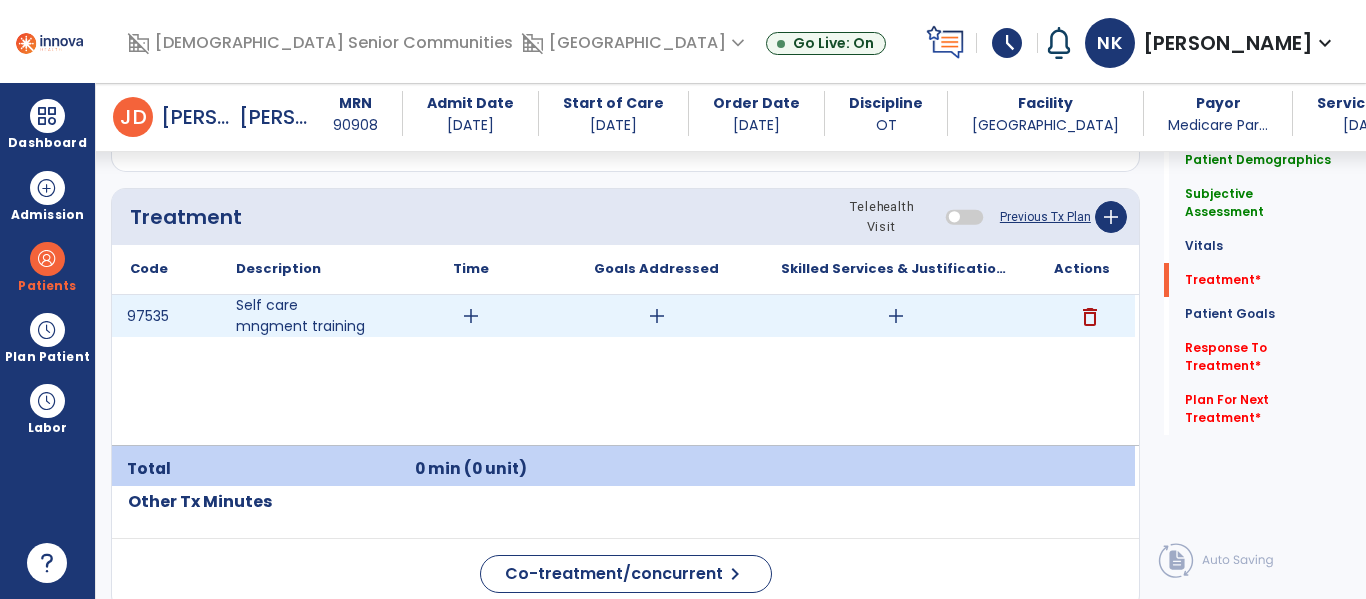 click on "add" at bounding box center [896, 316] 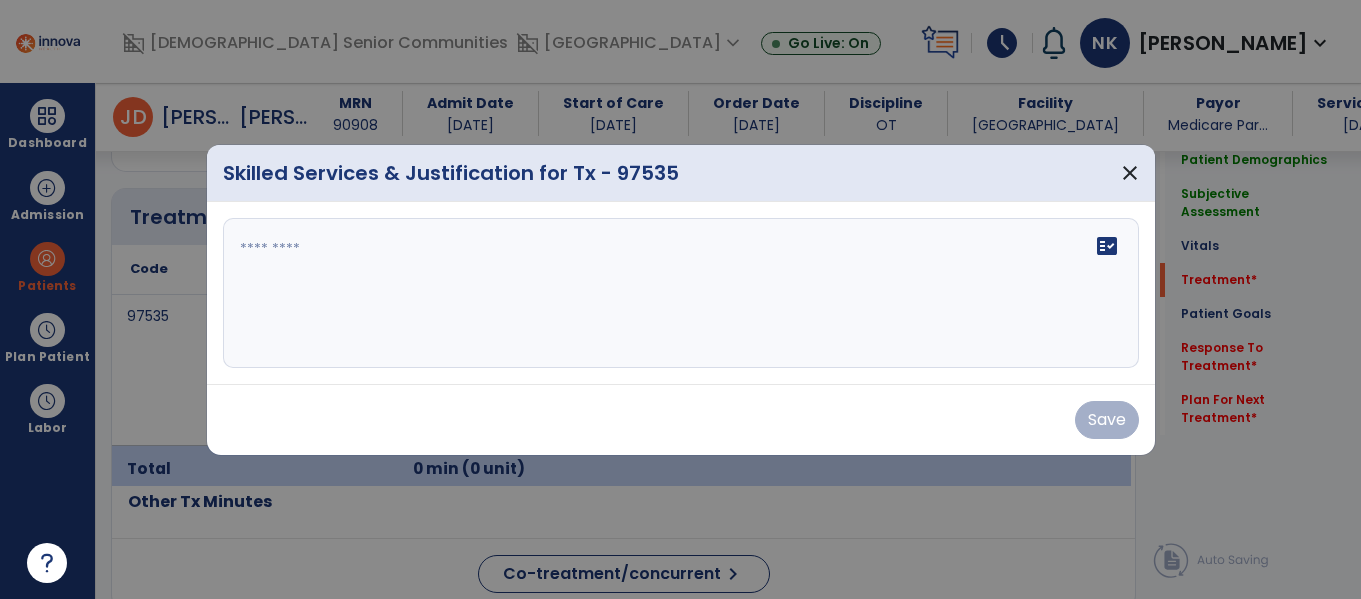 scroll, scrollTop: 1171, scrollLeft: 0, axis: vertical 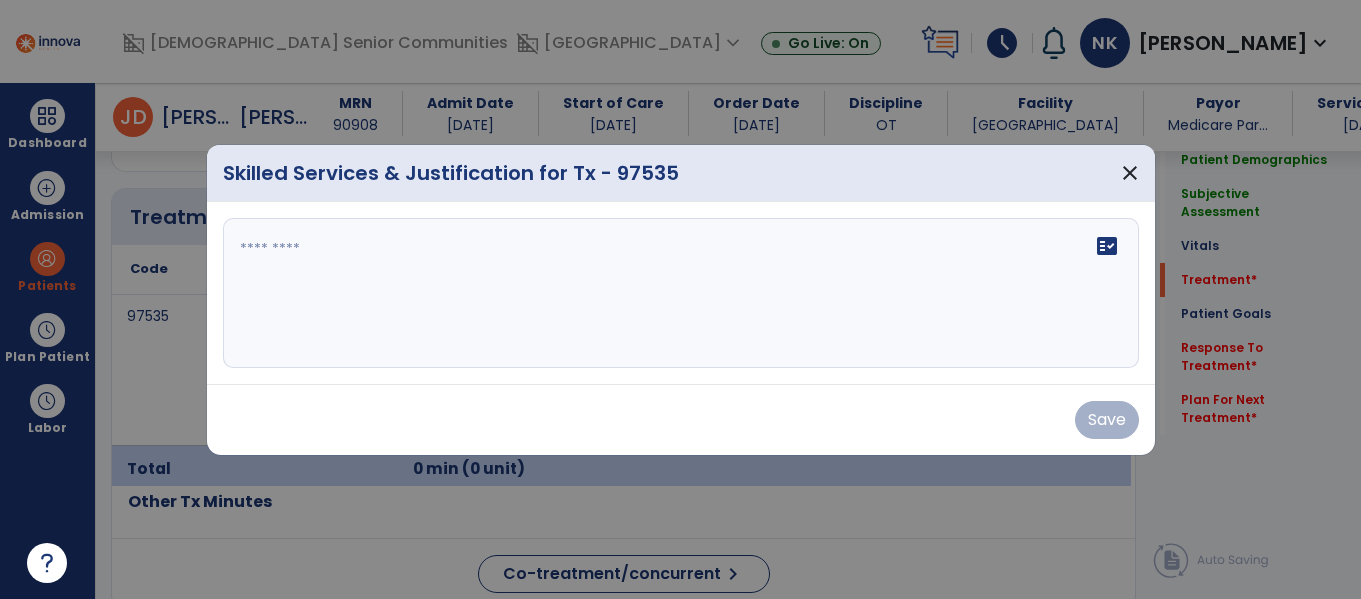 click on "fact_check" at bounding box center [681, 293] 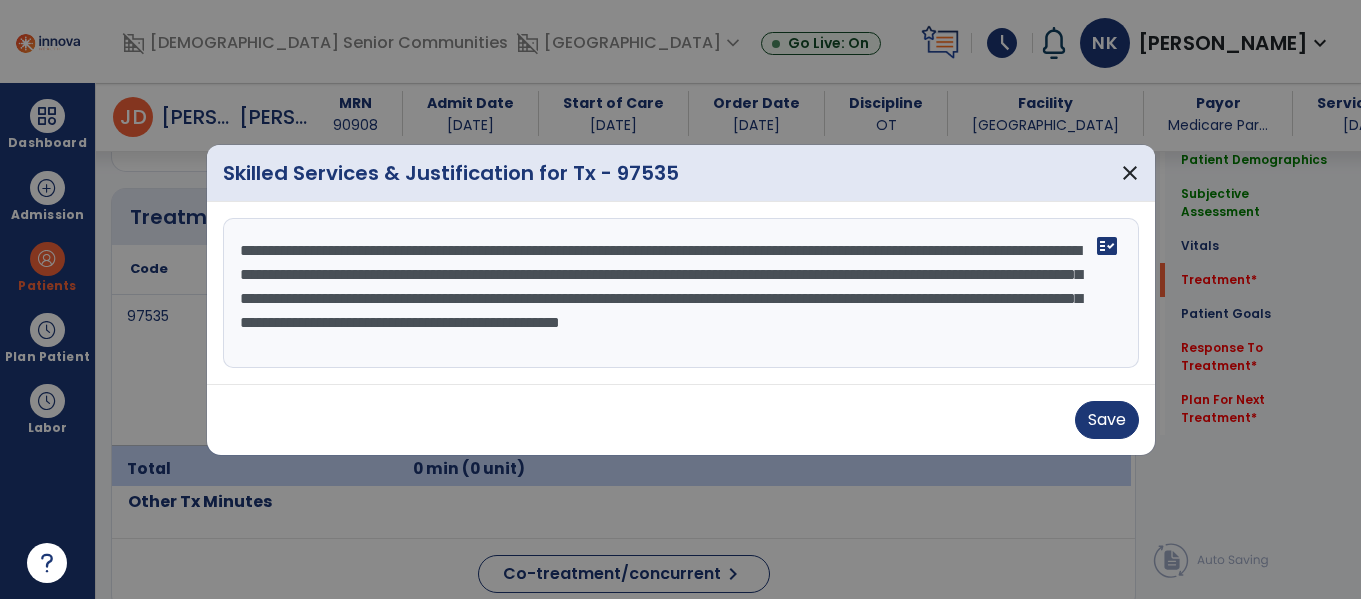 click on "**********" at bounding box center (681, 293) 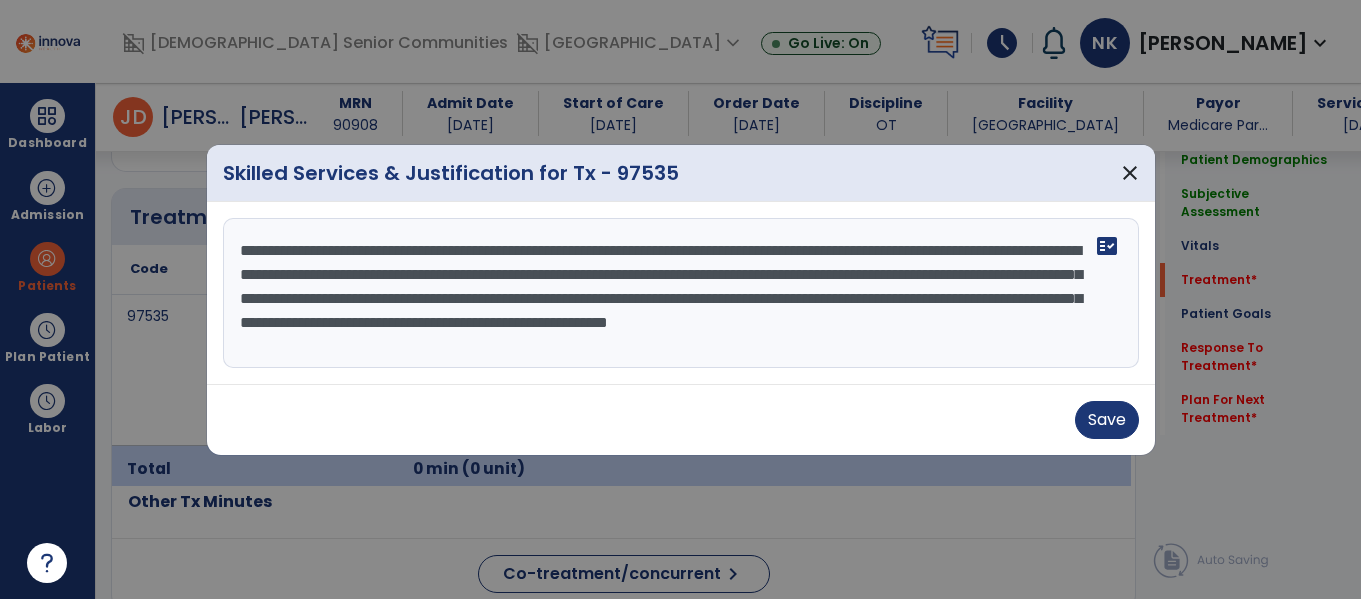 click on "**********" at bounding box center (681, 293) 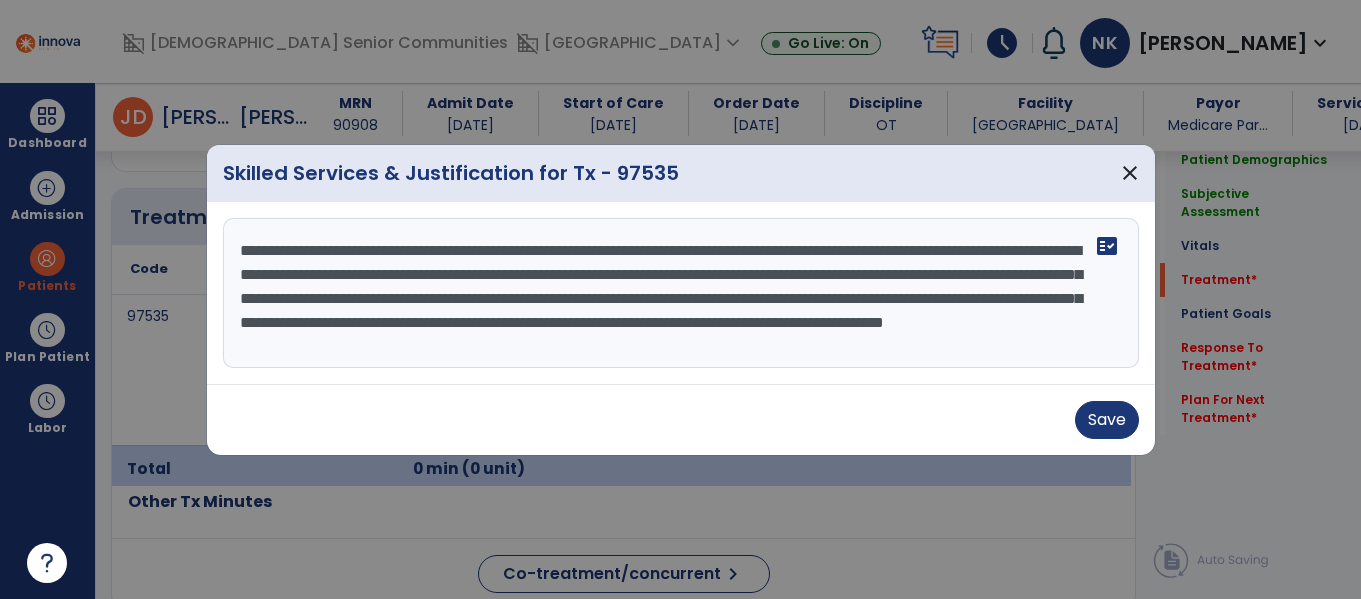 scroll, scrollTop: 16, scrollLeft: 0, axis: vertical 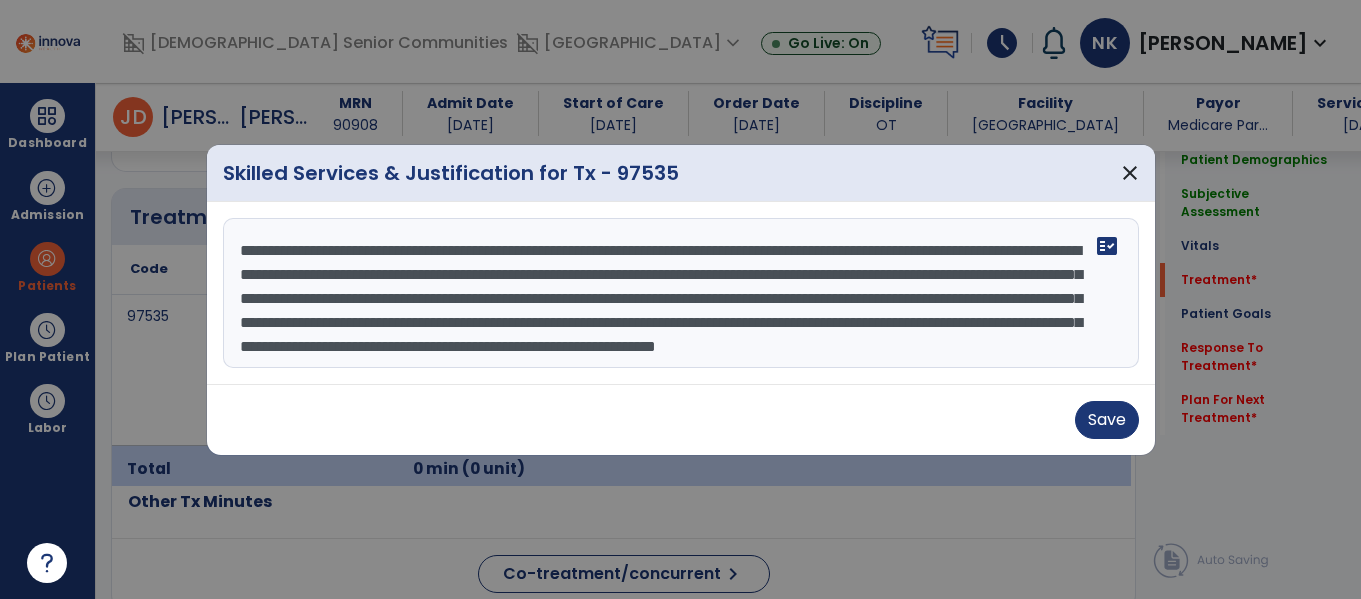 click on "**********" at bounding box center [681, 293] 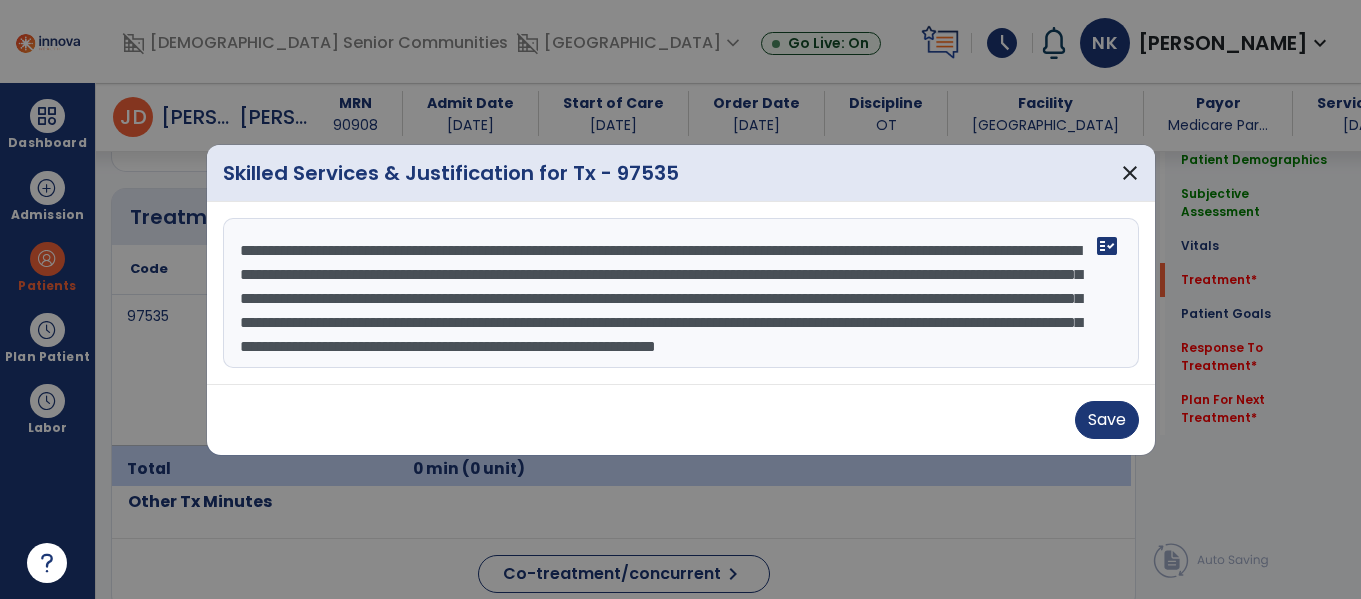click on "**********" at bounding box center (681, 293) 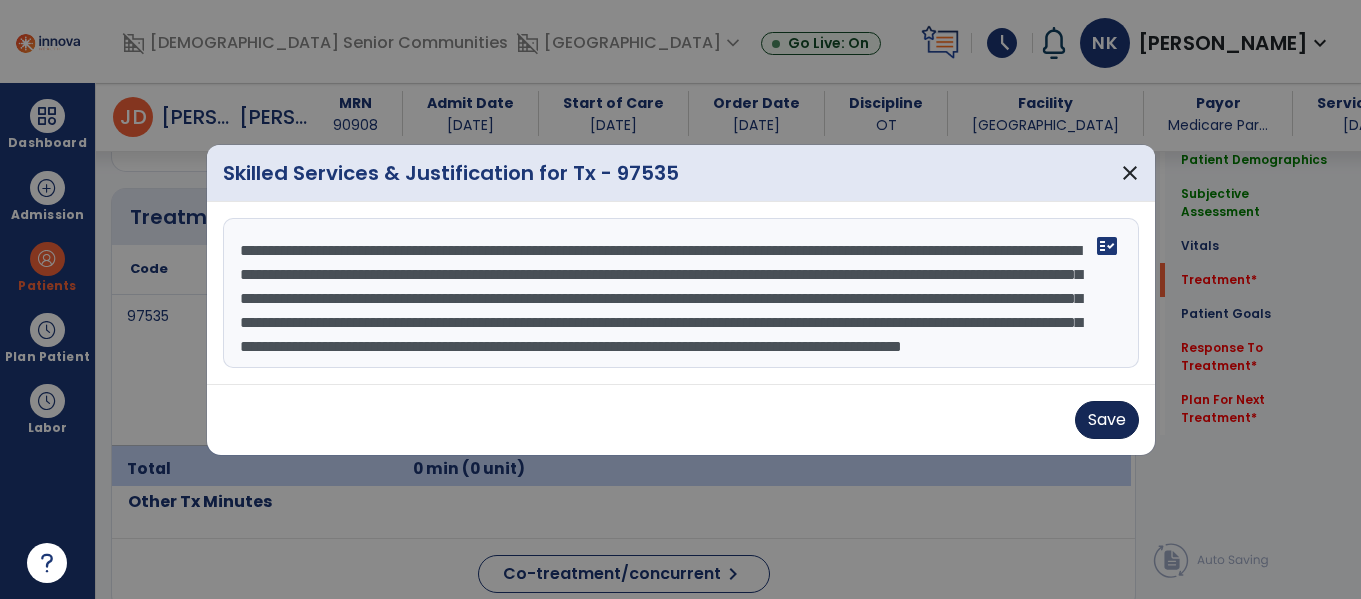 type on "**********" 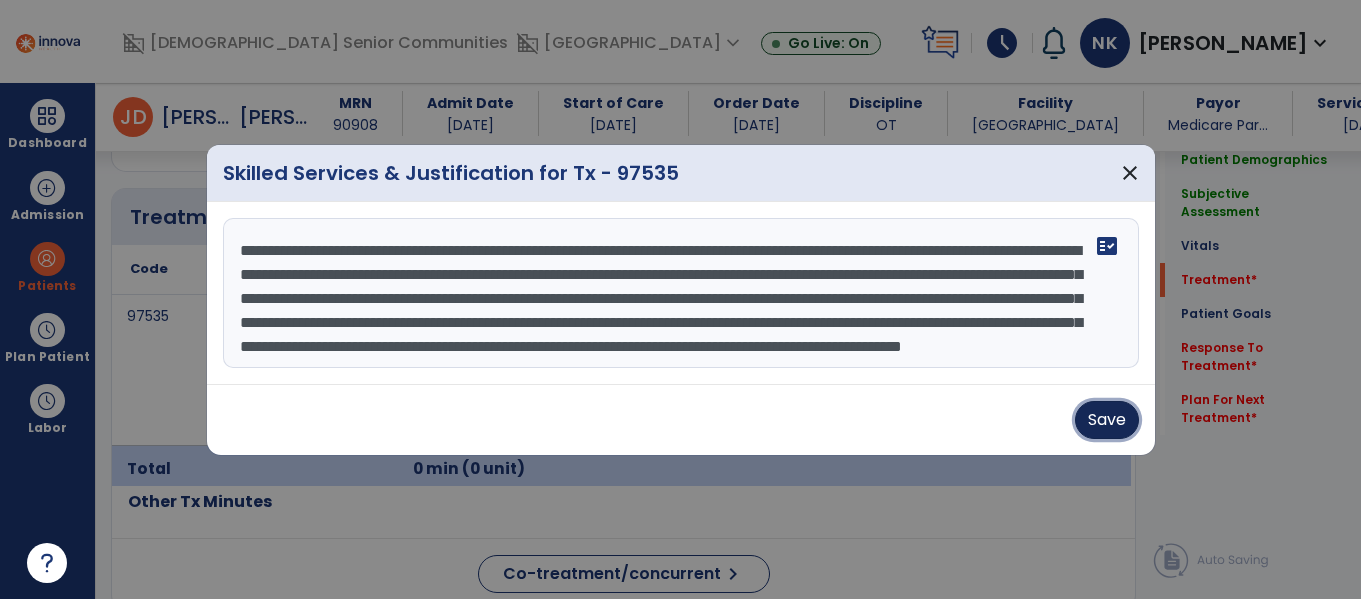 click on "Save" at bounding box center (1107, 420) 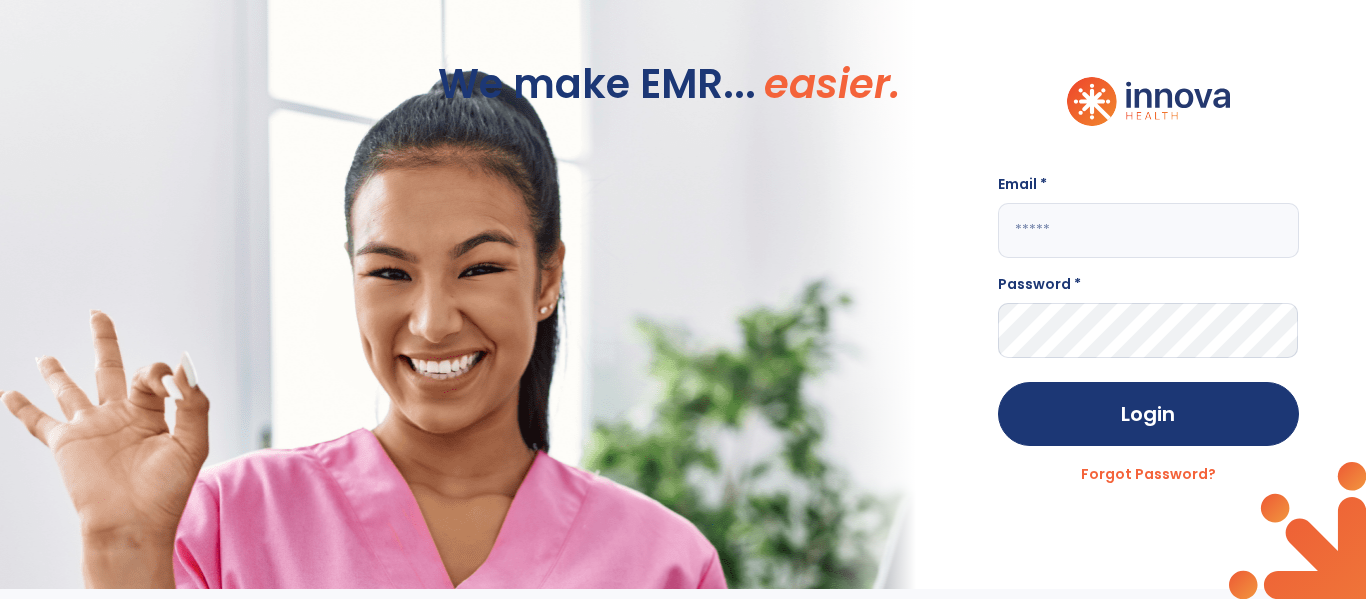 scroll, scrollTop: 0, scrollLeft: 0, axis: both 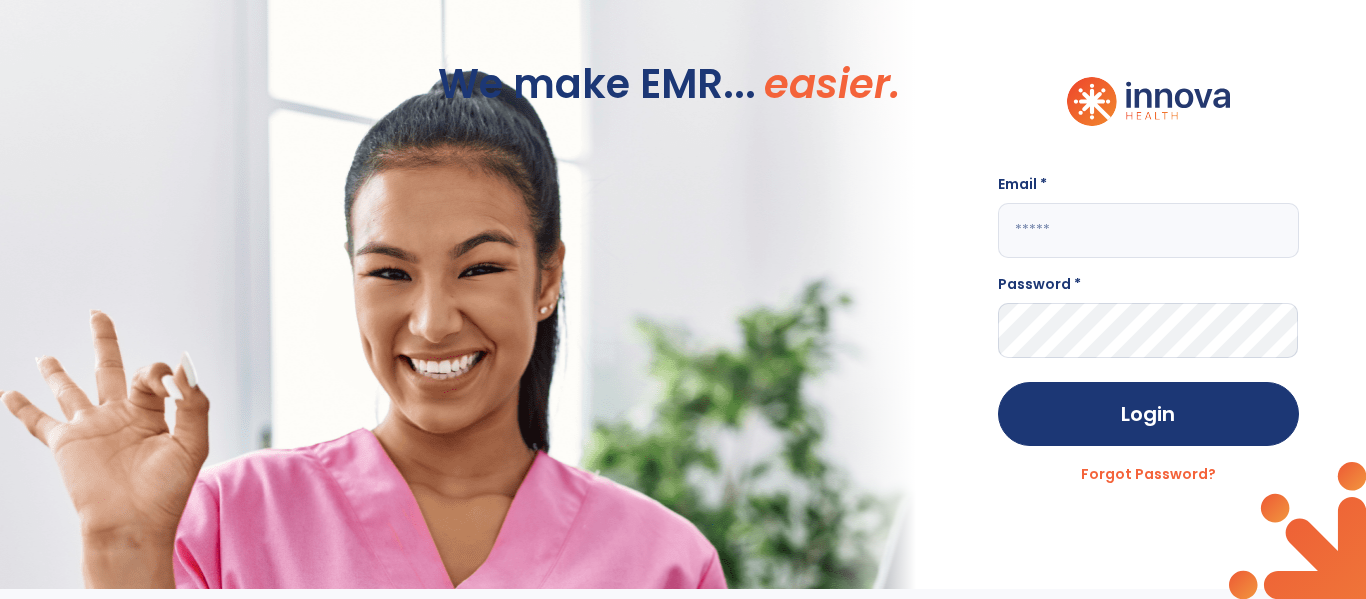 click 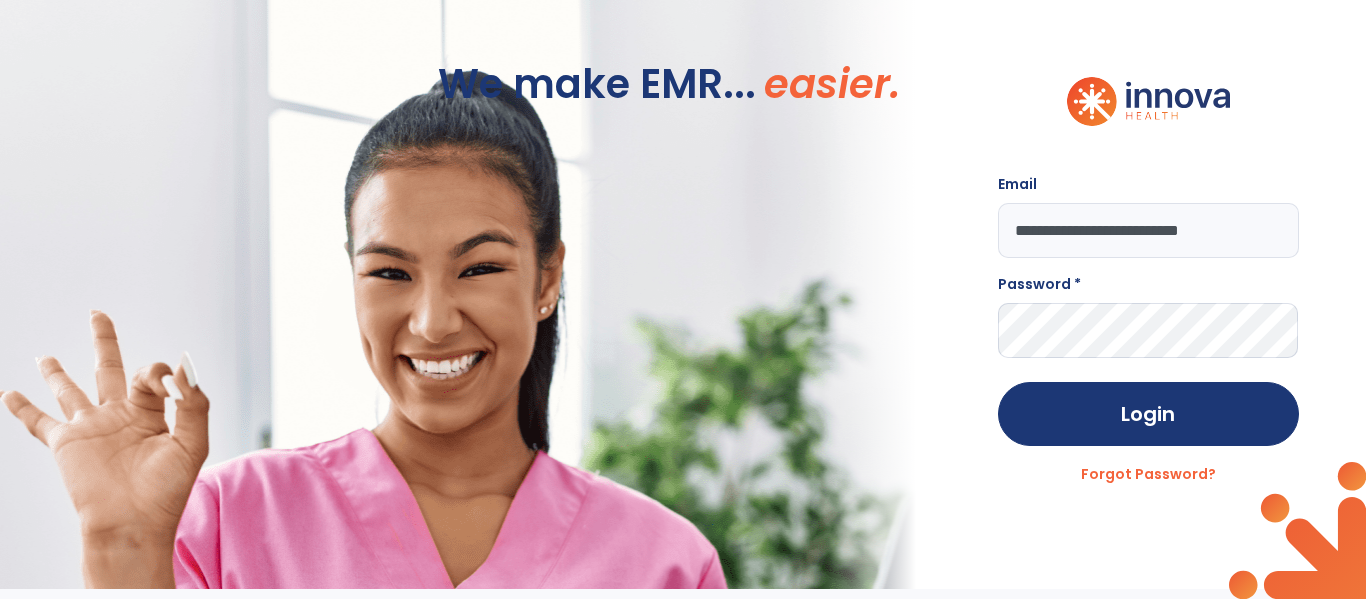 type on "**********" 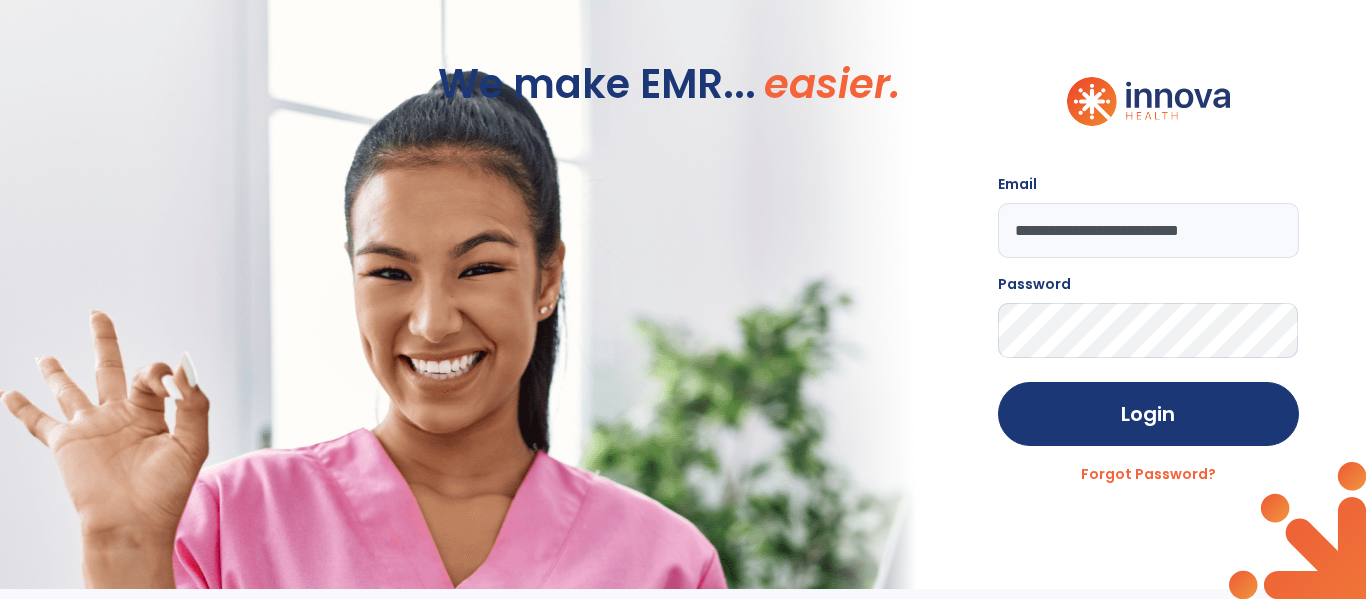 click on "Login" 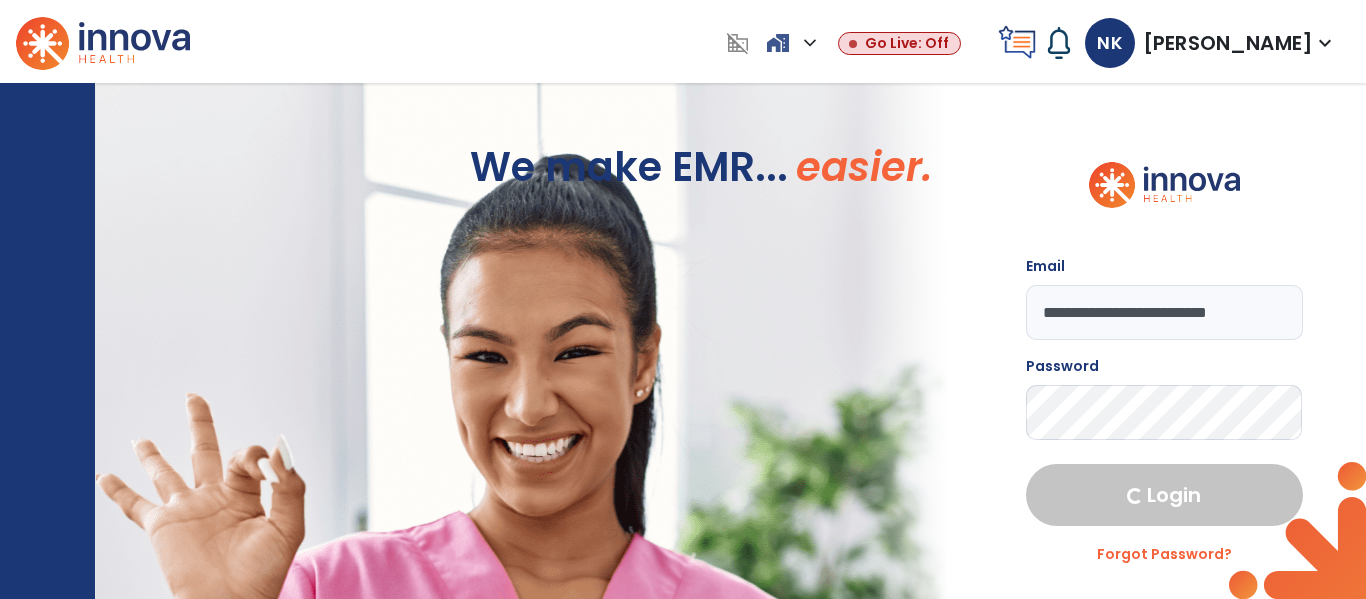 select on "****" 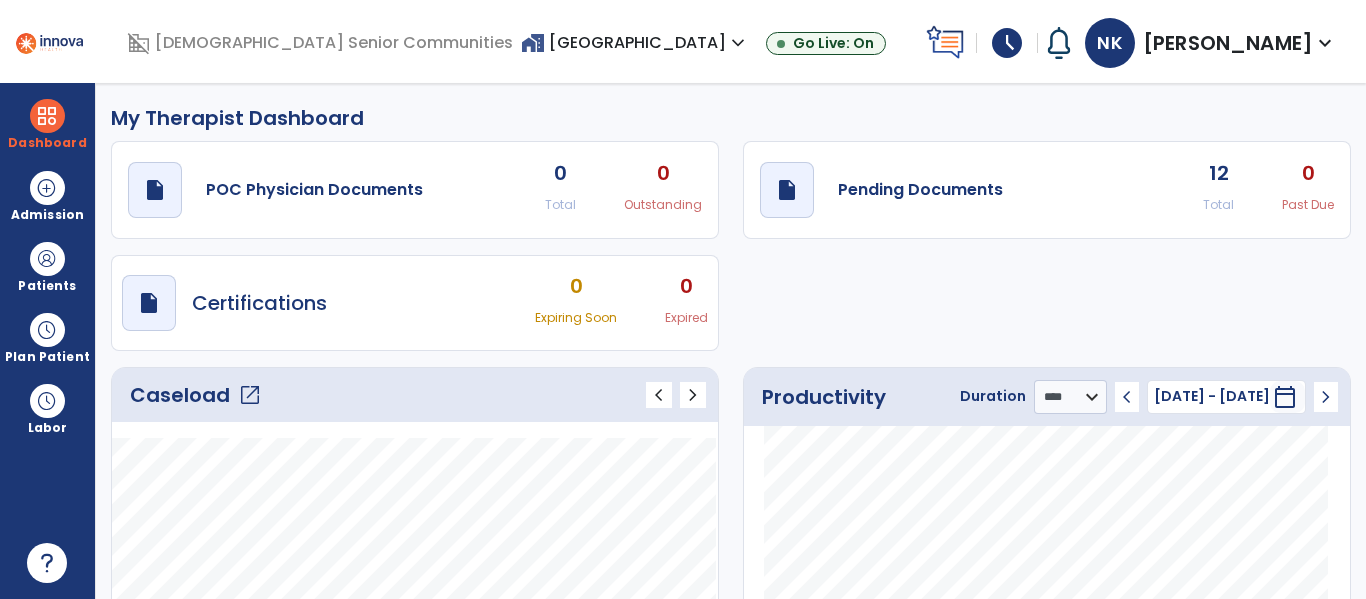 click on "open_in_new" 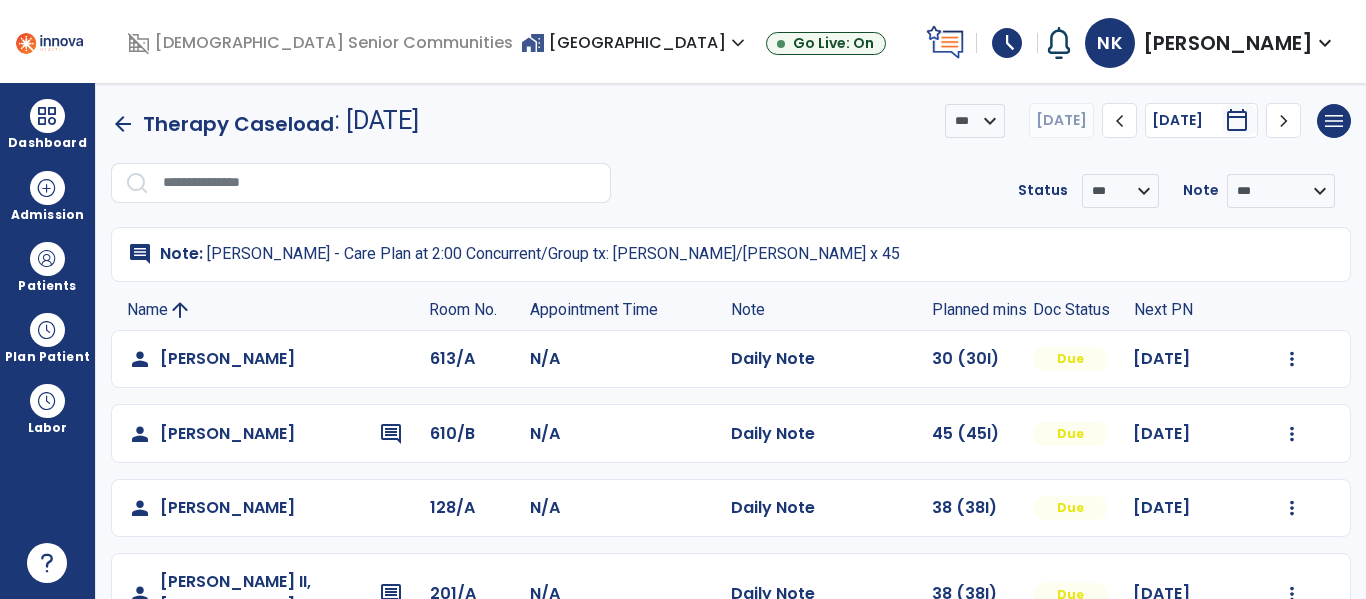 click on "person   [PERSON_NAME]  613/A N/A  Daily Note   30 (30I)  Due [DATE]  Mark Visit As Complete   Reset Note   Open Document   G + C Mins   person   [PERSON_NAME]  comment 610/B N/A  Daily Note   45 (45I)  Due [DATE]  Mark Visit As Complete   Reset Note   Open Document   G + C Mins   person   [PERSON_NAME]  128/A N/A  Daily Note   38 (38I)  Due [DATE]  Mark Visit As Complete   Reset Note   Open Document   G + C Mins   person   [PERSON_NAME] II, [PERSON_NAME]  comment 201/A N/A  Daily Note   38 (38I)  Due [DATE]  Mark Visit As Complete   Reset Note   Open Document   G + C Mins   person   [PERSON_NAME]  611/B N/A  Daily Note   30 (30I)  Incomplete [DATE]  Mark Visit As Complete   Reset Note   Open Document   G + C Mins   person   [PERSON_NAME]  614/B N/A  Daily Note   30 (30I)  Due [DATE]  Mark Visit As Complete   Reset Note   Open Document   G + C Mins   person   [PERSON_NAME]  602/B N/A  Daily Note   30 (30I)  Due [DATE]  Mark Visit As Complete   Reset Note   Open Document   G + C Mins" 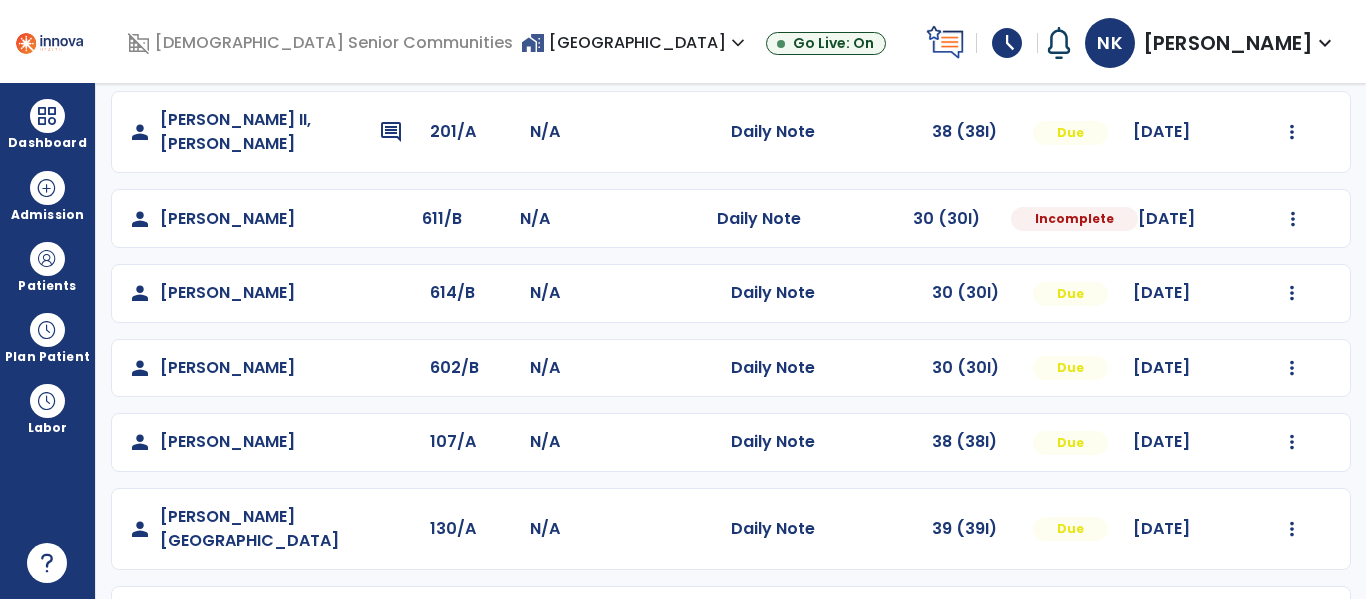 scroll, scrollTop: 461, scrollLeft: 0, axis: vertical 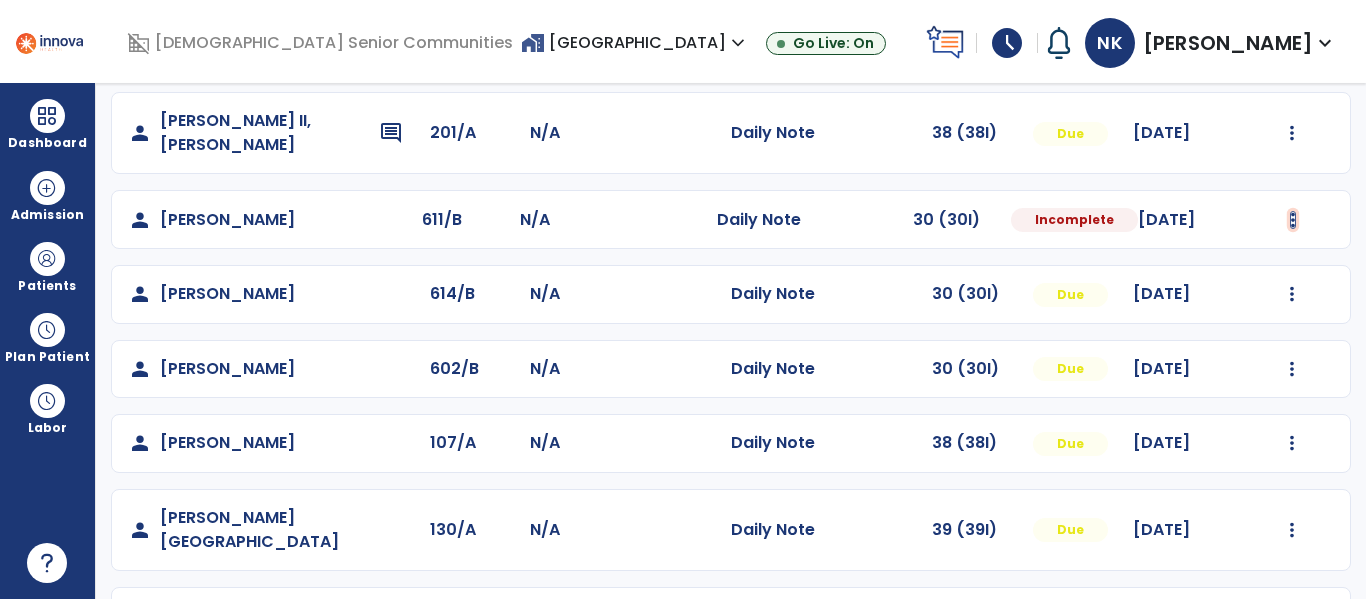 click at bounding box center (1292, -102) 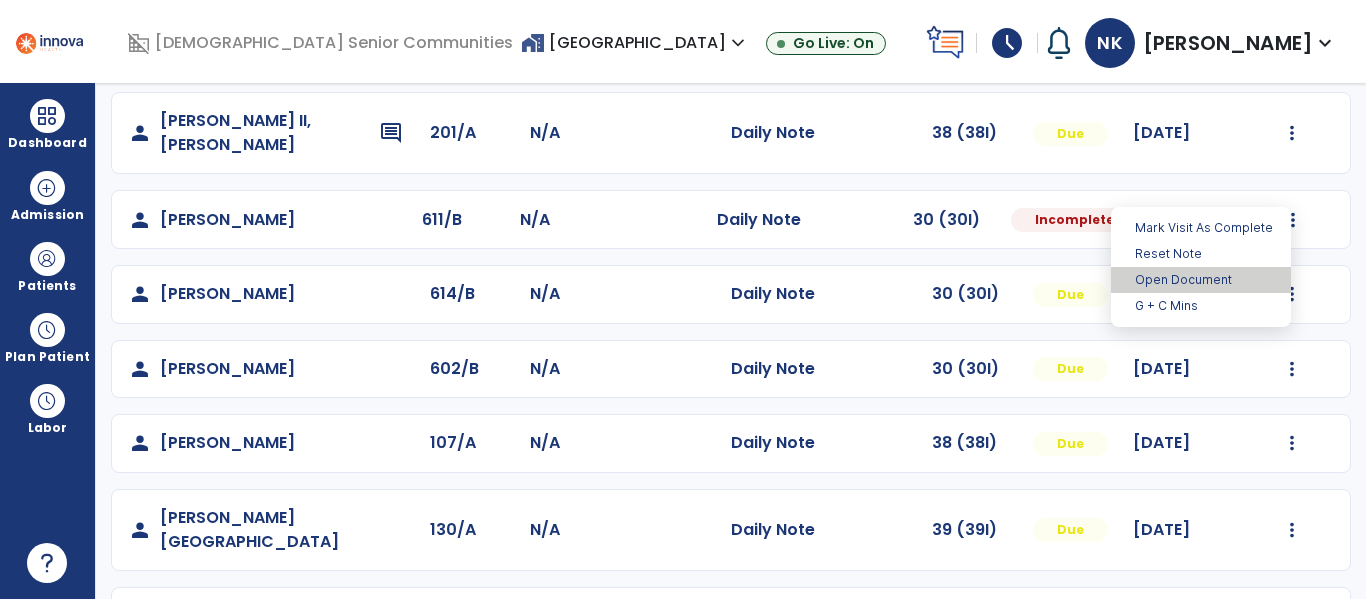 click on "Open Document" at bounding box center (1201, 280) 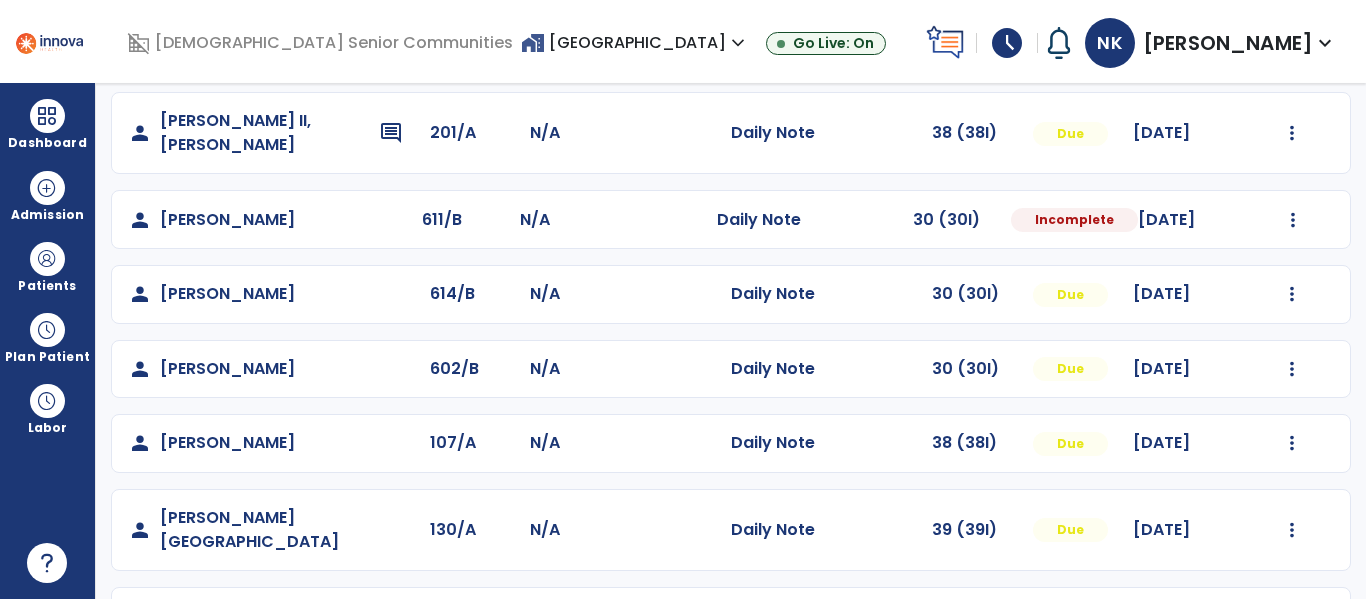 select on "*" 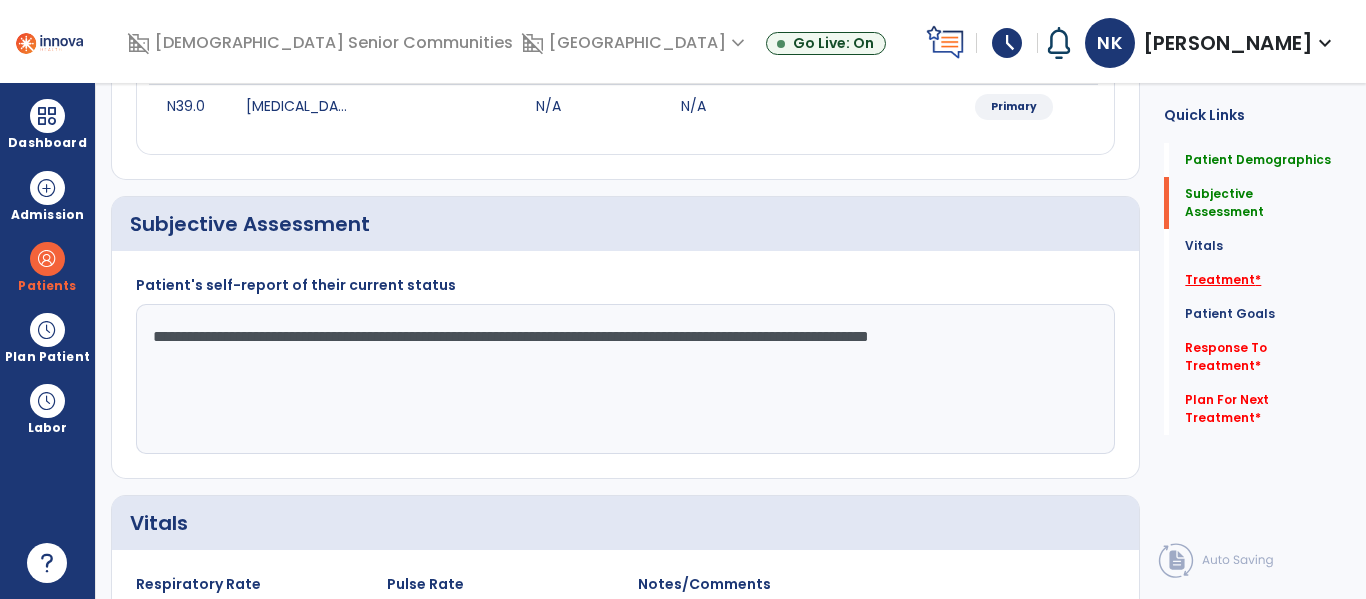 click on "Treatment   *" 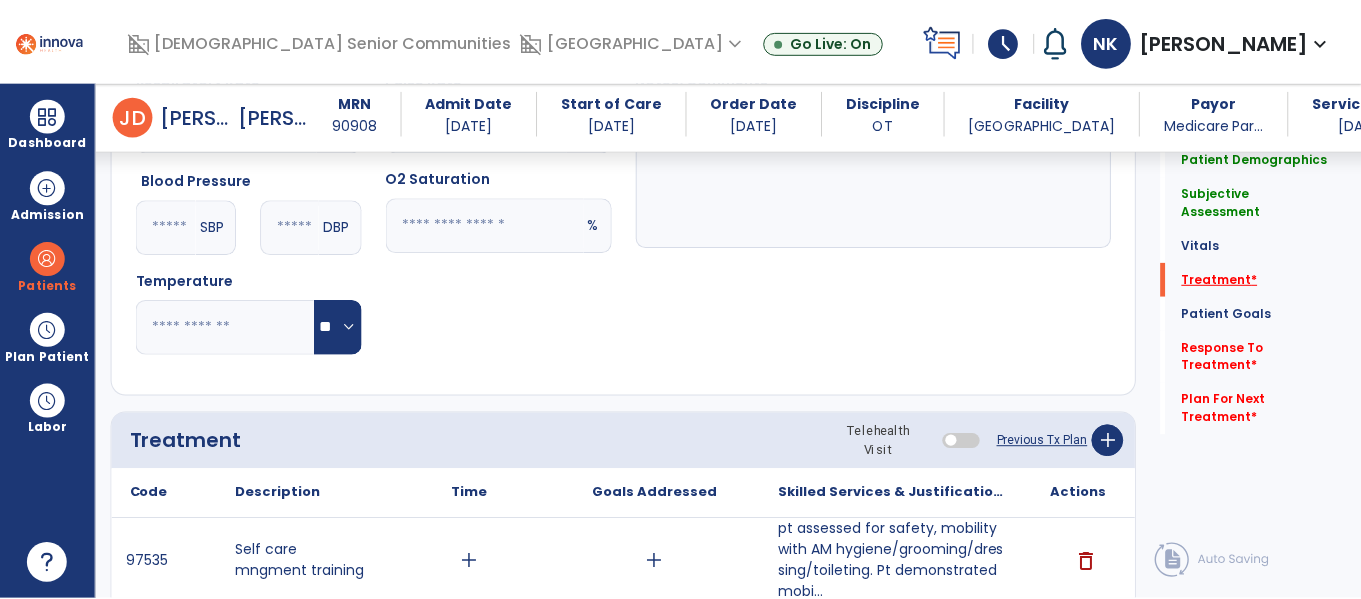 scroll, scrollTop: 1248, scrollLeft: 0, axis: vertical 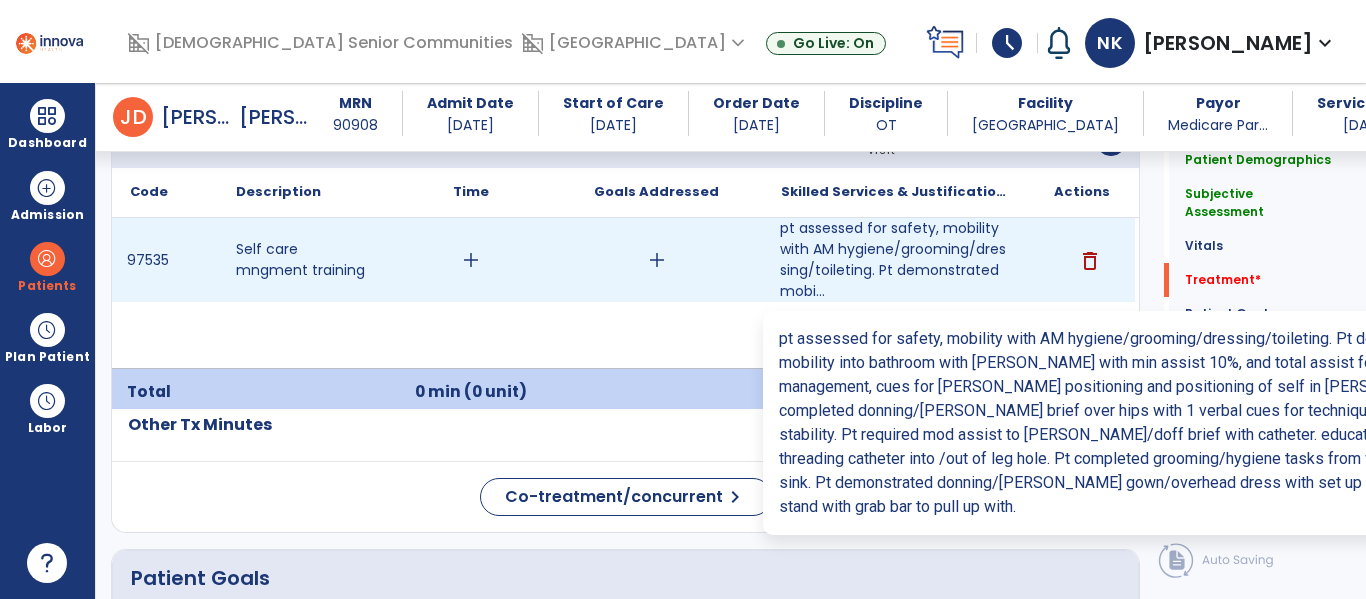 click on "pt assessed for safety, mobility with AM  hygiene/grooming/dressing/toileting.  Pt demonstrated mobi..." at bounding box center [896, 260] 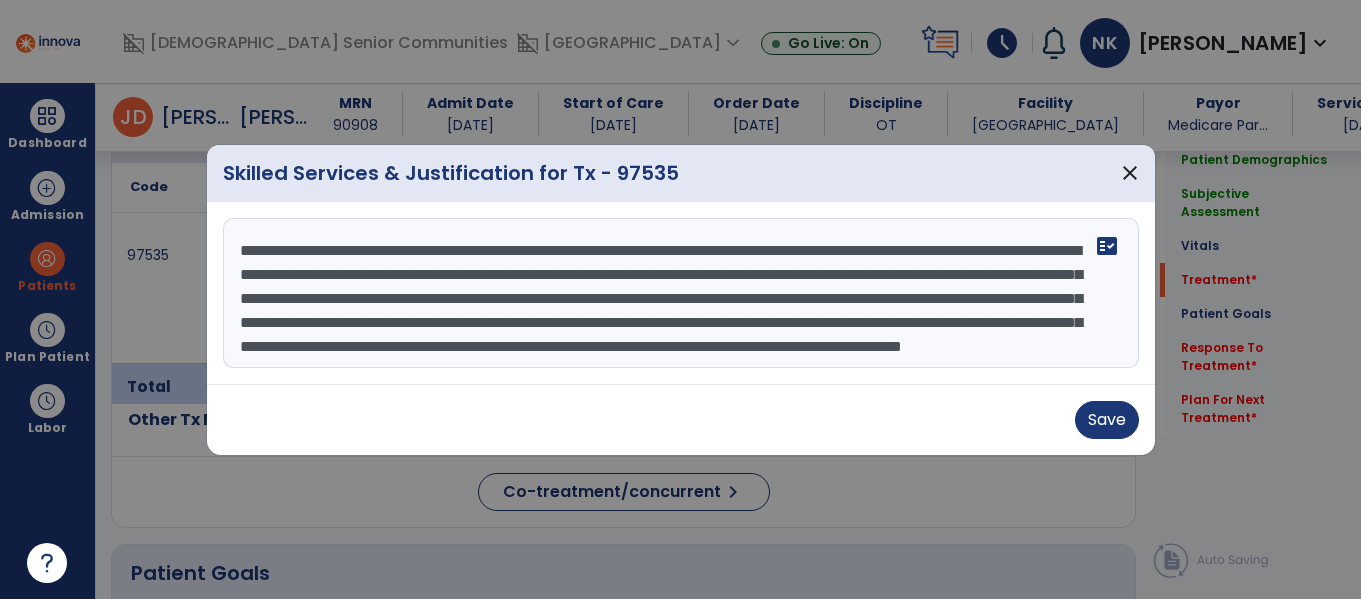 scroll, scrollTop: 1248, scrollLeft: 0, axis: vertical 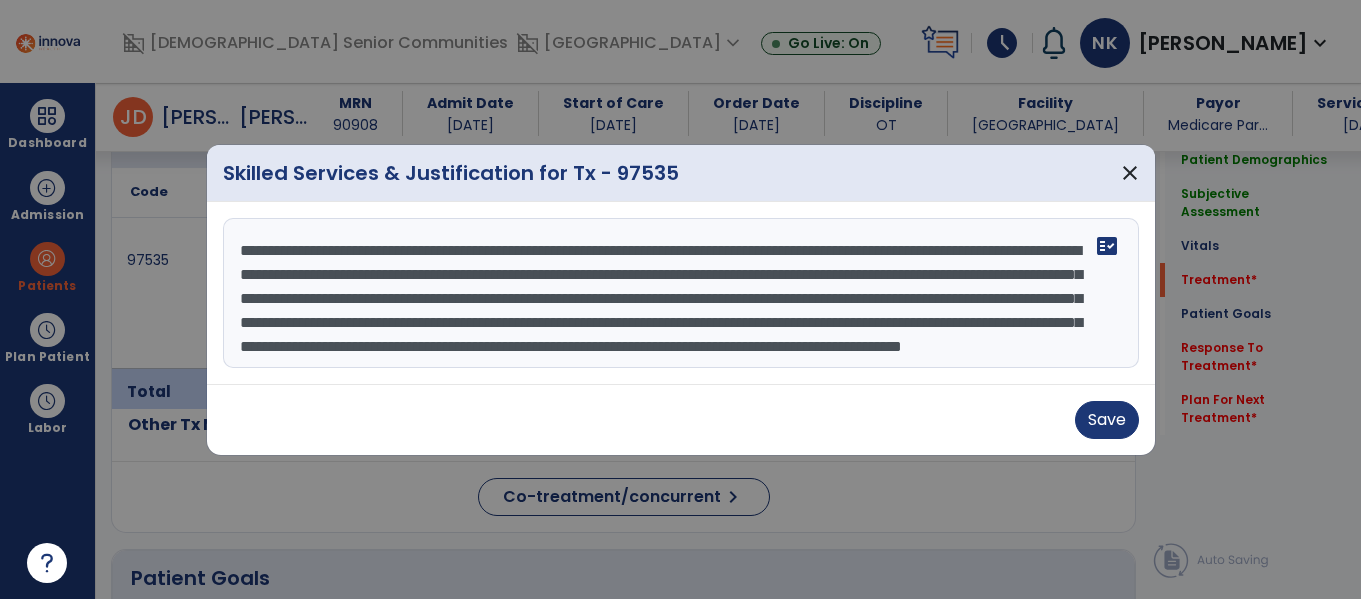 click on "**********" at bounding box center (681, 293) 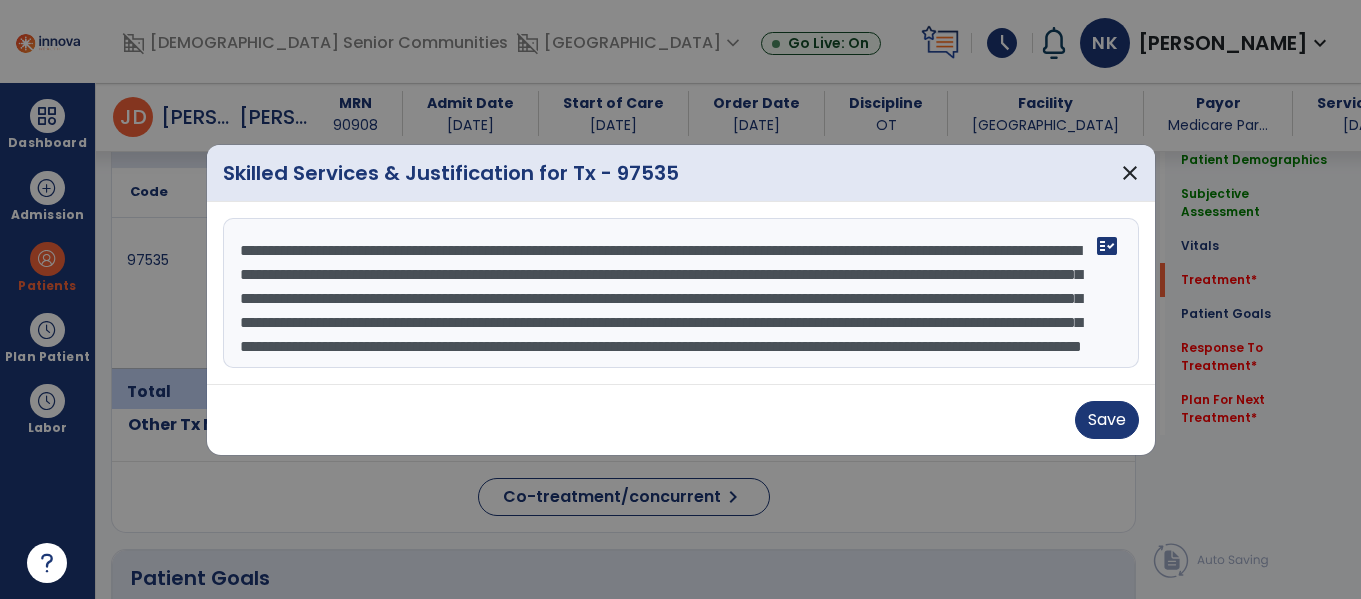 click on "**********" at bounding box center (681, 293) 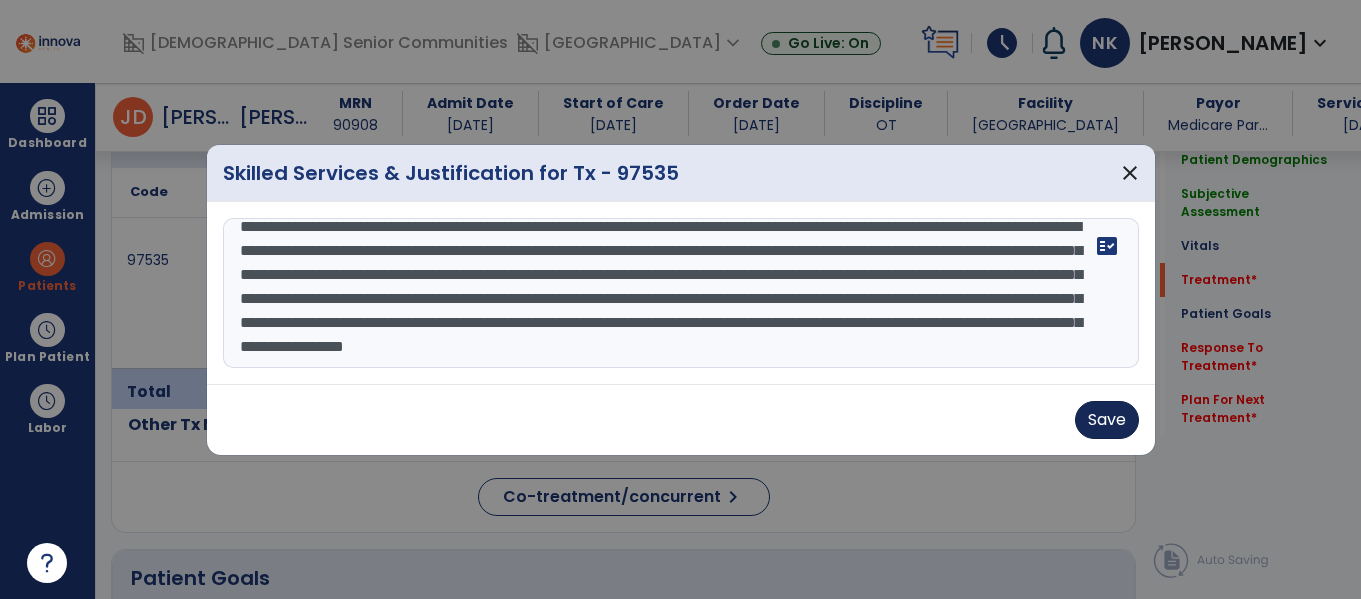 type on "**********" 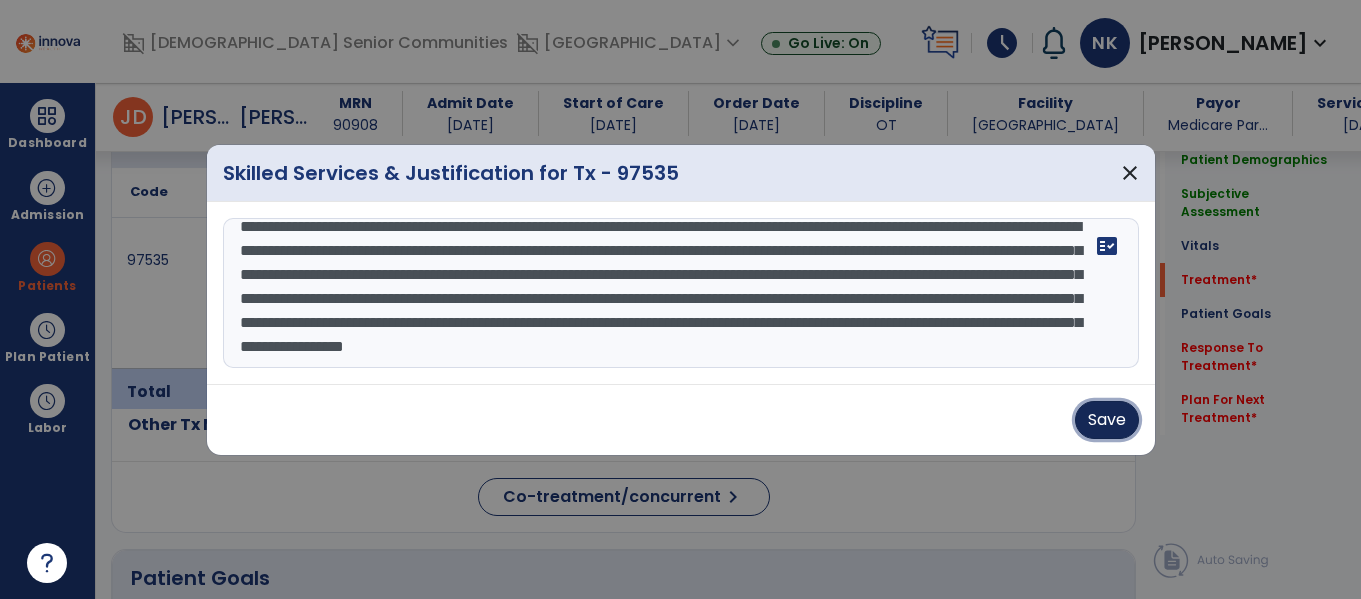 click on "Save" at bounding box center (1107, 420) 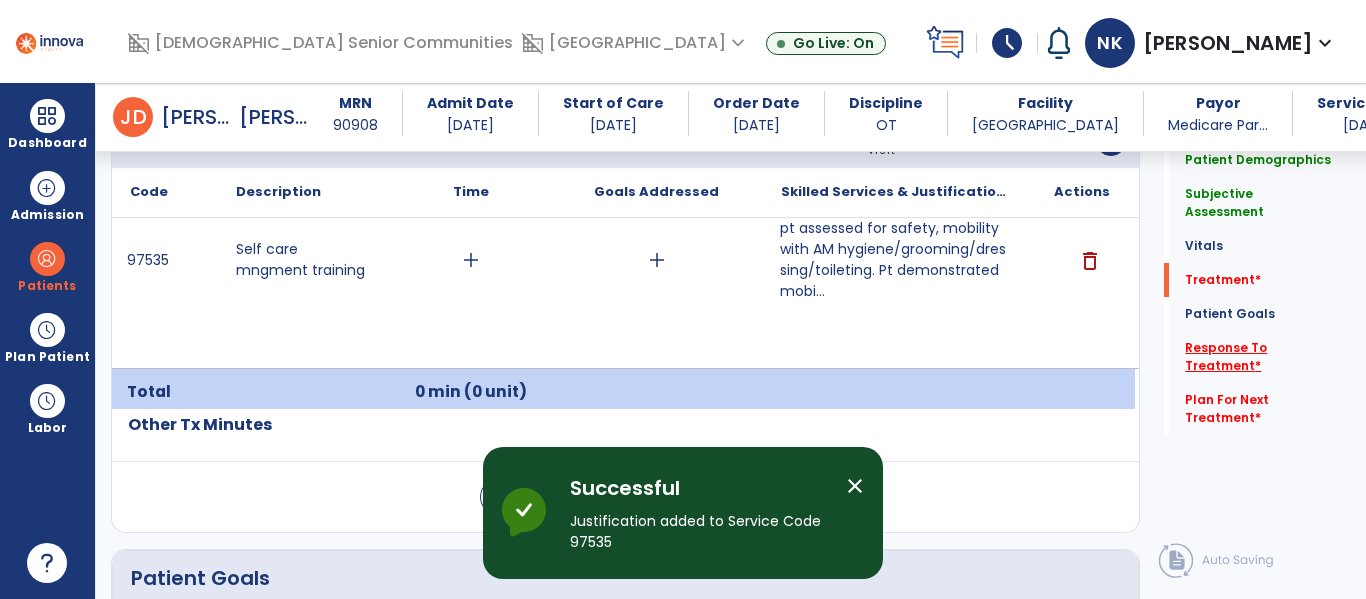 click on "Response To Treatment   *" 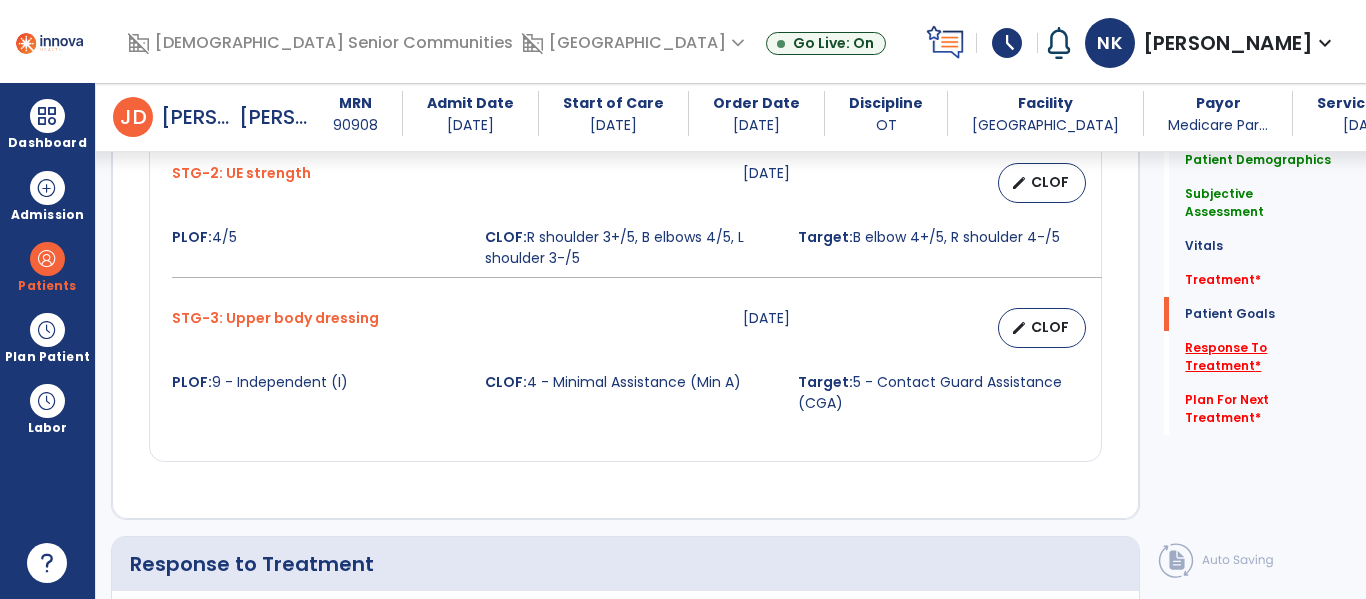 scroll, scrollTop: 2880, scrollLeft: 0, axis: vertical 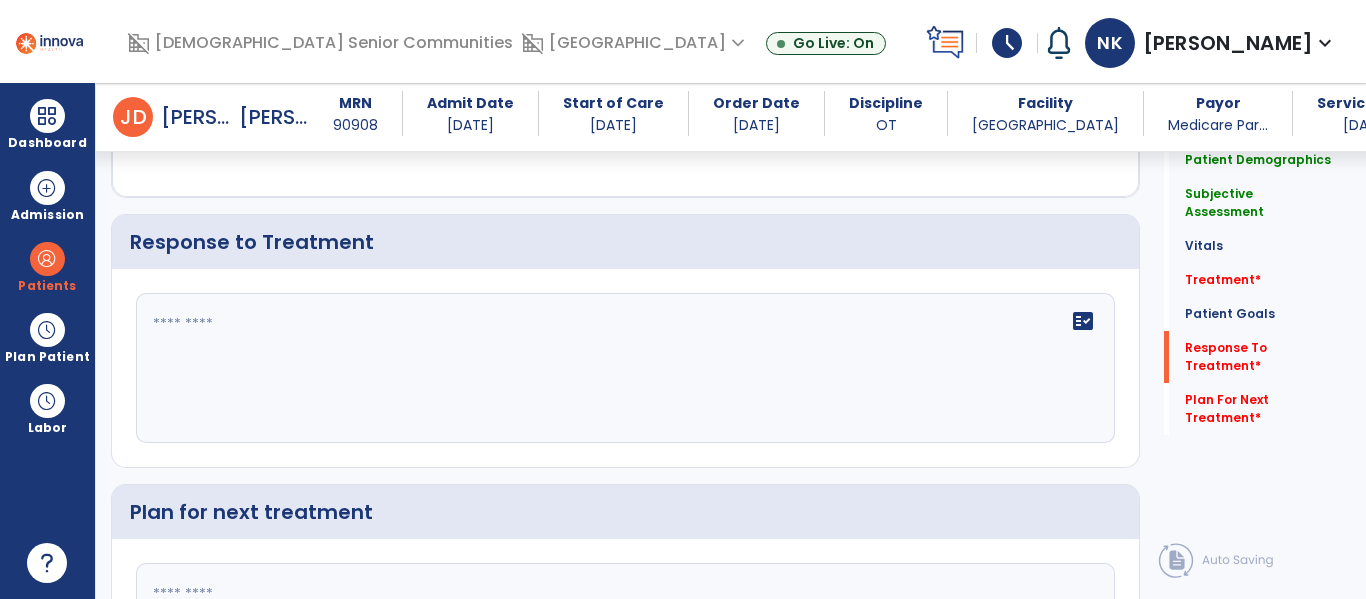 click on "fact_check" 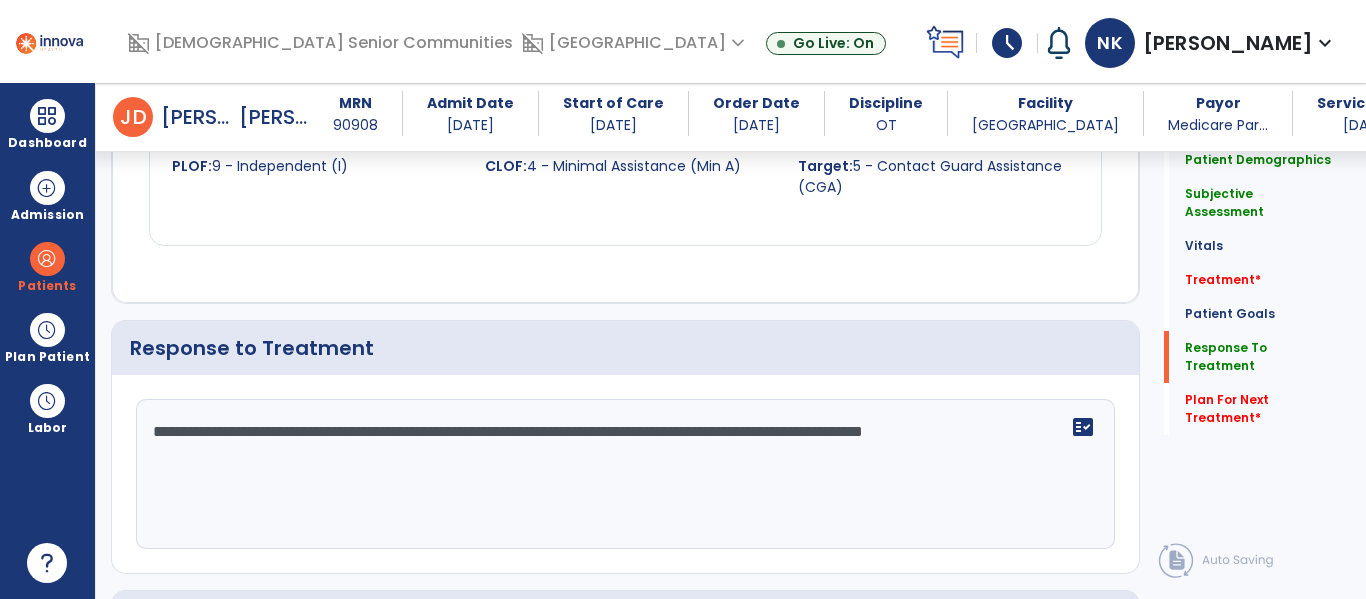 scroll, scrollTop: 2809, scrollLeft: 0, axis: vertical 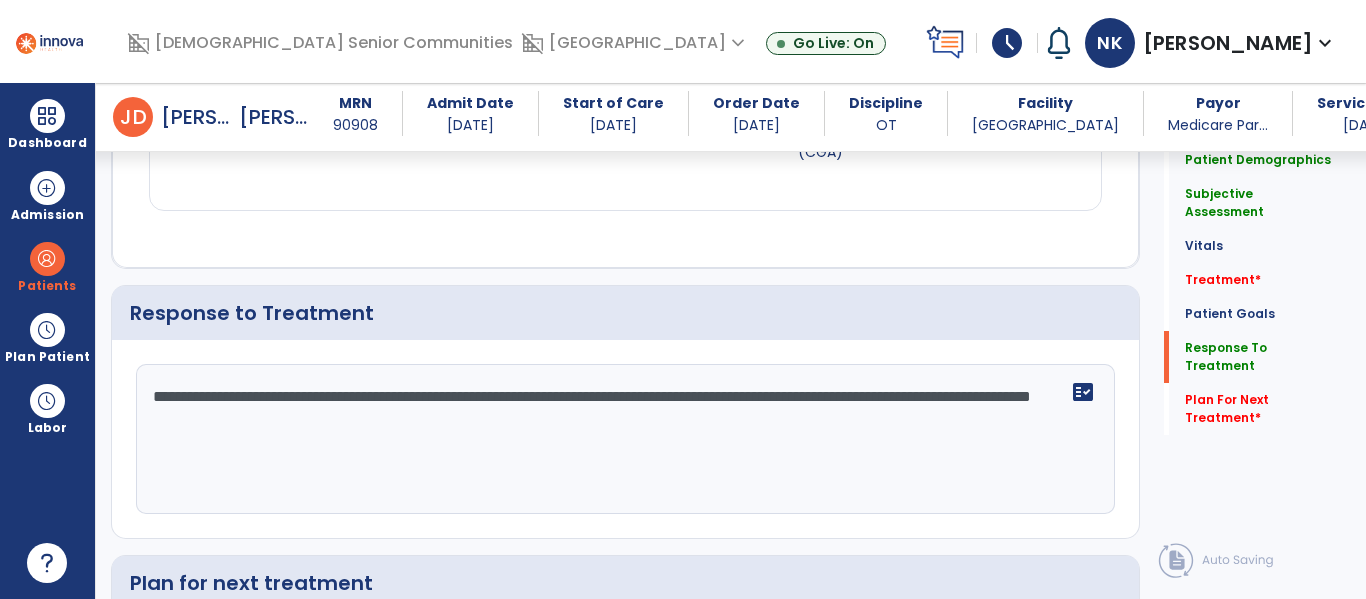 click on "**********" 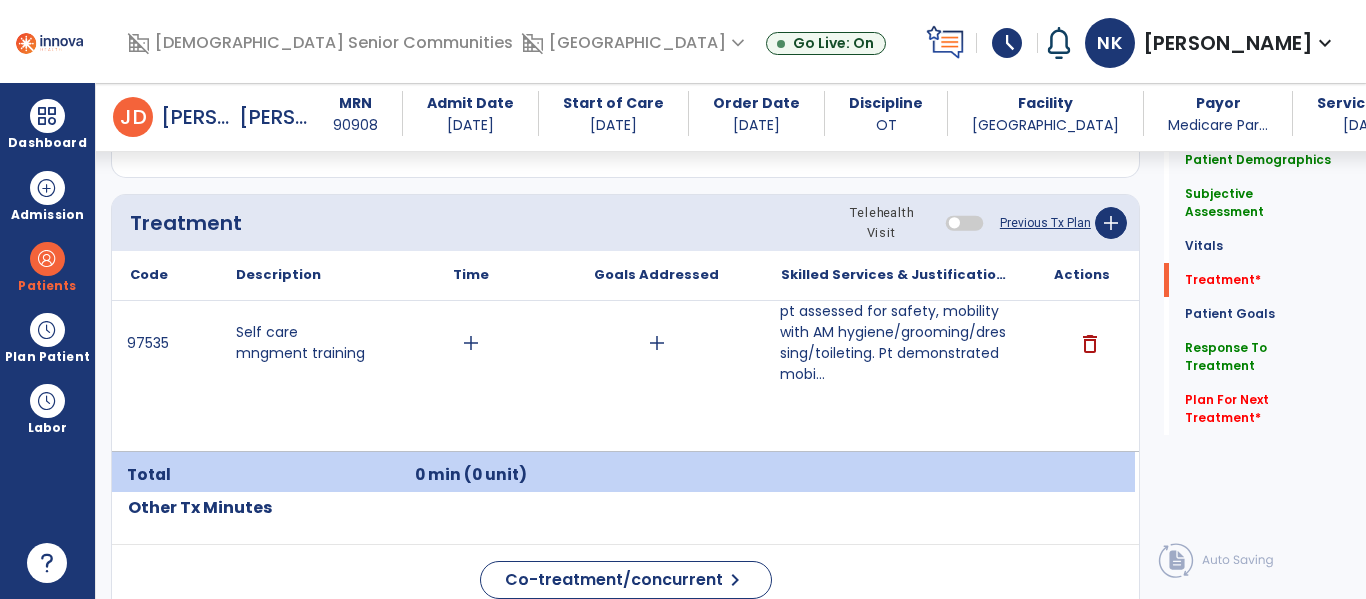 type on "**********" 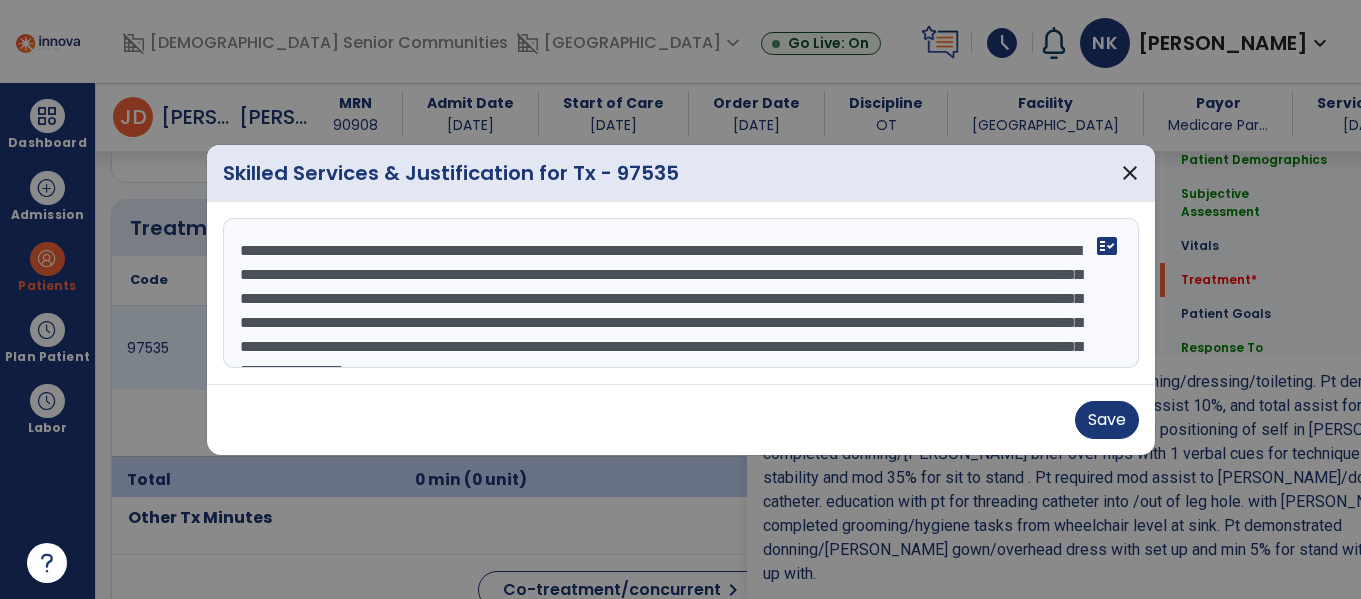scroll, scrollTop: 1165, scrollLeft: 0, axis: vertical 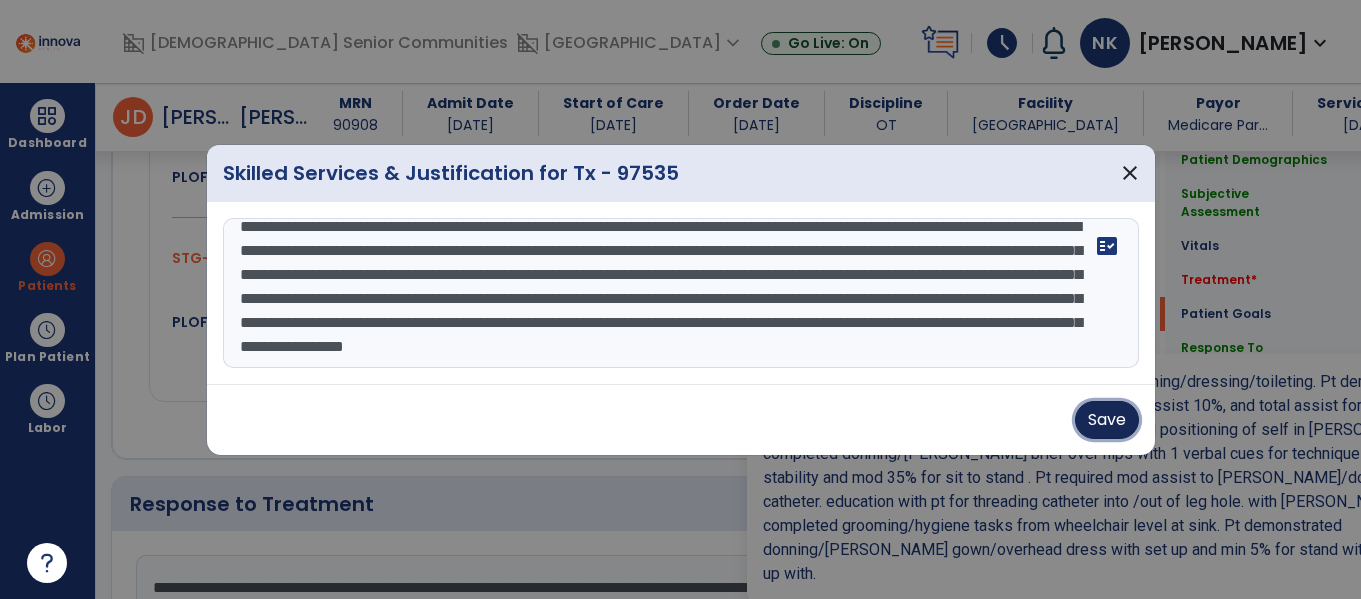 click on "Save" at bounding box center (1107, 420) 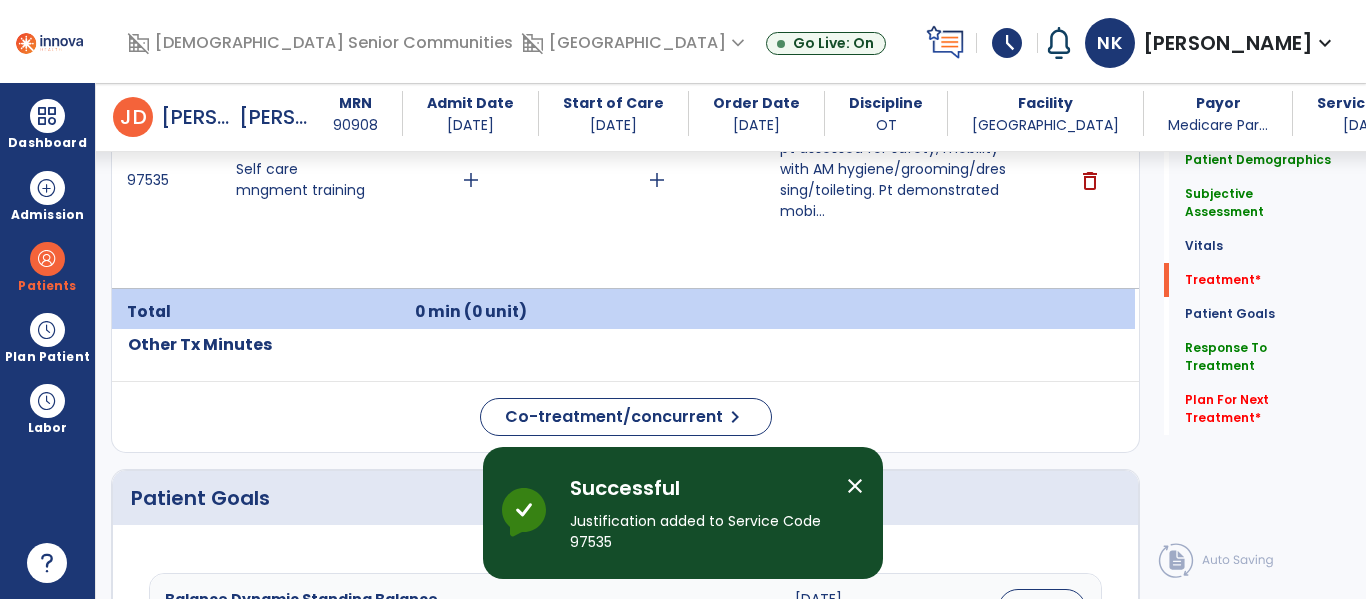 scroll, scrollTop: 1257, scrollLeft: 0, axis: vertical 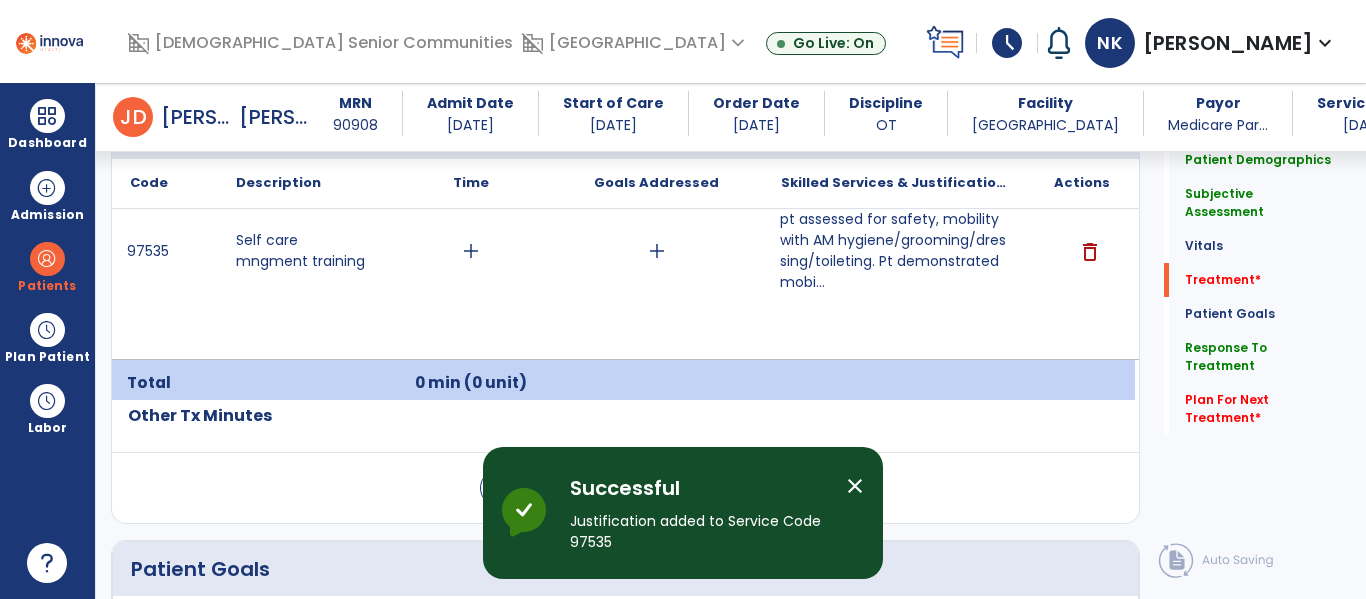 click on "add" at bounding box center [471, 251] 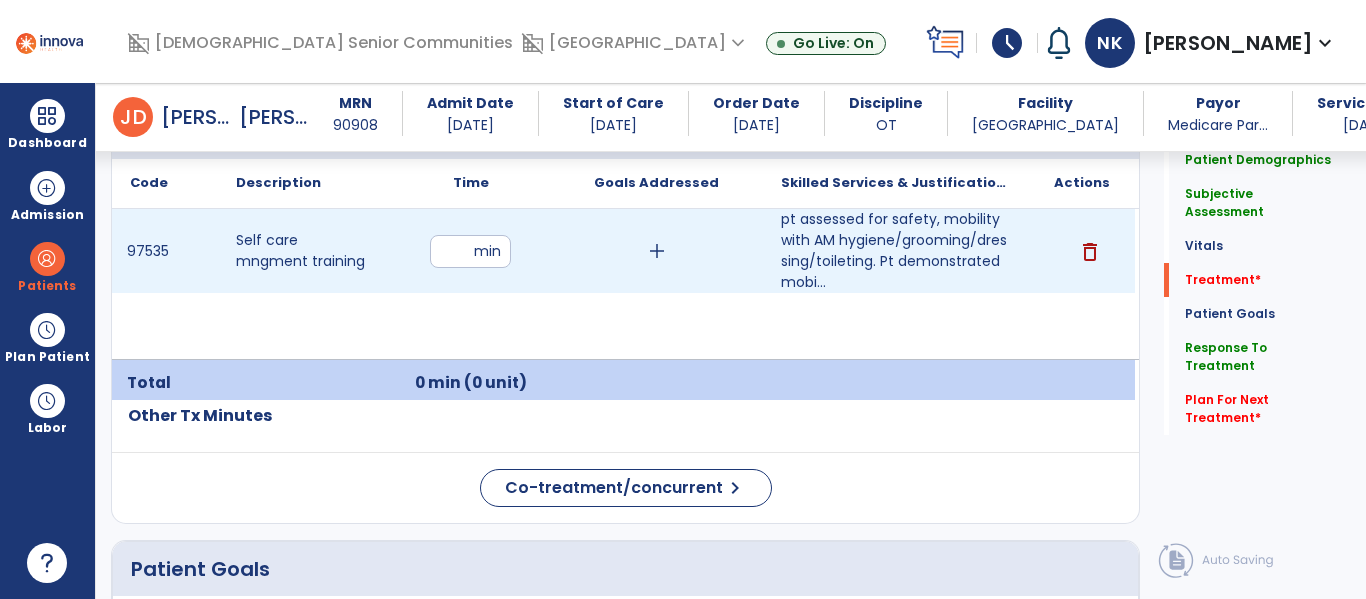 type on "**" 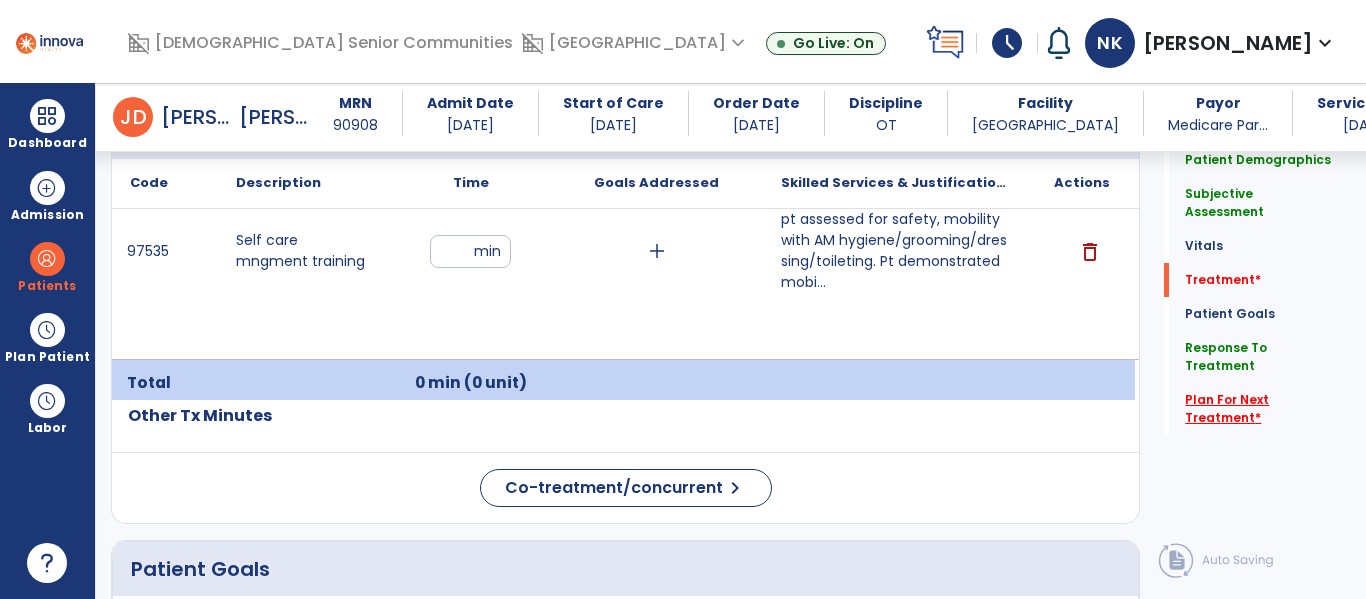click on "Plan For Next Treatment   *" 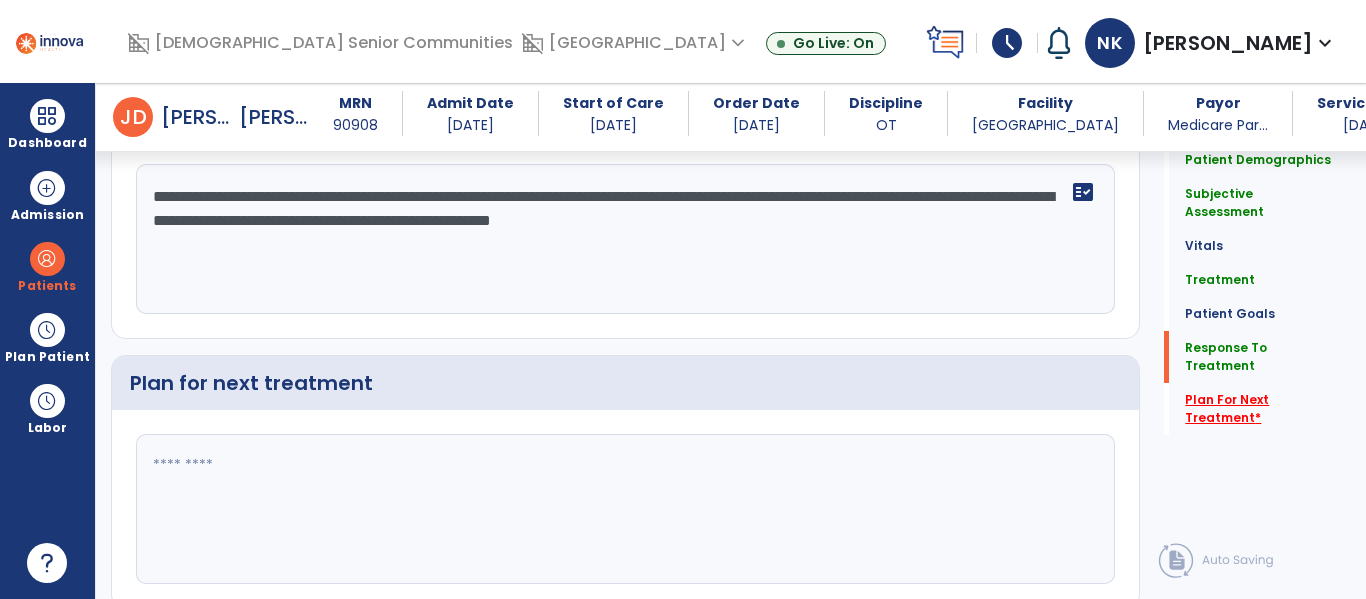 scroll, scrollTop: 3085, scrollLeft: 0, axis: vertical 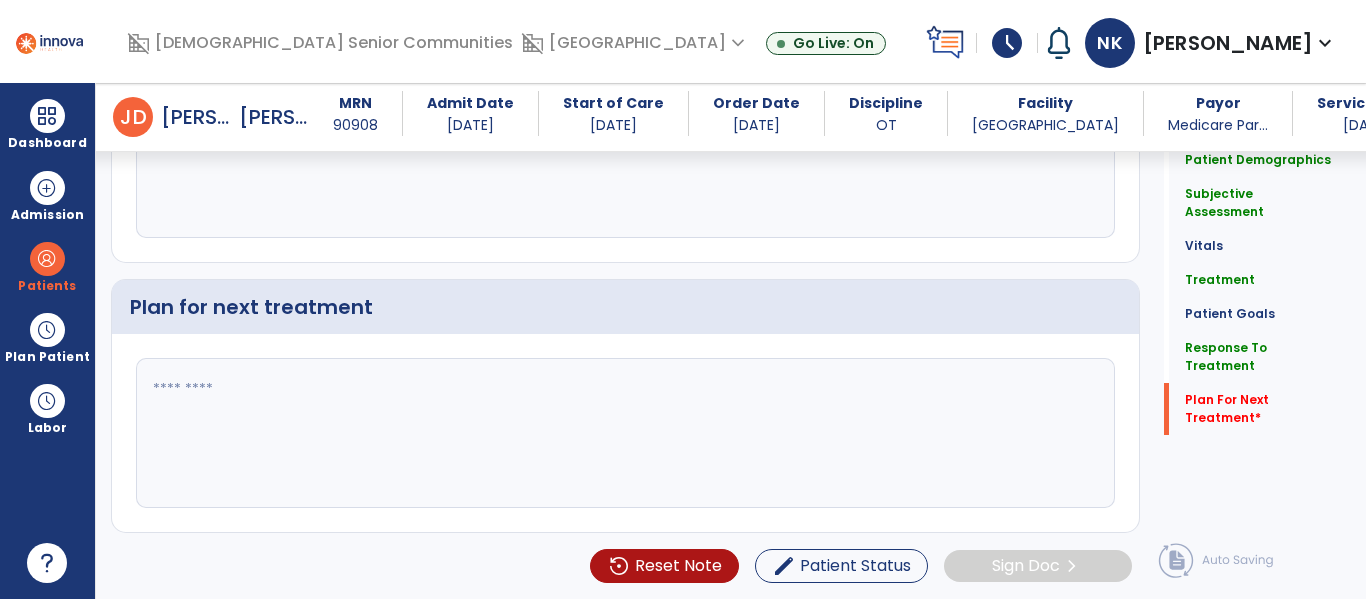 click 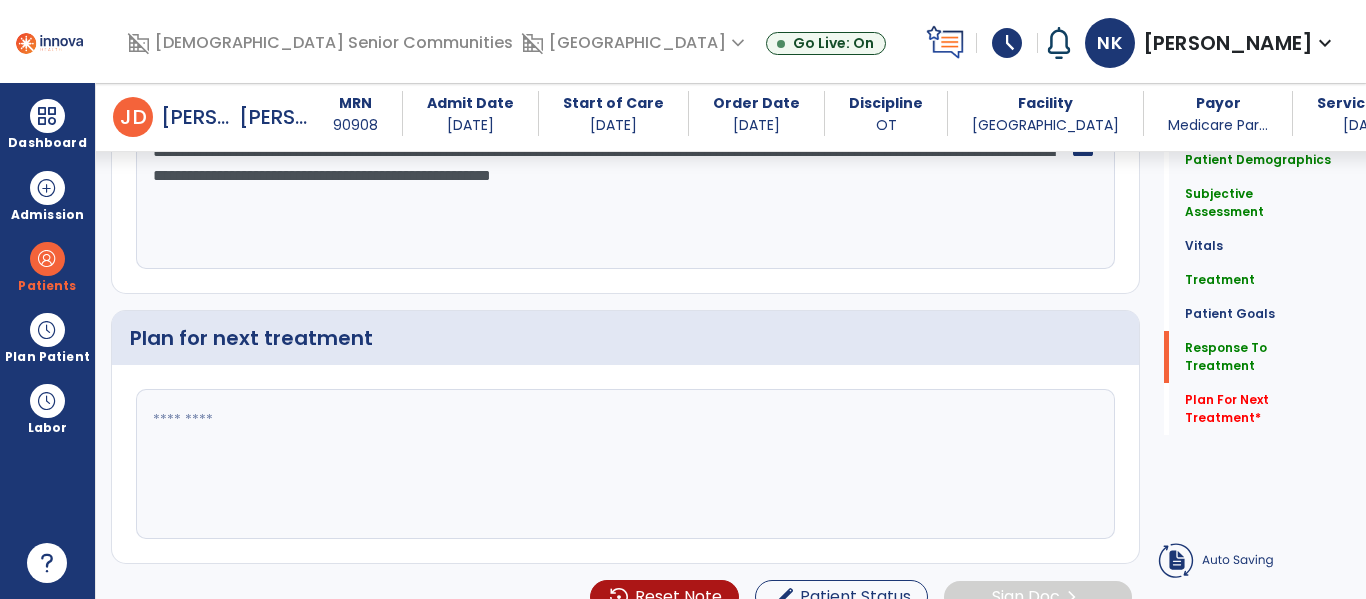 scroll, scrollTop: 3050, scrollLeft: 0, axis: vertical 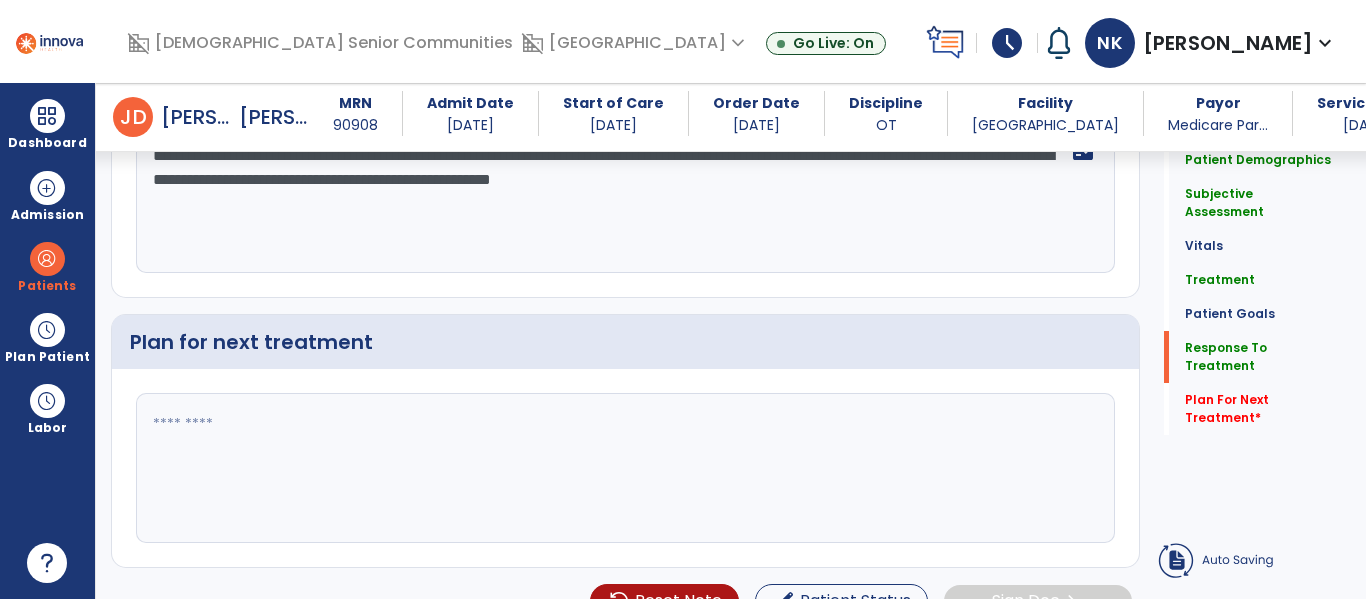 click 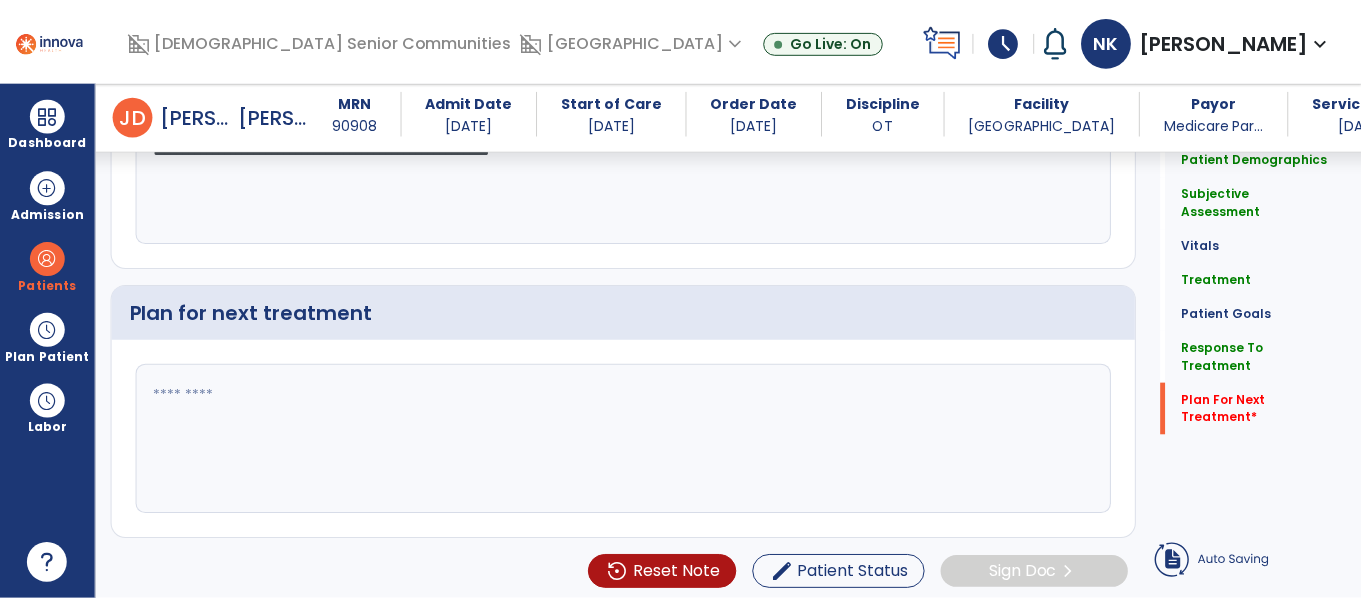 scroll, scrollTop: 3085, scrollLeft: 0, axis: vertical 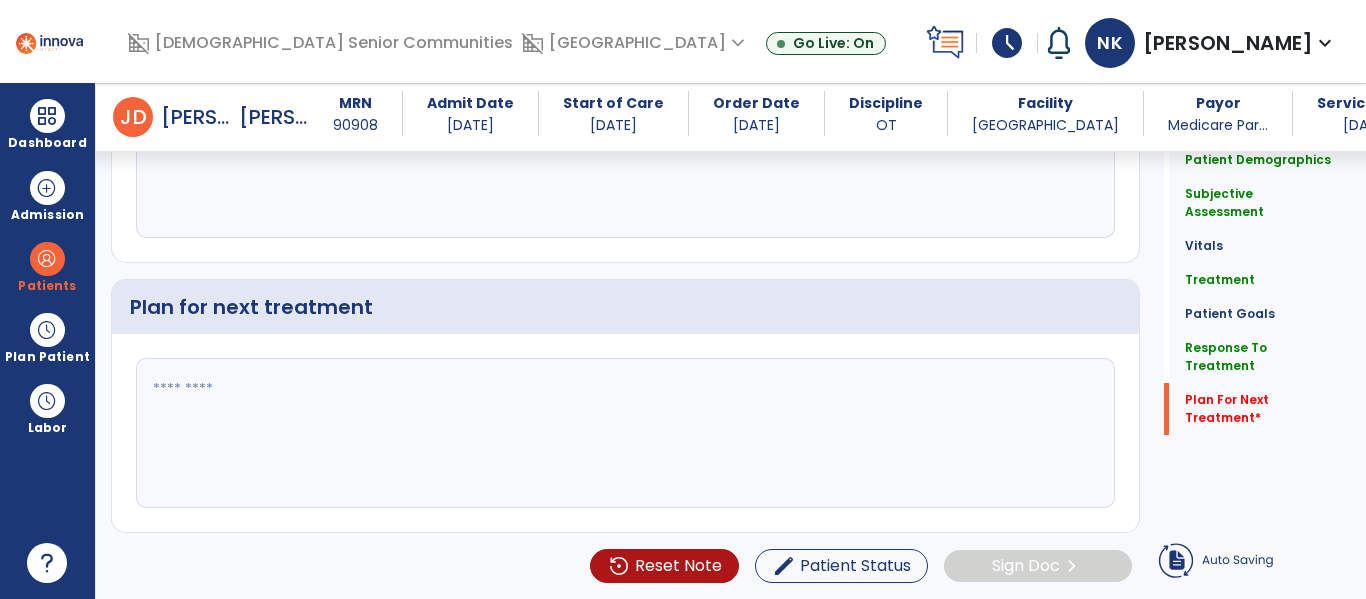 click 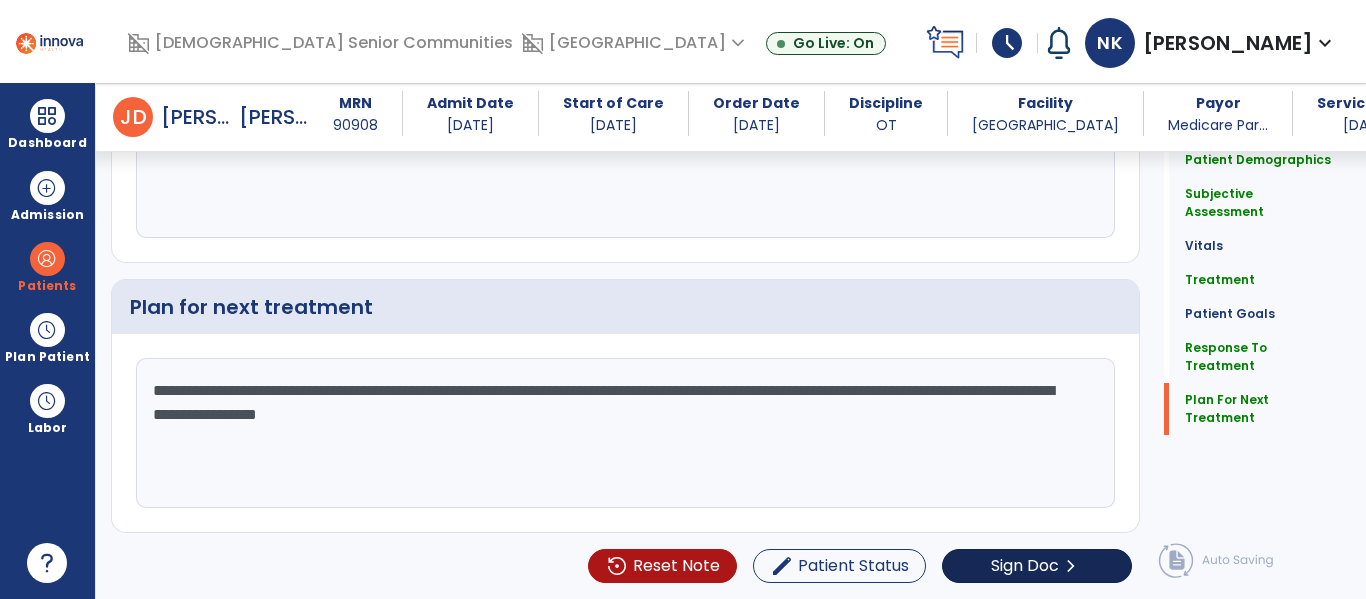type on "**********" 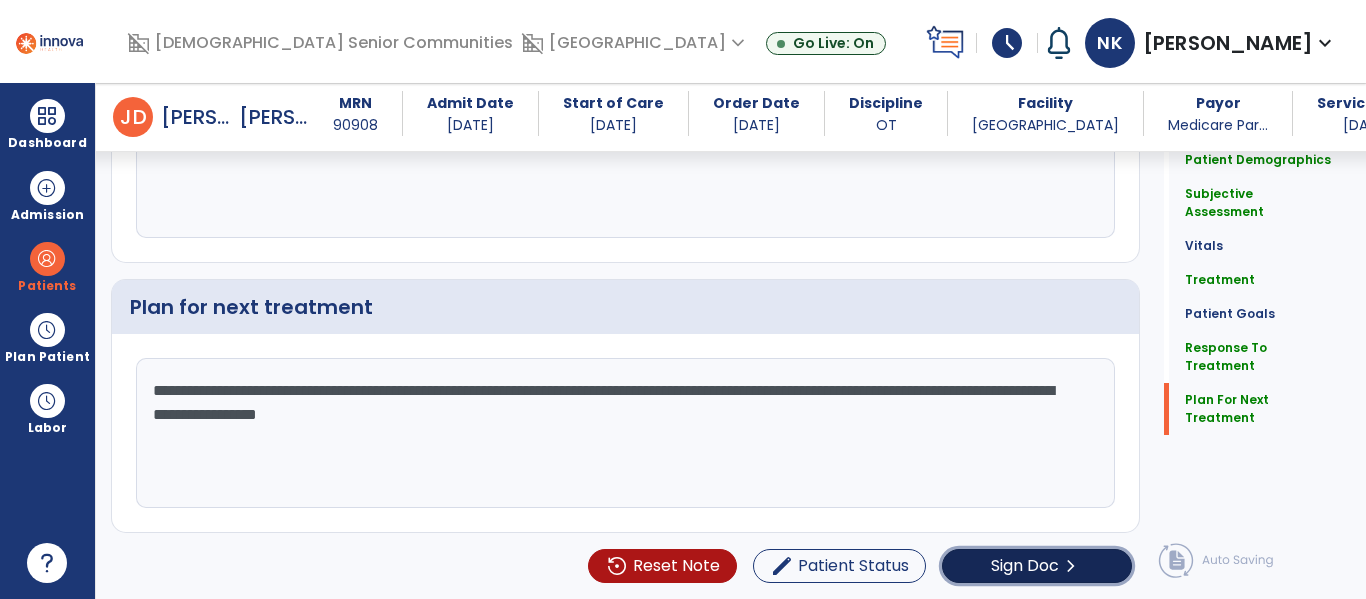 click on "Sign Doc" 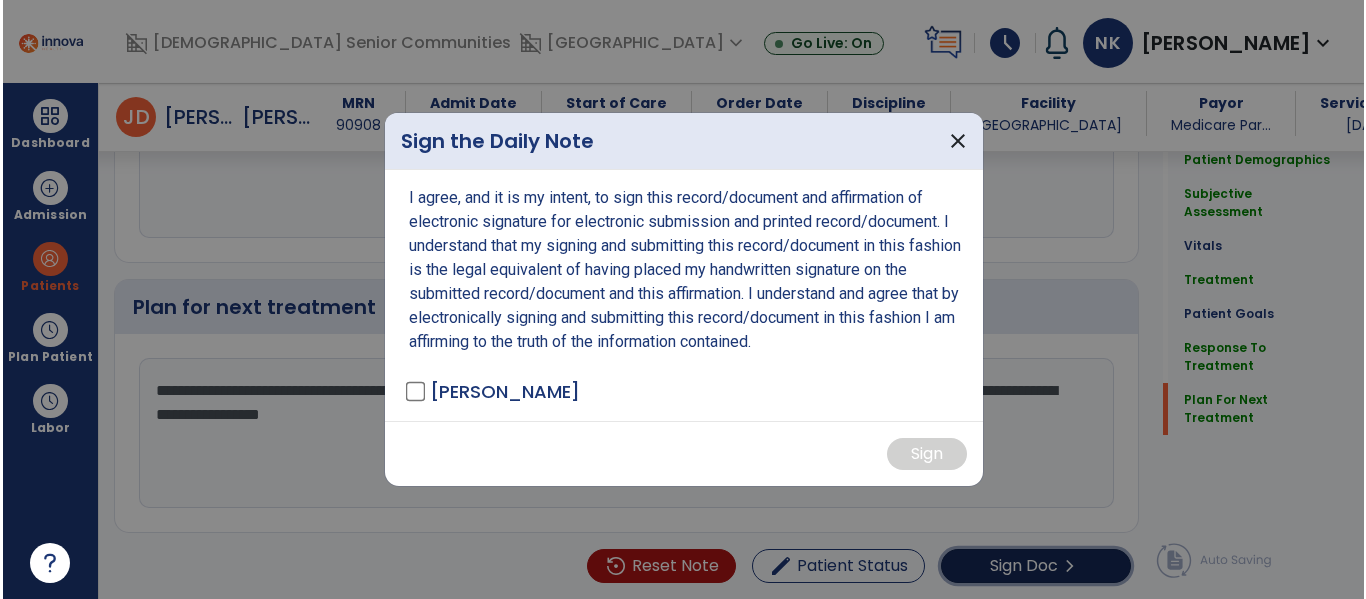 scroll, scrollTop: 3085, scrollLeft: 0, axis: vertical 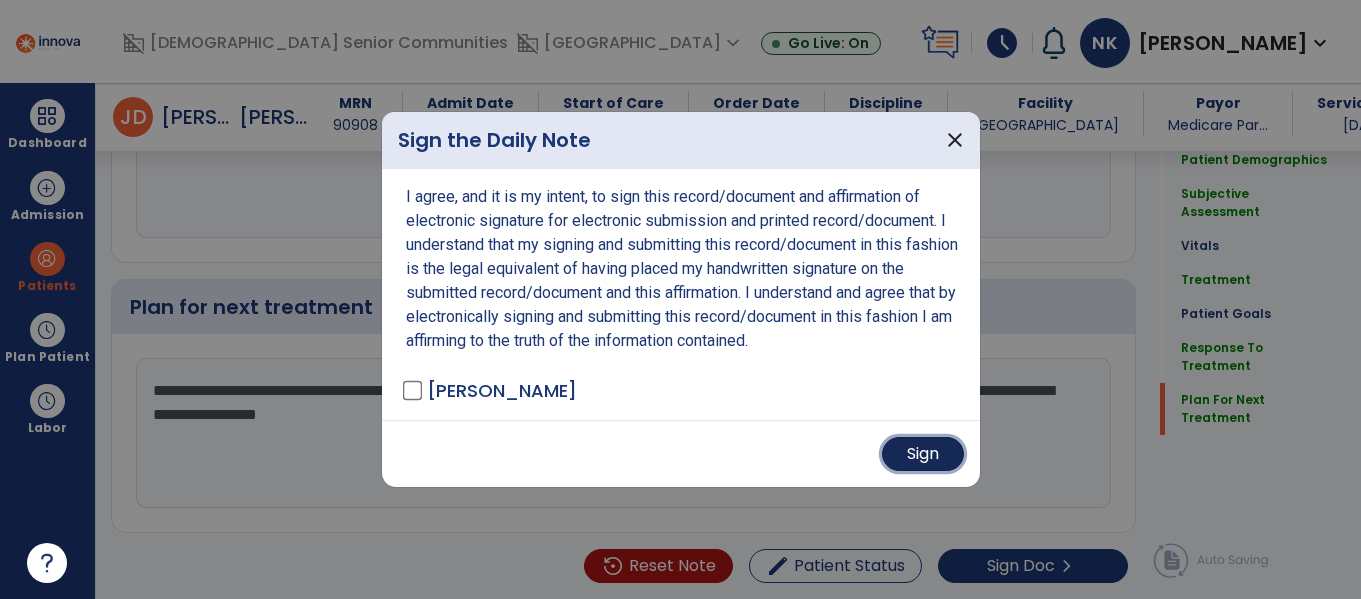 click on "Sign" at bounding box center (923, 454) 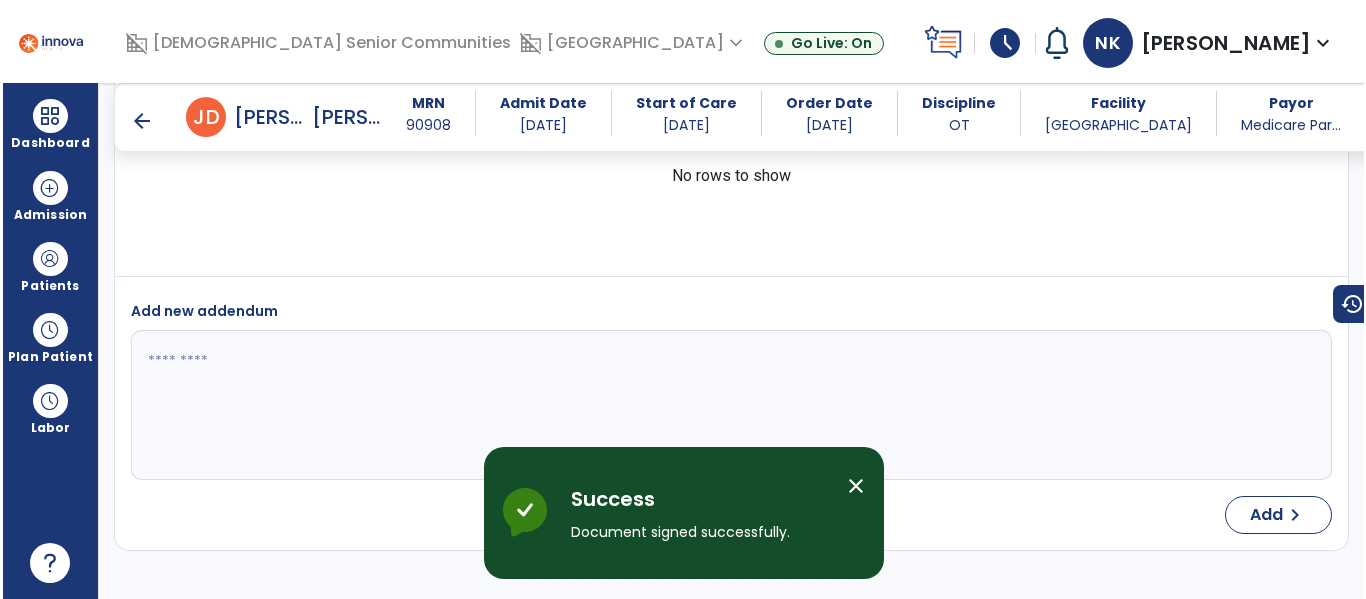 scroll, scrollTop: 2569, scrollLeft: 0, axis: vertical 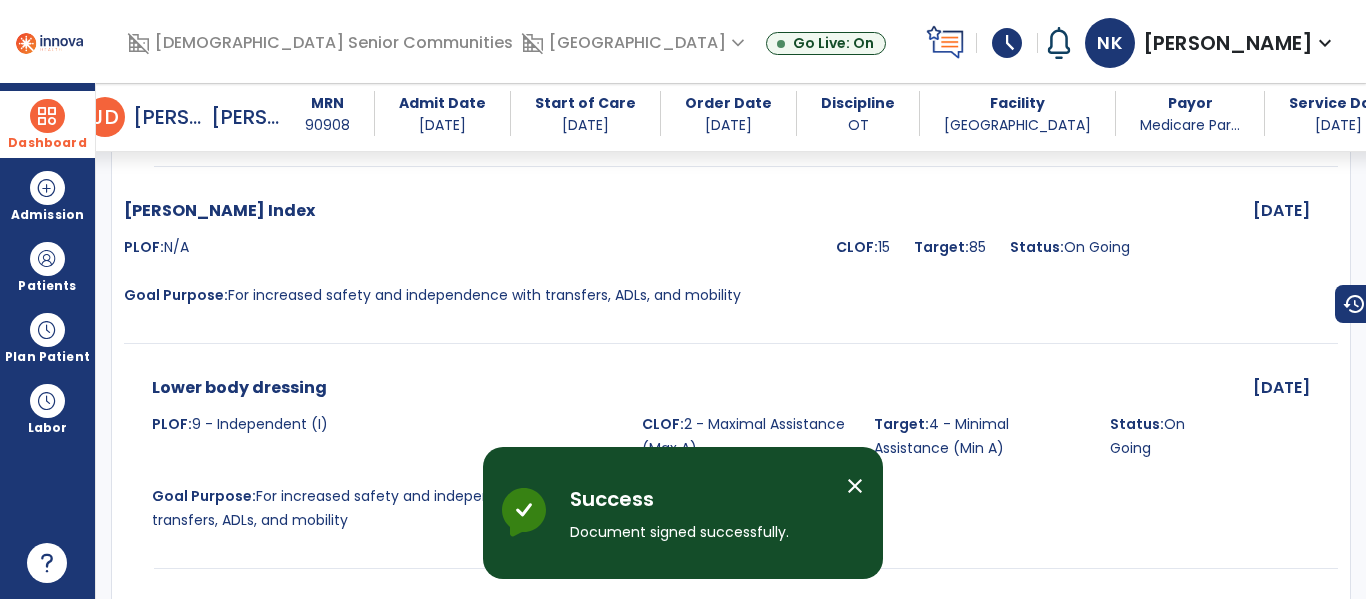 click at bounding box center [47, 116] 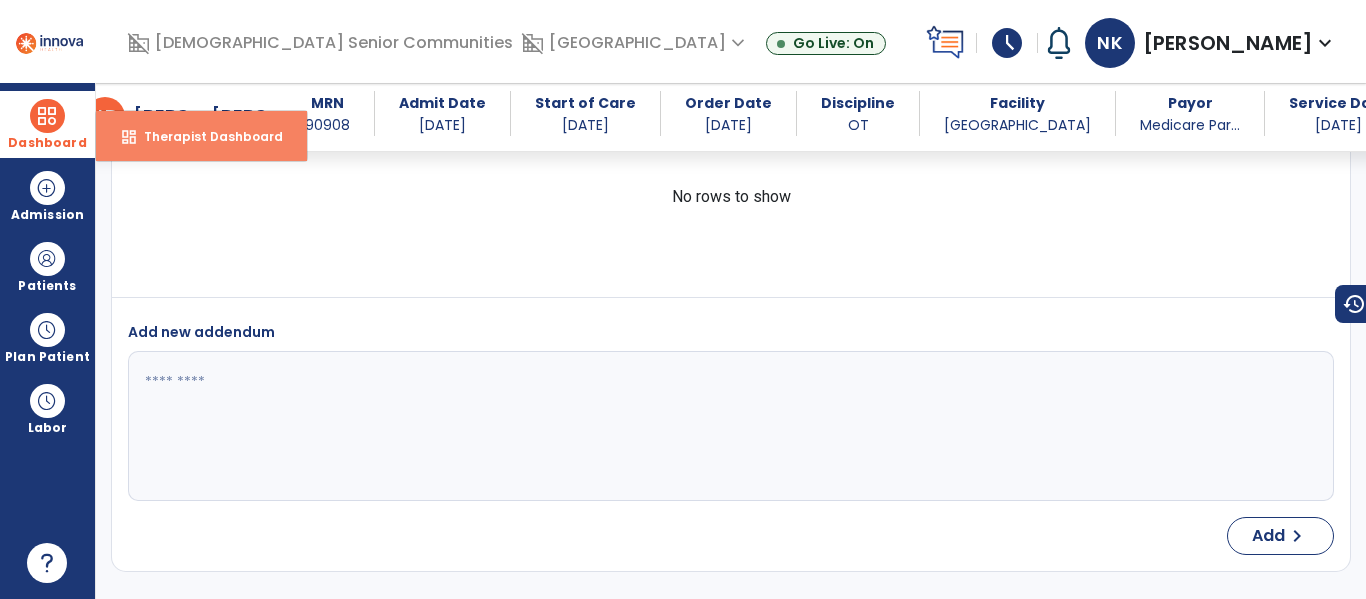 click on "dashboard" at bounding box center [129, 137] 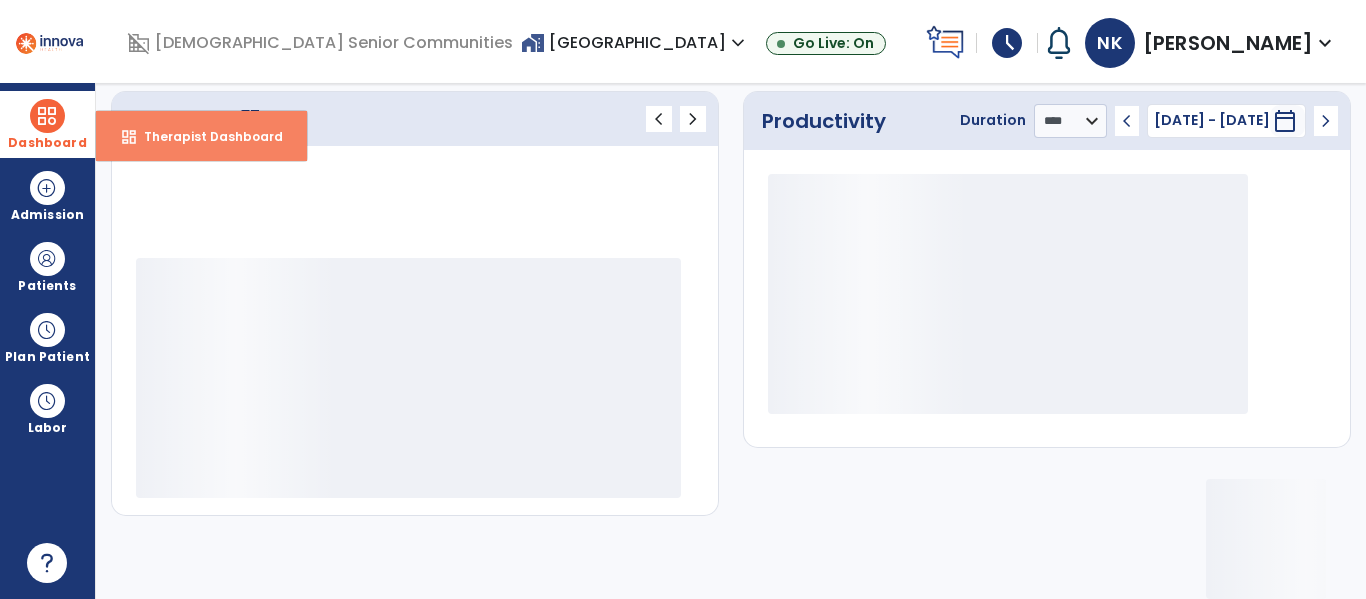 scroll, scrollTop: 276, scrollLeft: 0, axis: vertical 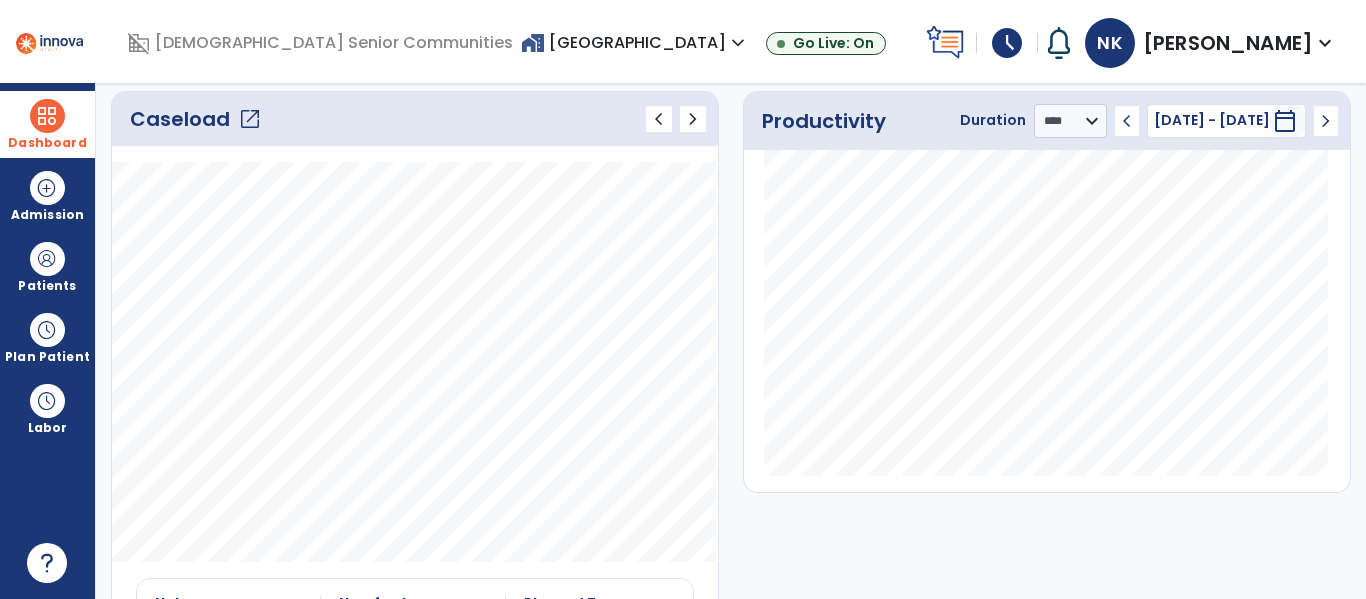 click on "open_in_new" 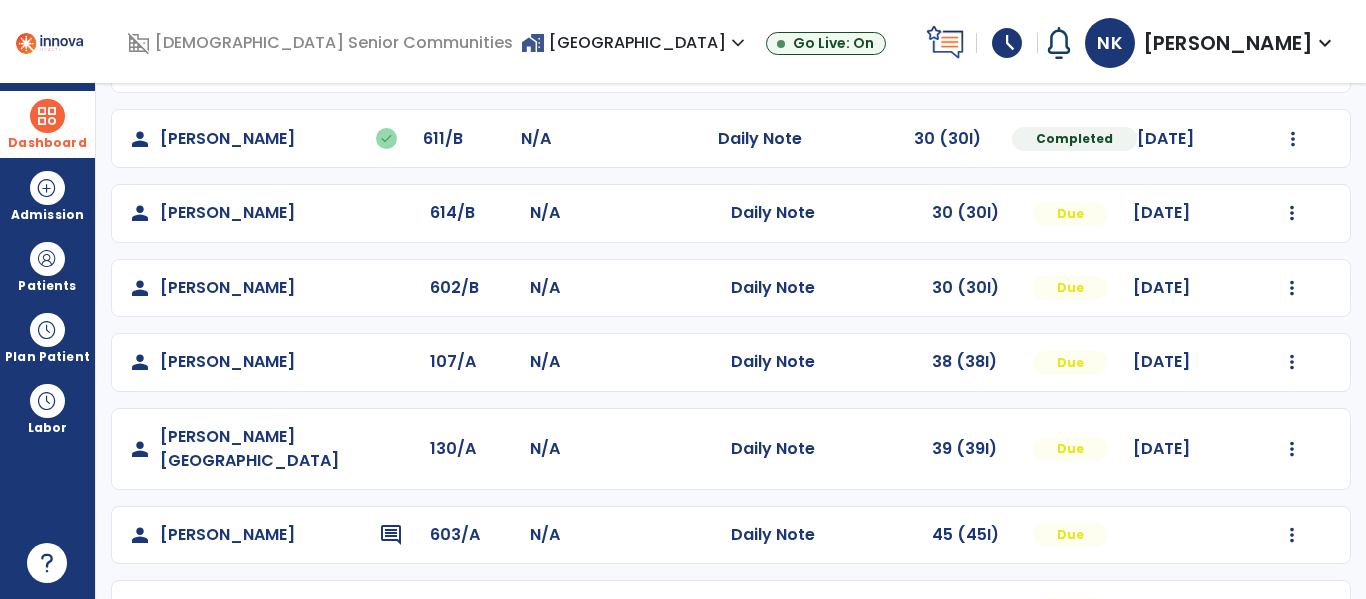 scroll, scrollTop: 634, scrollLeft: 0, axis: vertical 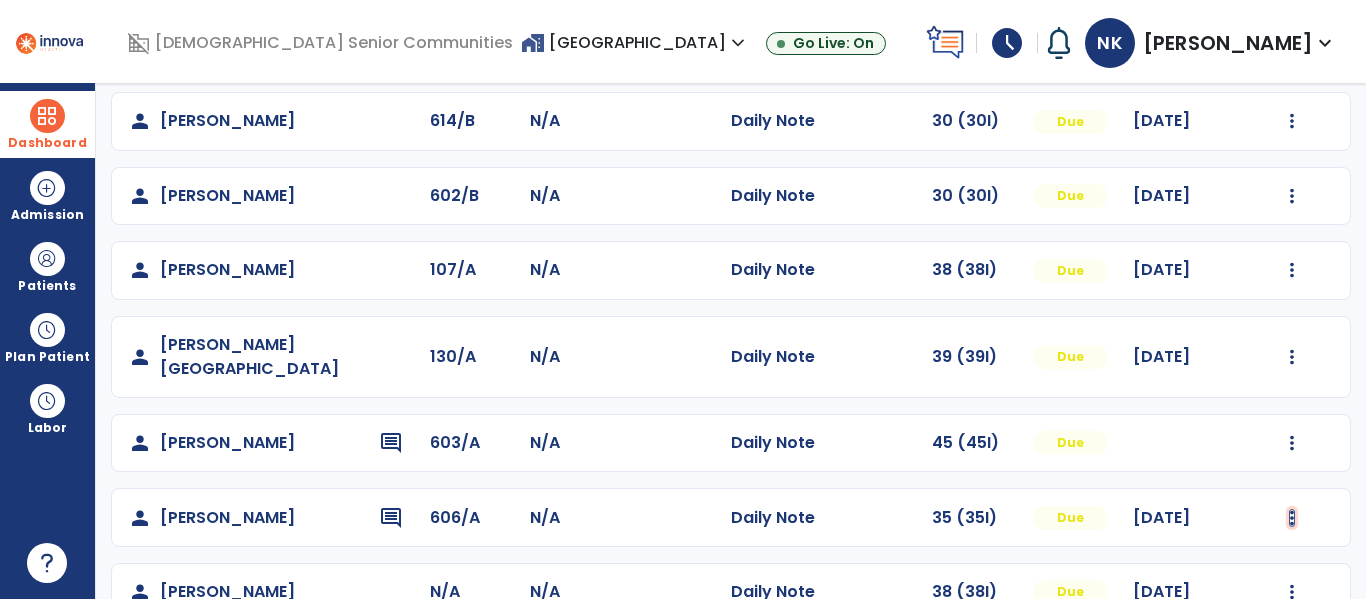click at bounding box center [1292, -275] 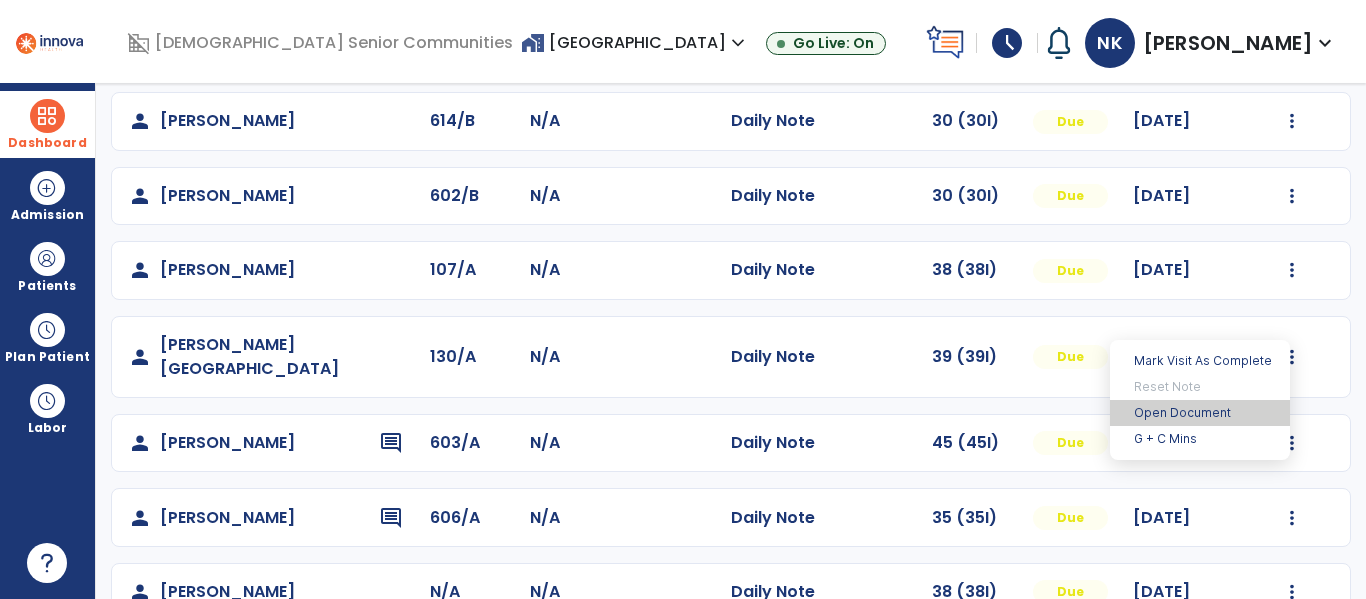 click on "Open Document" at bounding box center [1200, 413] 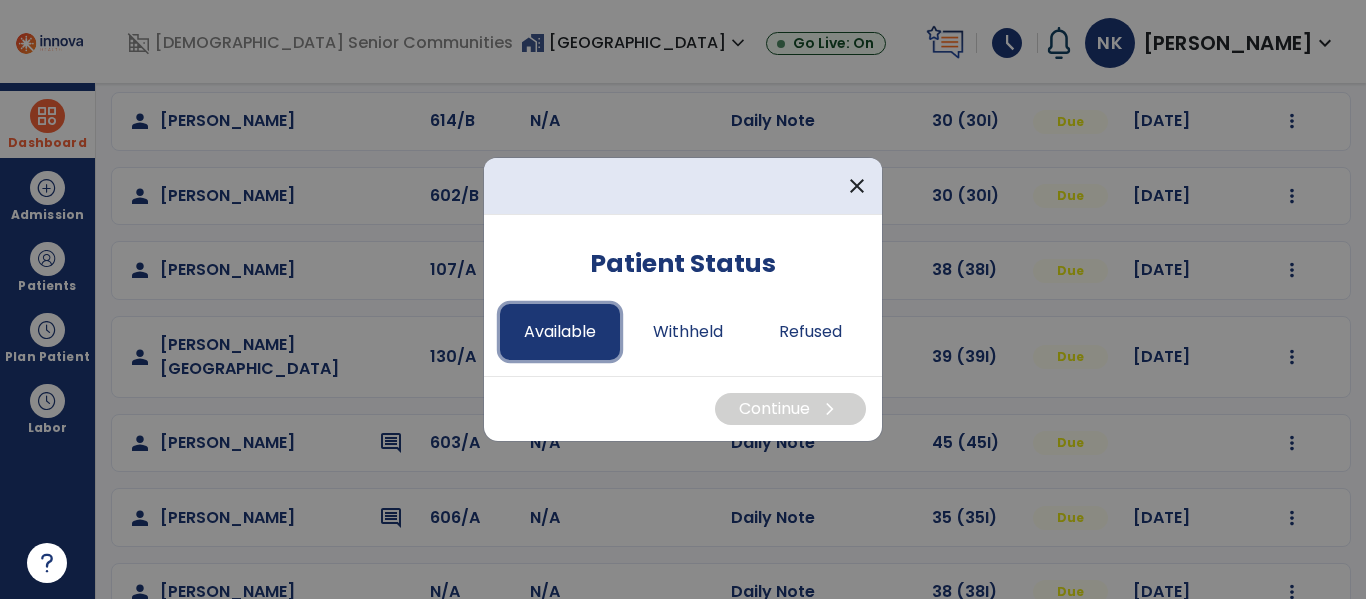 click on "Available" at bounding box center (560, 332) 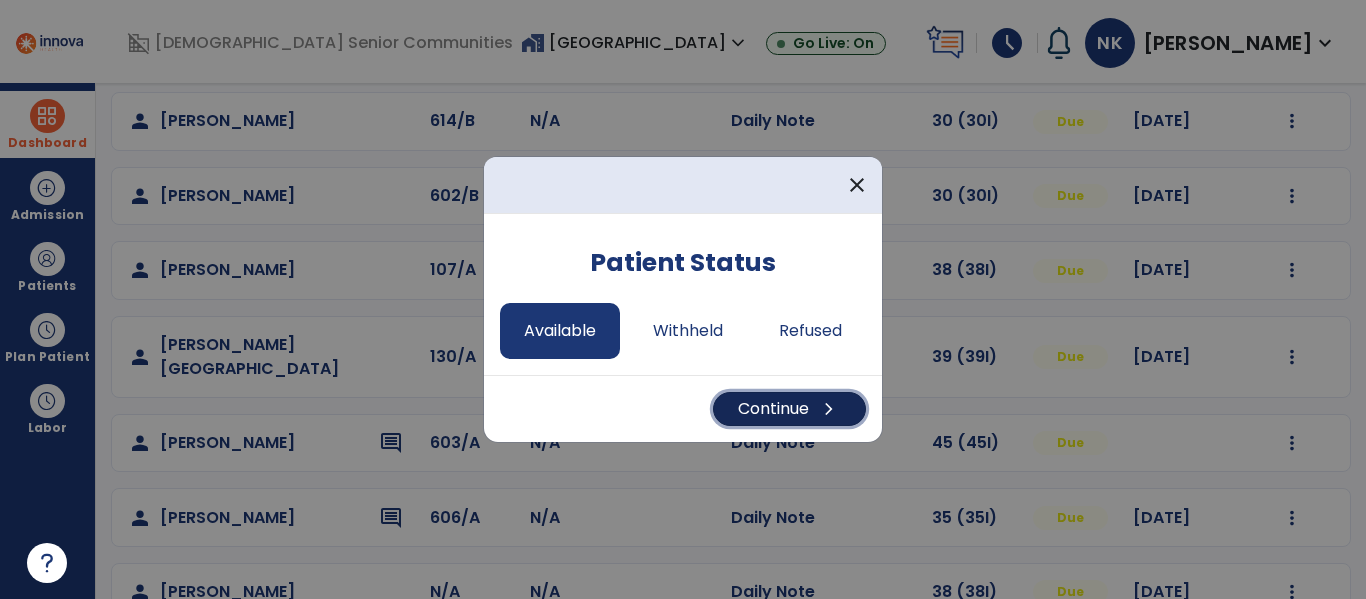 click on "Continue   chevron_right" at bounding box center [789, 409] 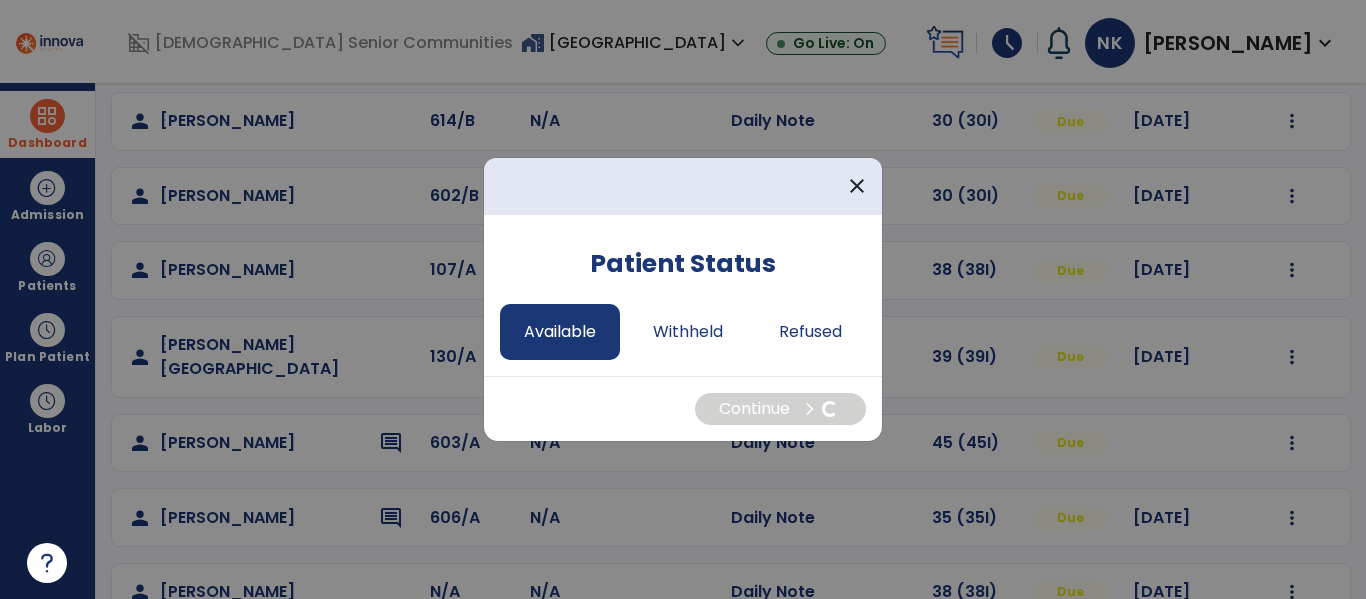 select on "*" 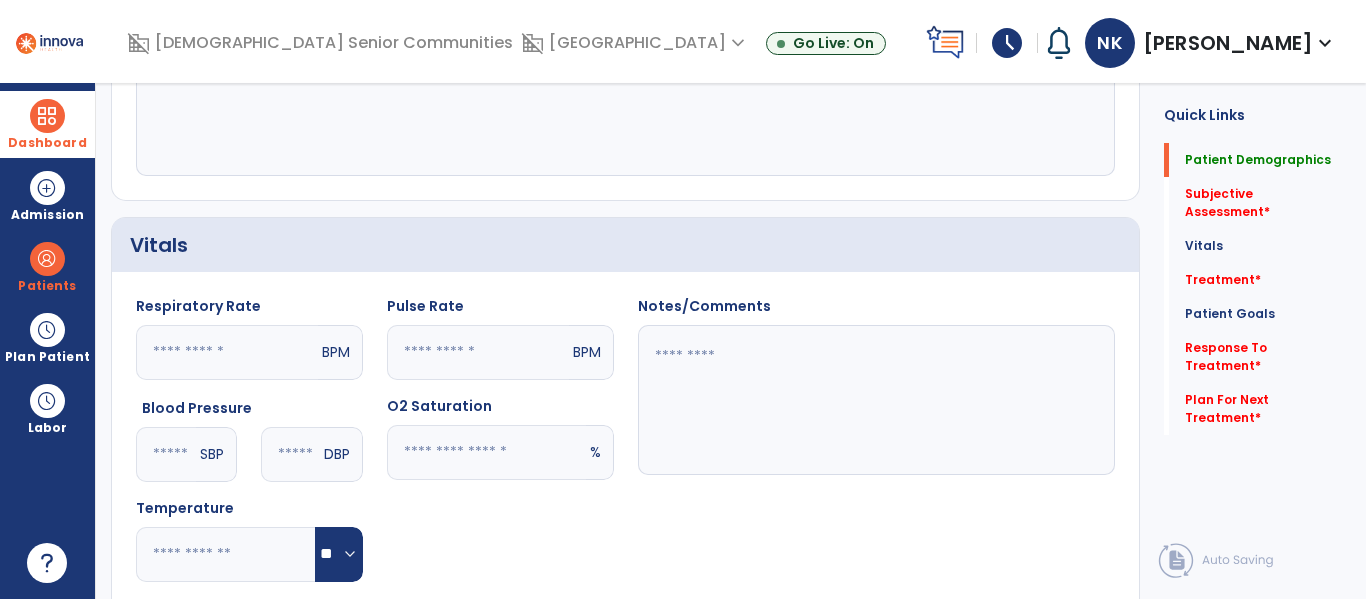 scroll, scrollTop: 0, scrollLeft: 0, axis: both 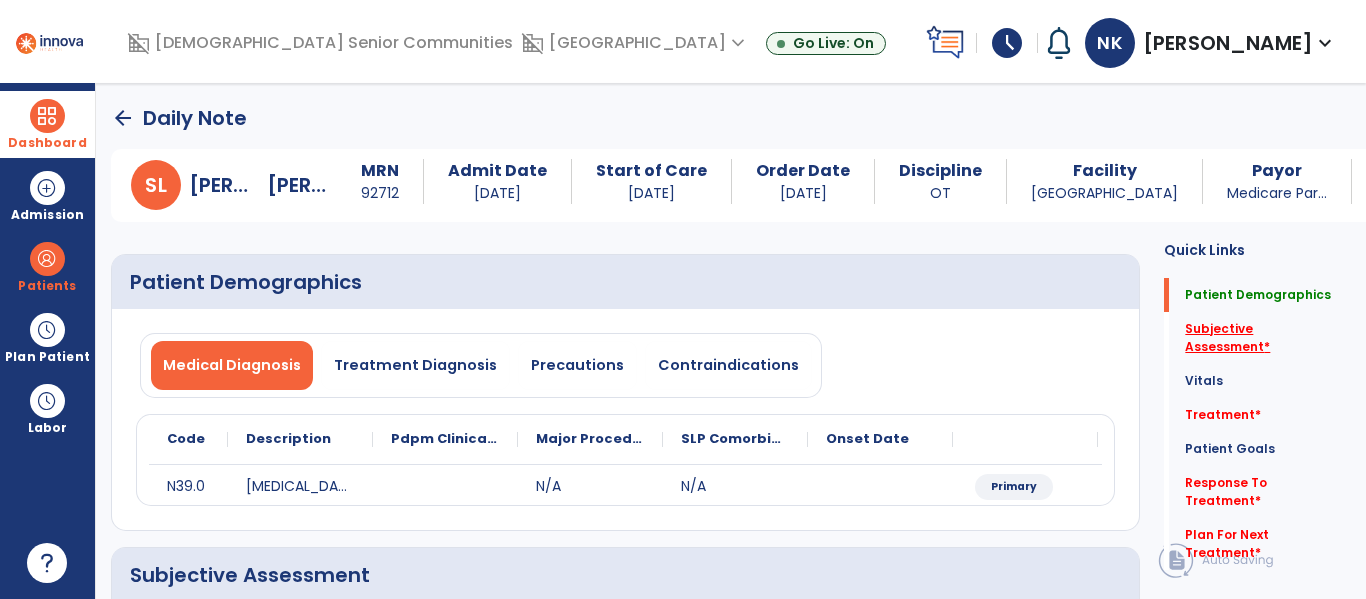 click on "Subjective Assessment   *" 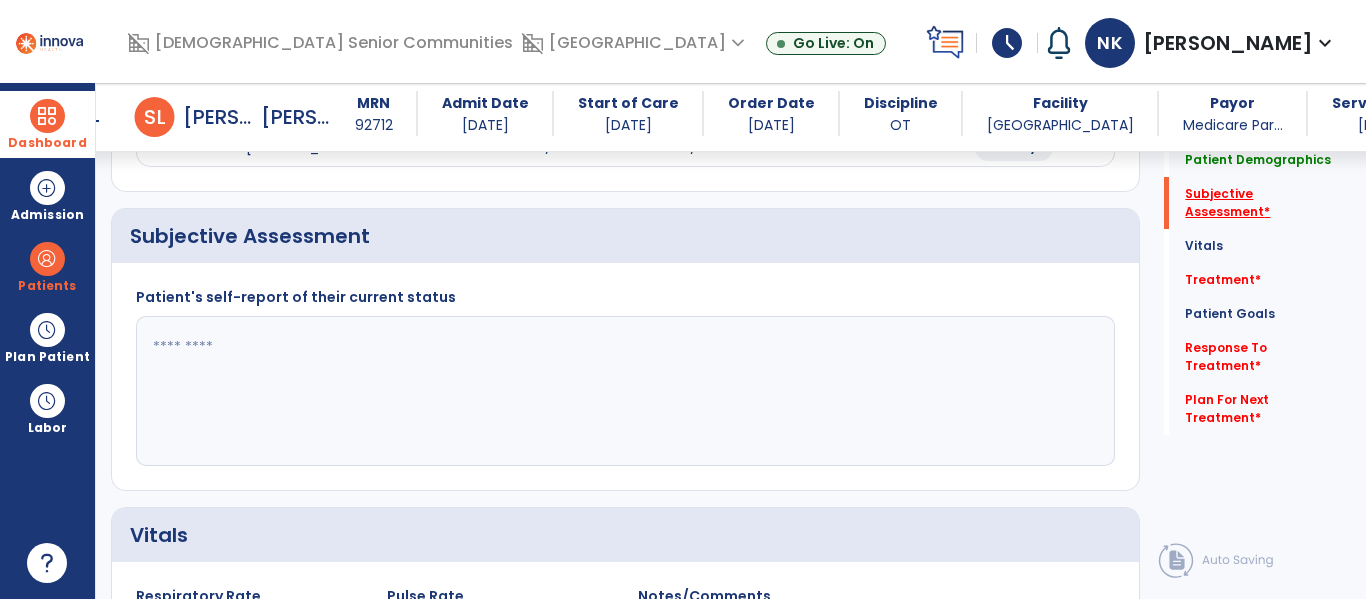 scroll, scrollTop: 347, scrollLeft: 0, axis: vertical 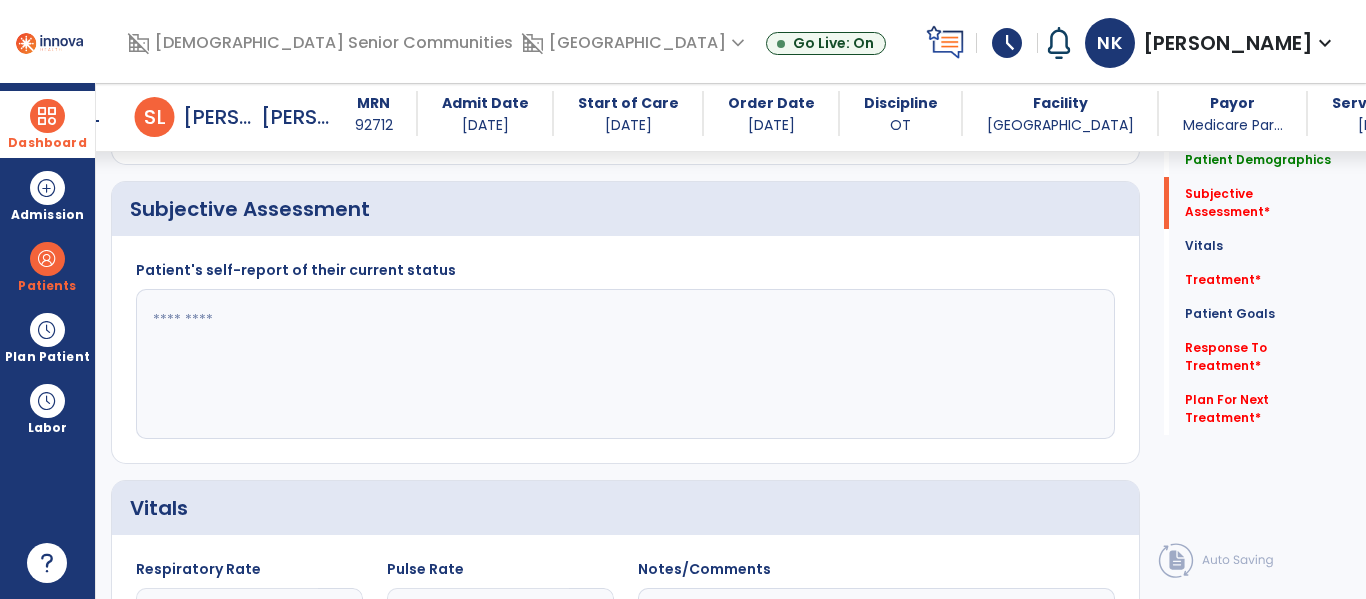 click 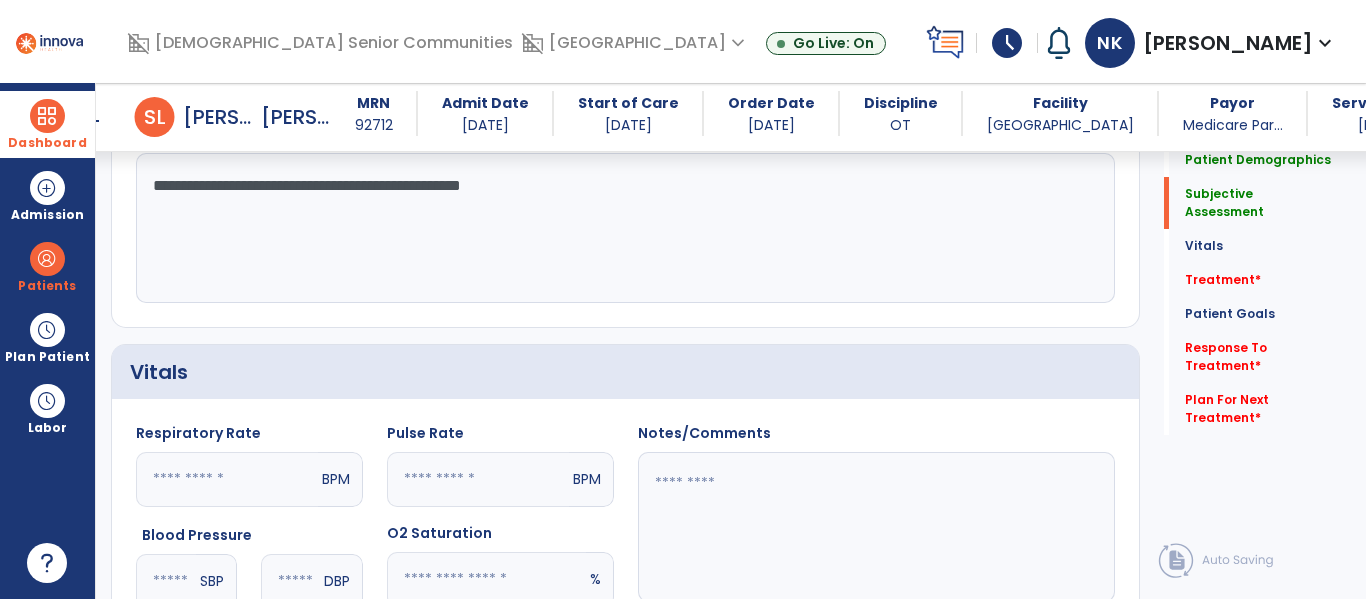 scroll, scrollTop: 414, scrollLeft: 0, axis: vertical 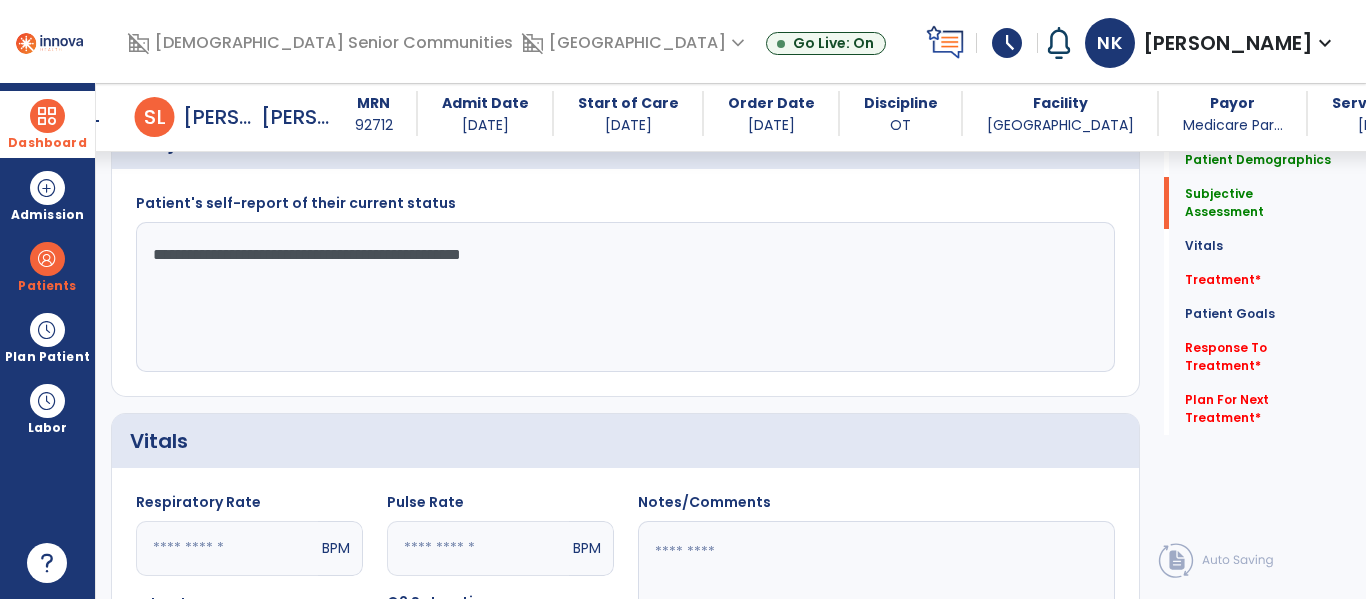 click on "**********" 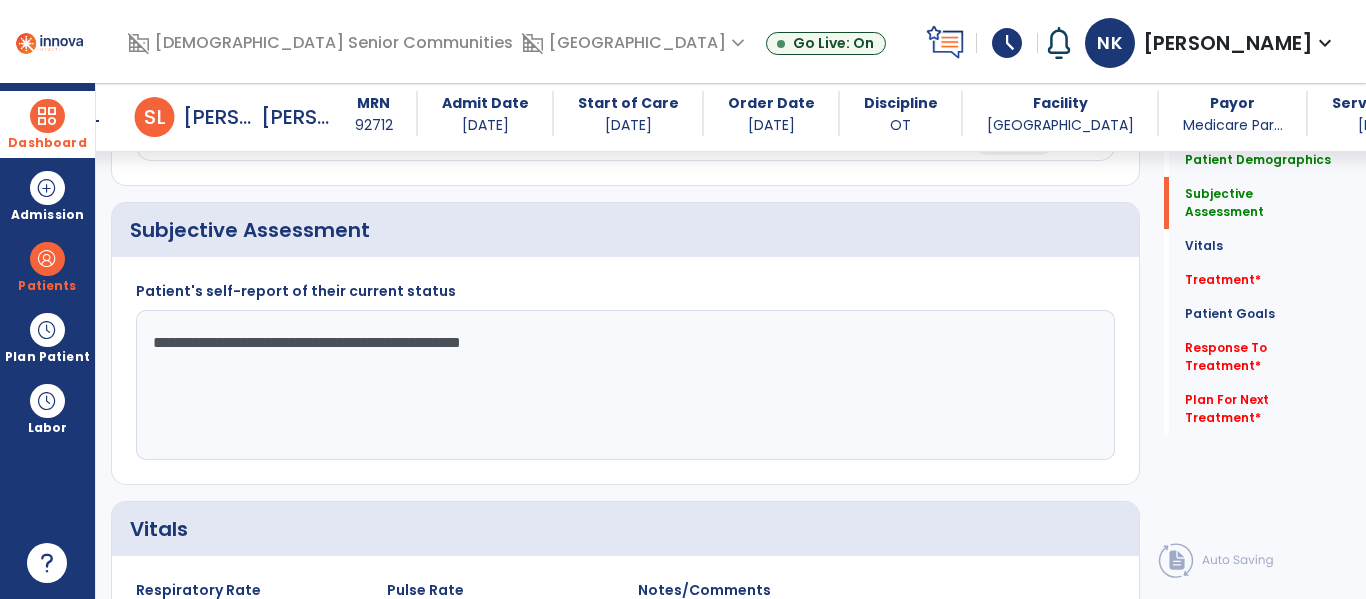 scroll, scrollTop: 332, scrollLeft: 0, axis: vertical 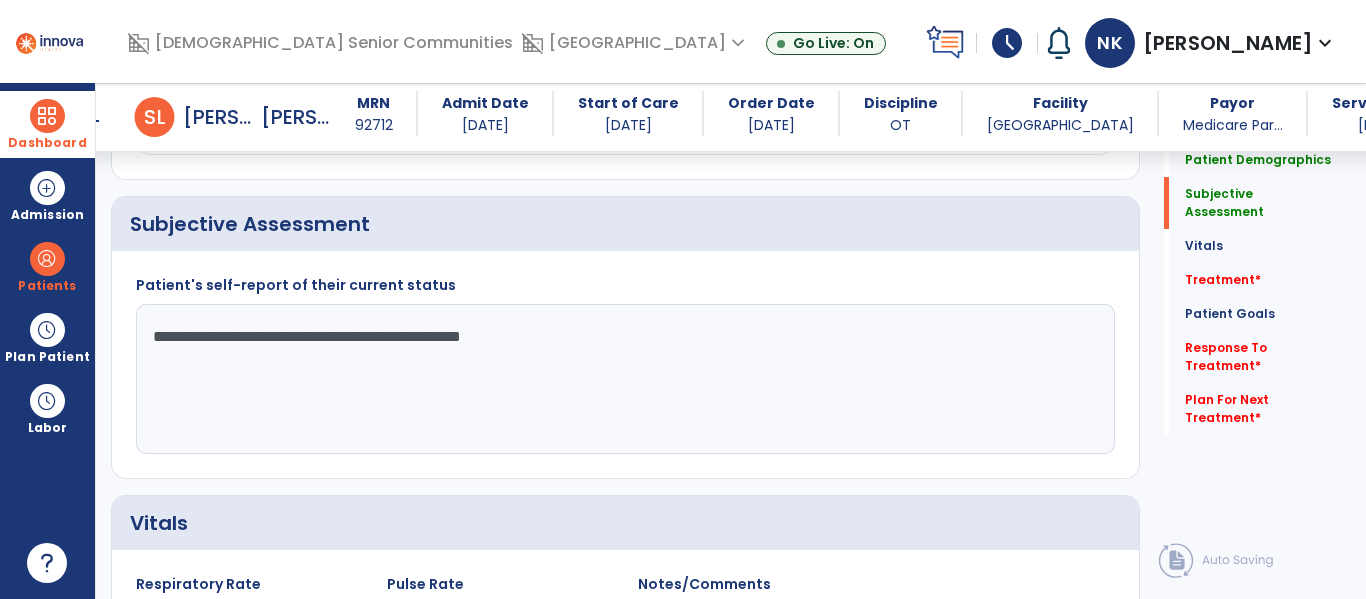 click on "**********" 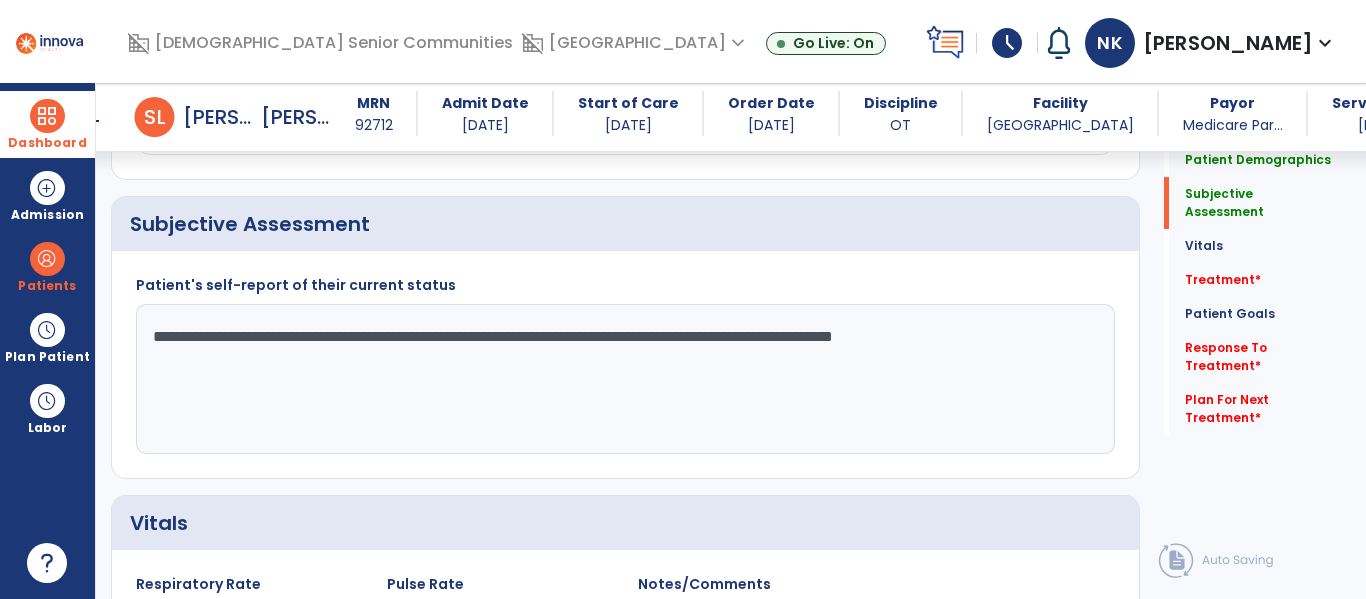 click on "**********" 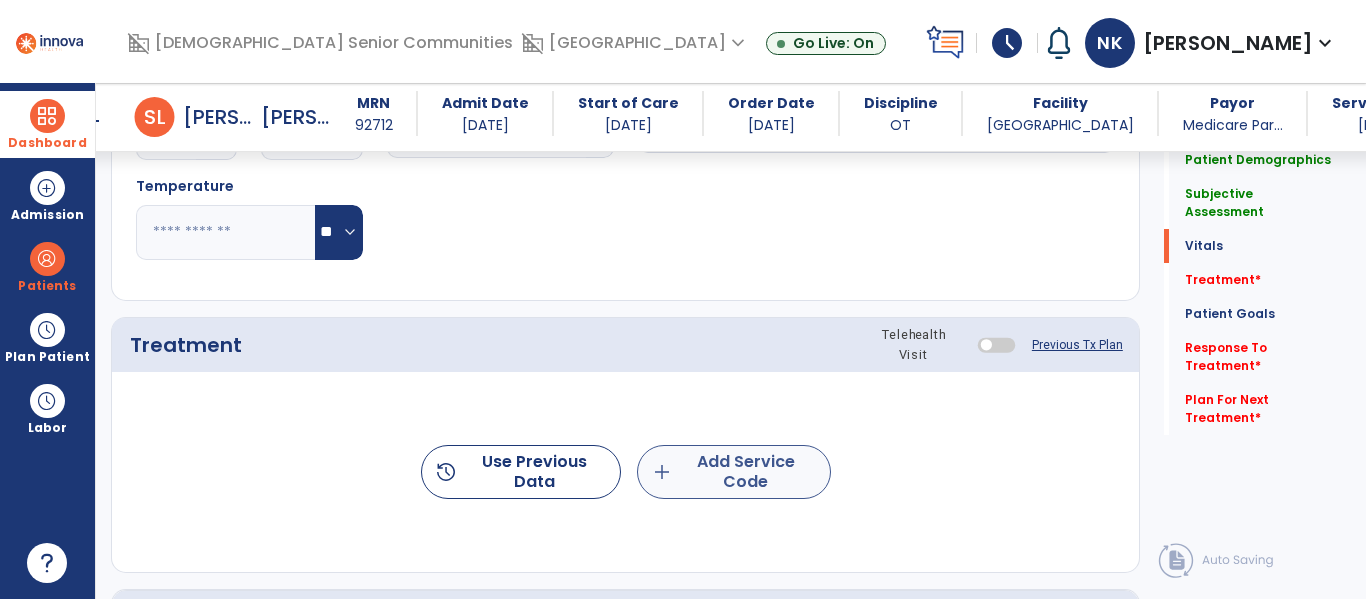 type on "**********" 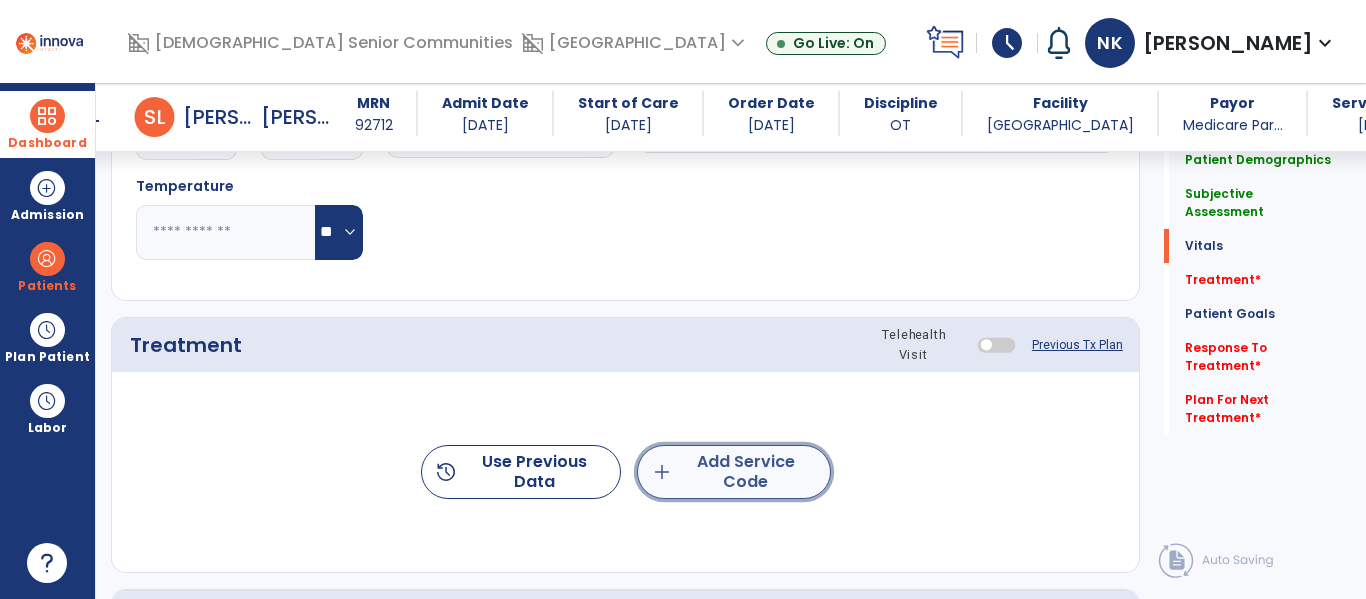 click on "add  Add Service Code" 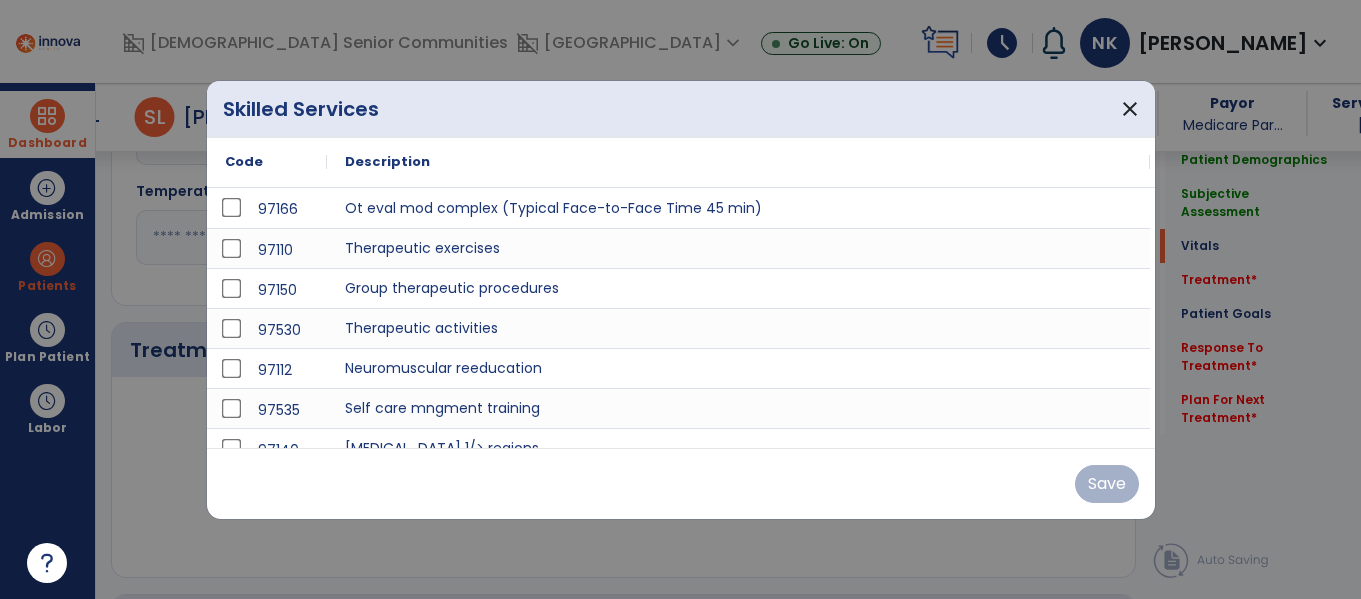 scroll, scrollTop: 932, scrollLeft: 0, axis: vertical 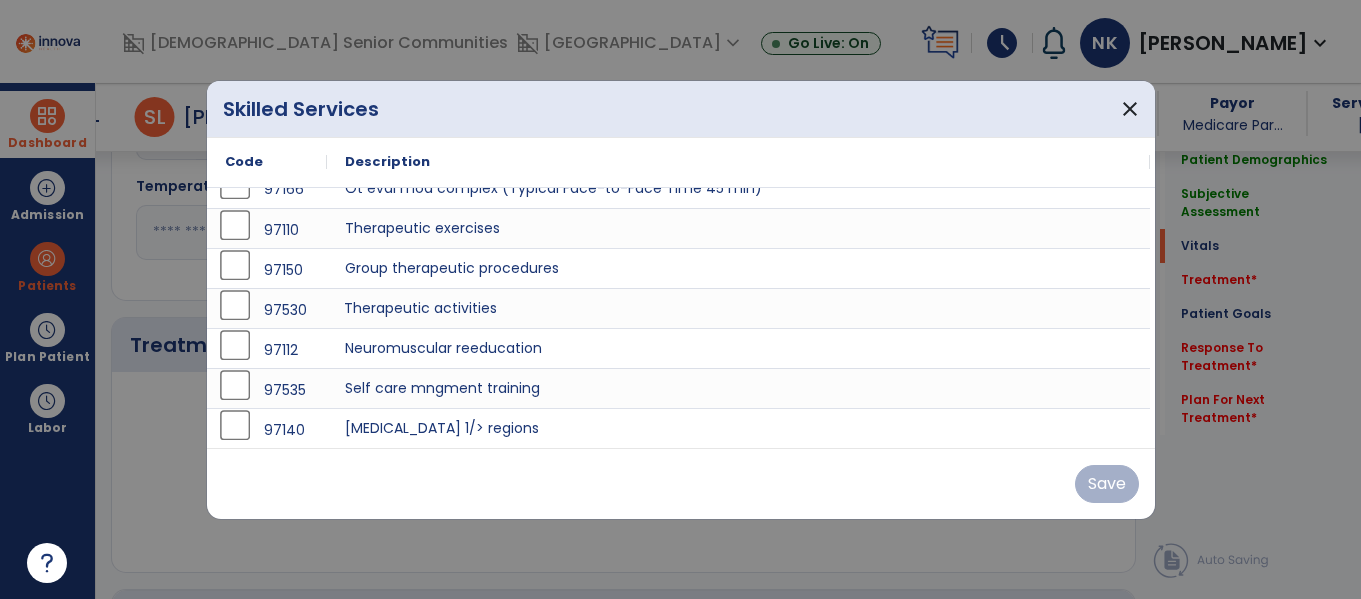 click on "Therapeutic activities" at bounding box center [738, 308] 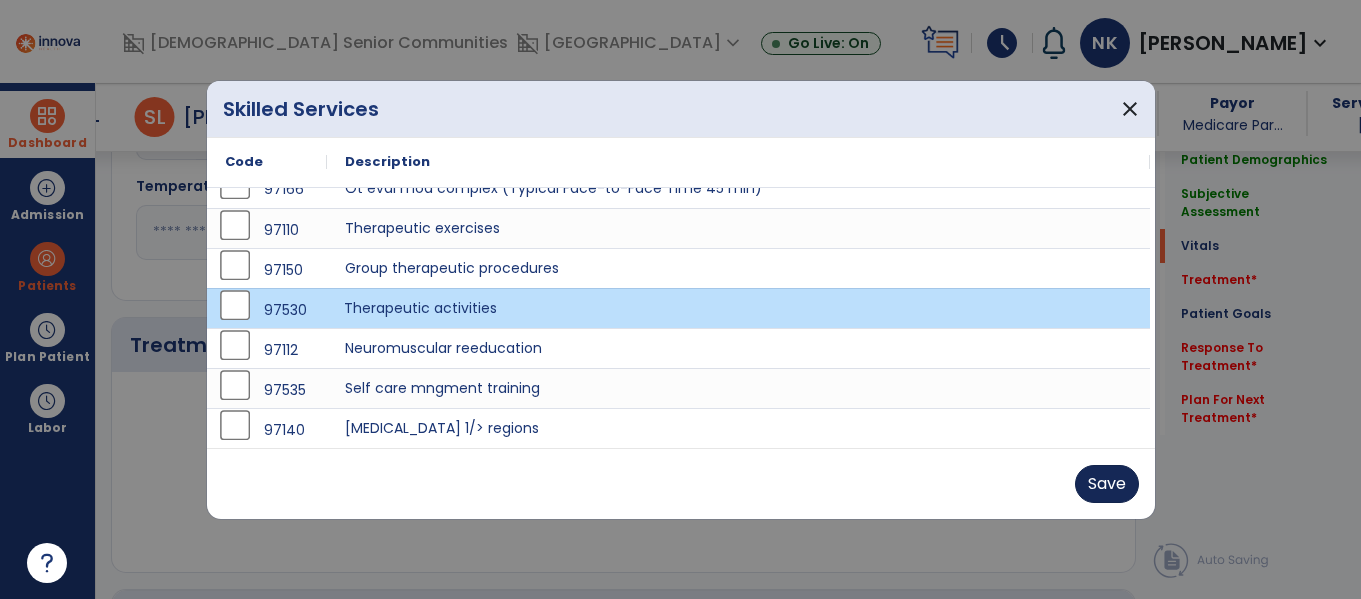 click on "Save" at bounding box center (1107, 484) 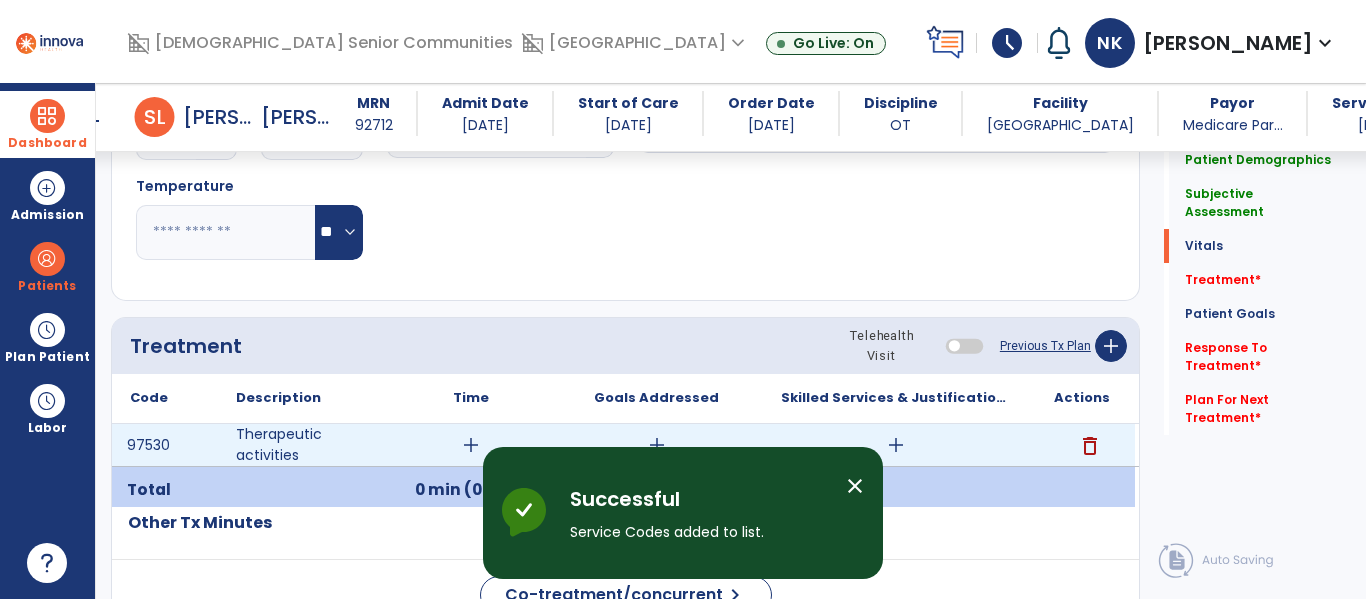 click on "add" at bounding box center (896, 445) 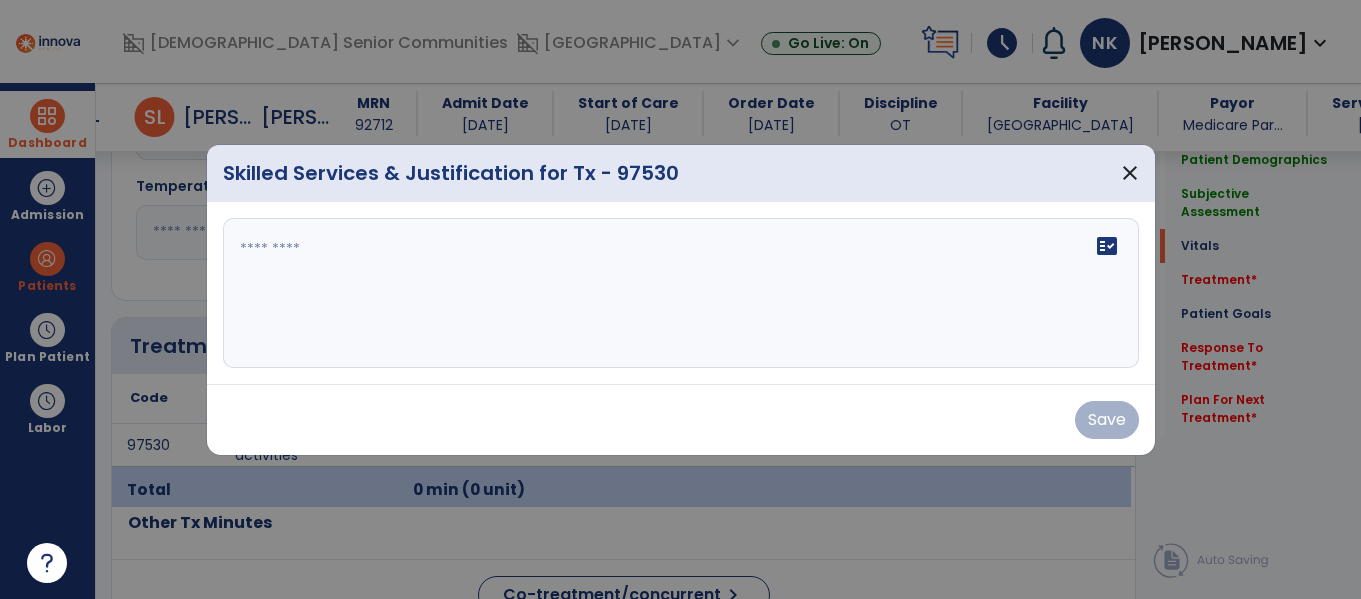 scroll, scrollTop: 932, scrollLeft: 0, axis: vertical 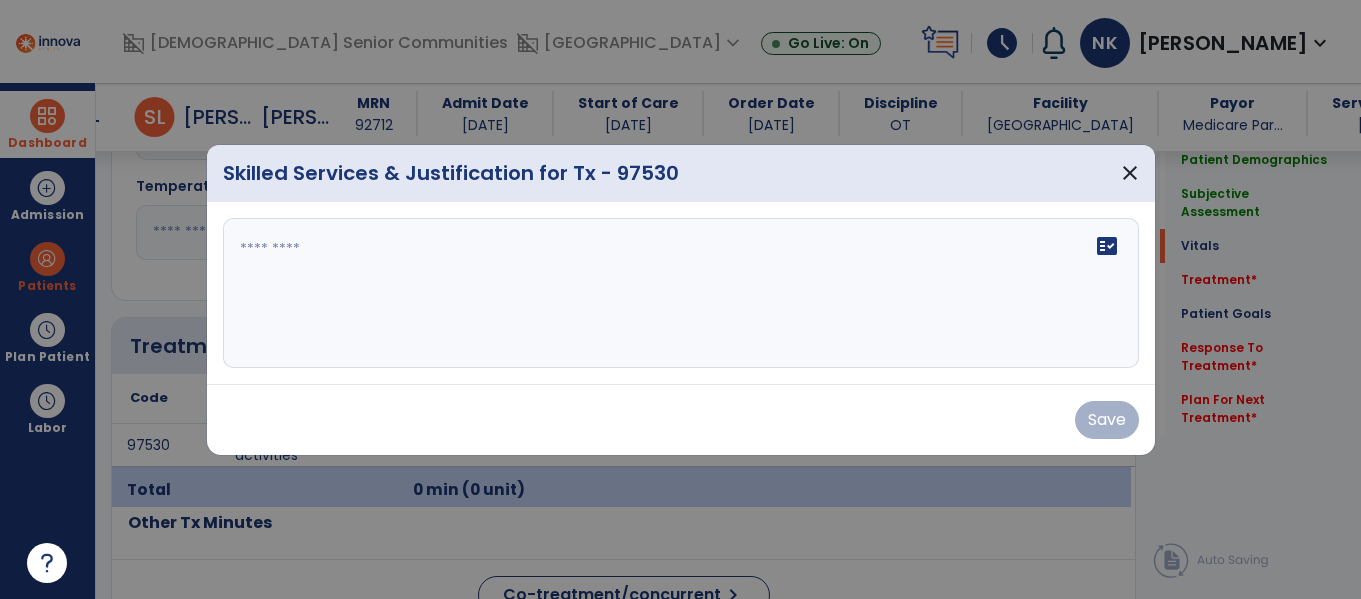 click on "fact_check" at bounding box center [681, 293] 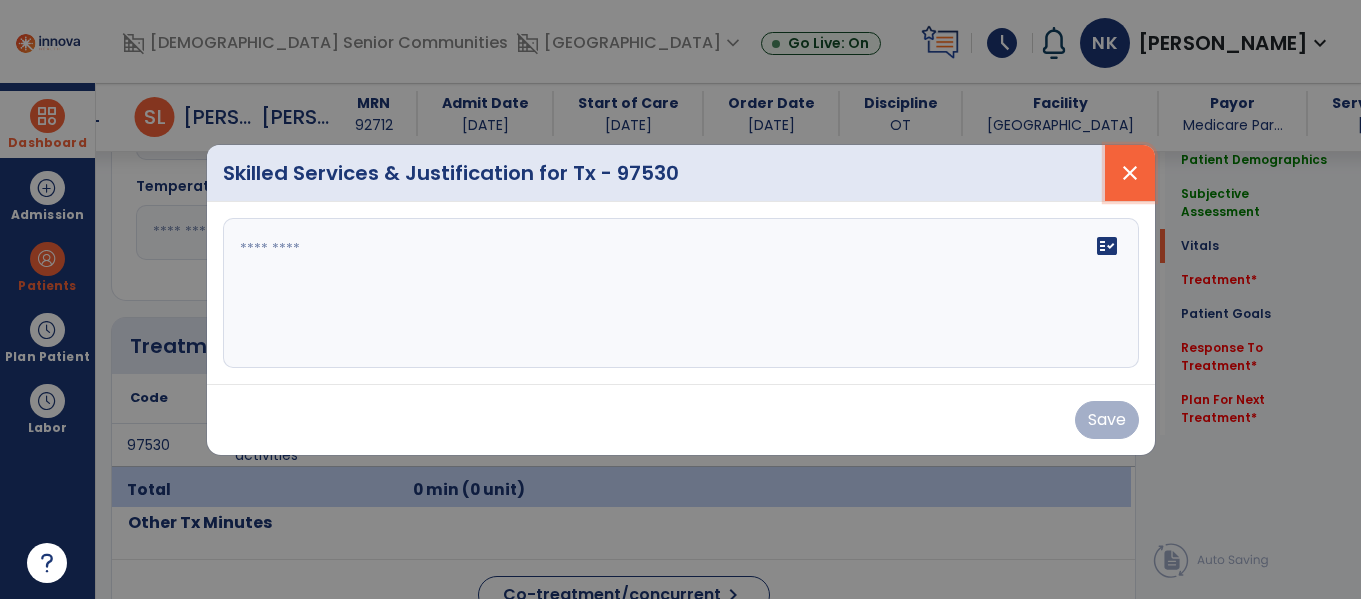 click on "close" at bounding box center (1130, 173) 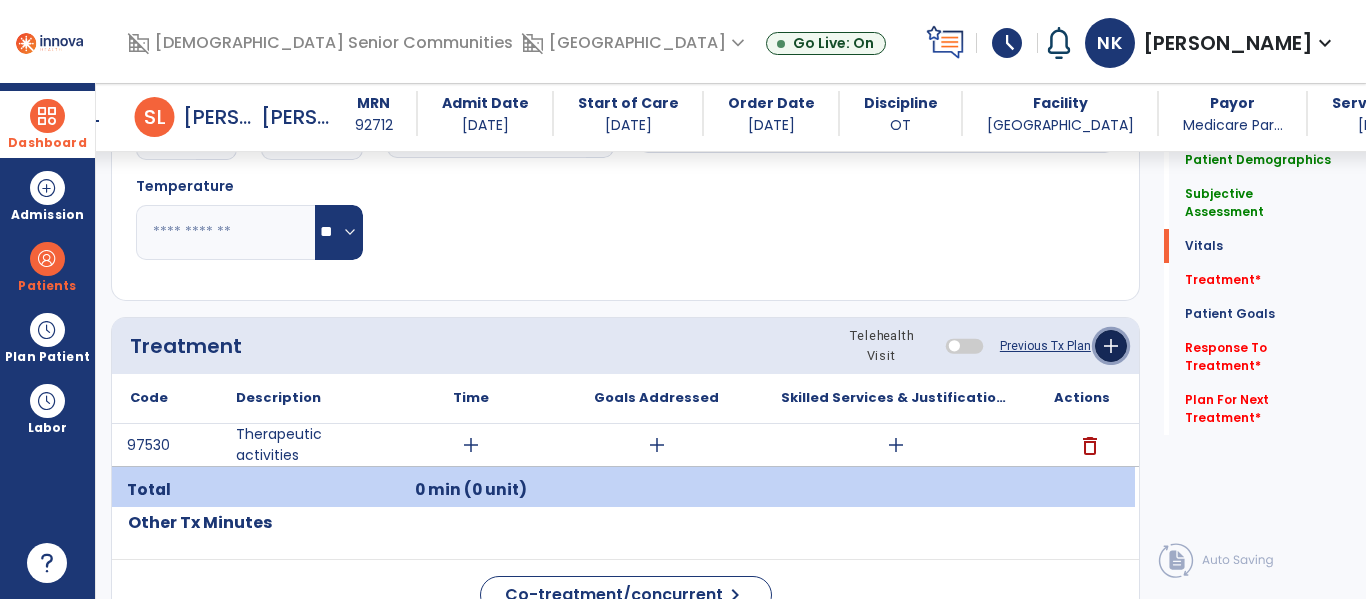 click on "add" 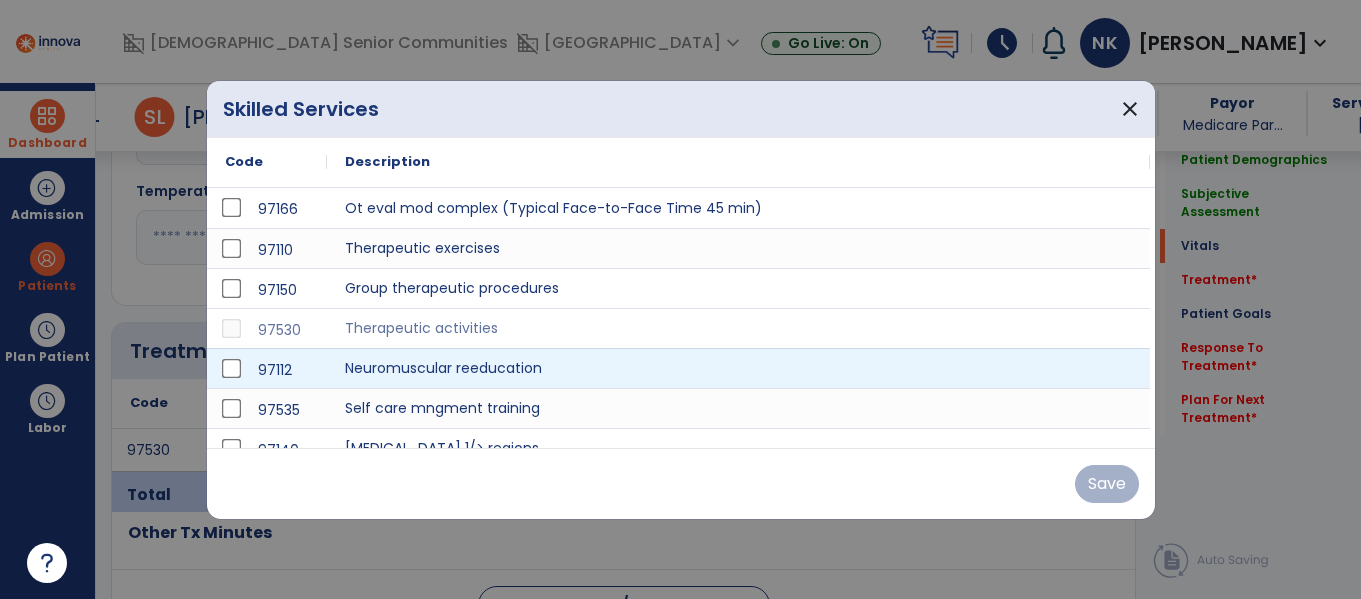 scroll, scrollTop: 932, scrollLeft: 0, axis: vertical 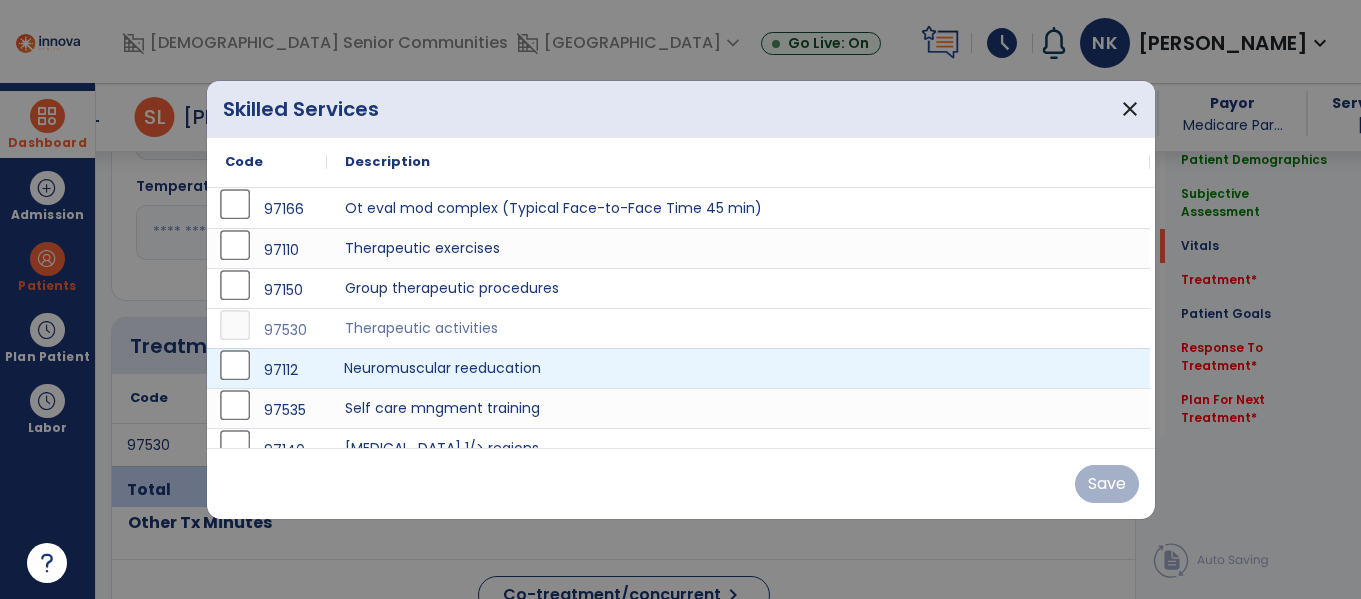 click on "Neuromuscular reeducation" at bounding box center [738, 368] 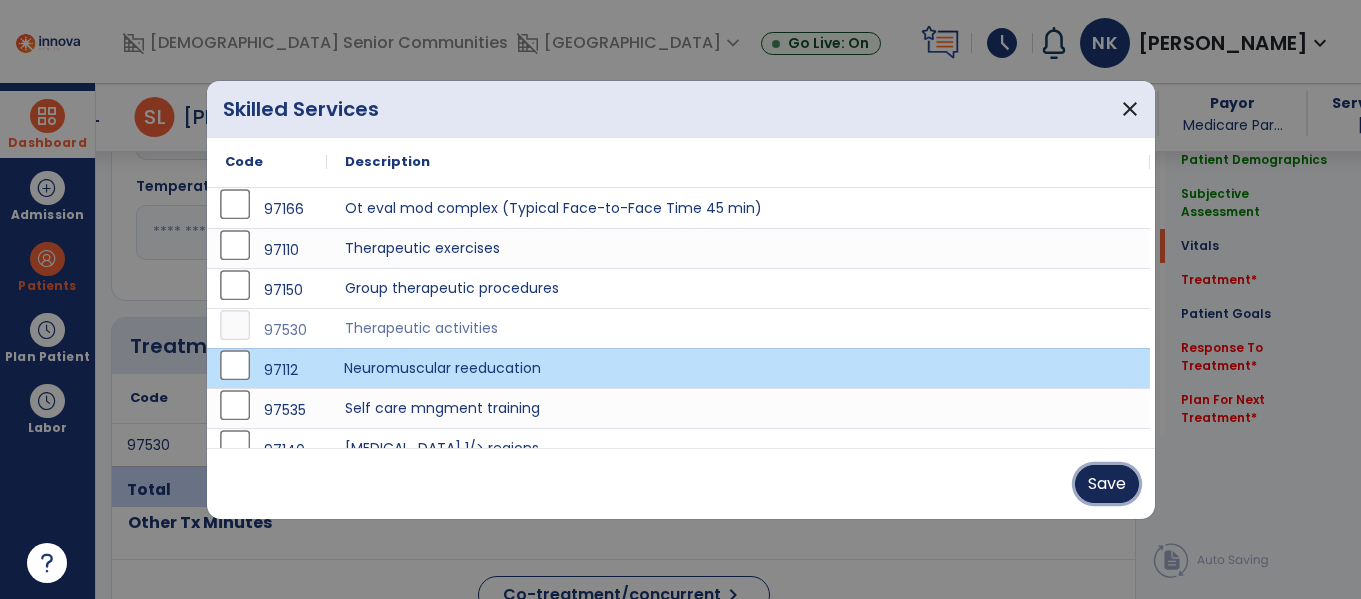 click on "Save" at bounding box center (1107, 484) 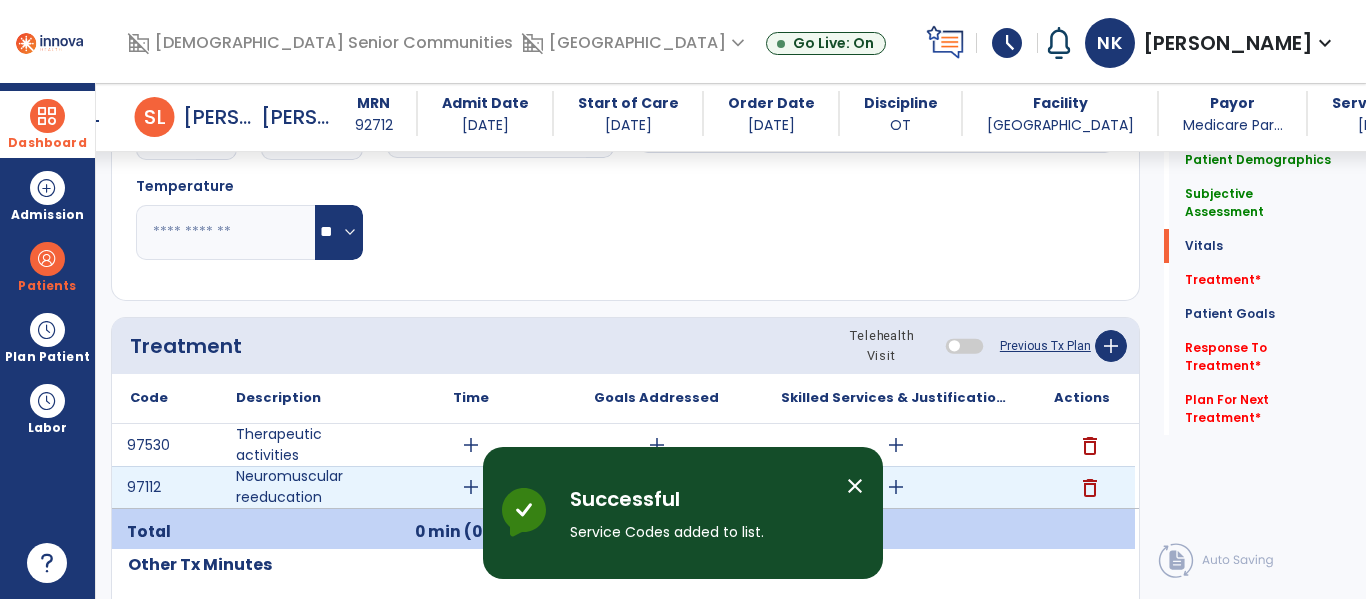 click on "add" at bounding box center (896, 487) 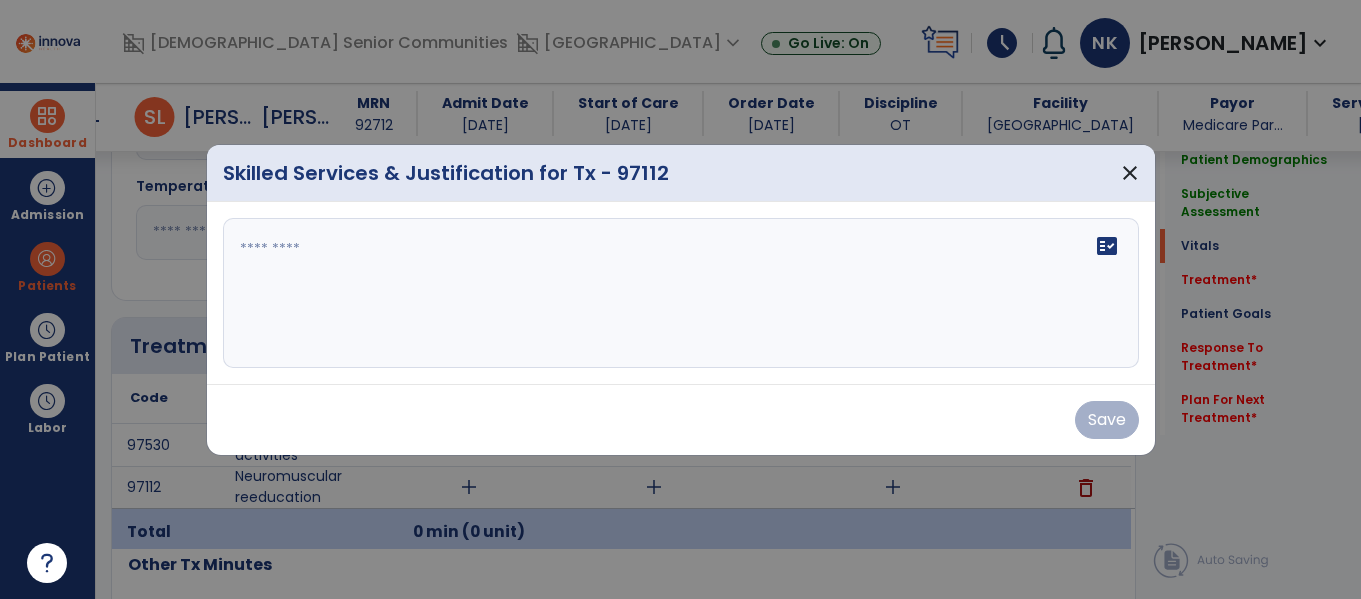 scroll, scrollTop: 932, scrollLeft: 0, axis: vertical 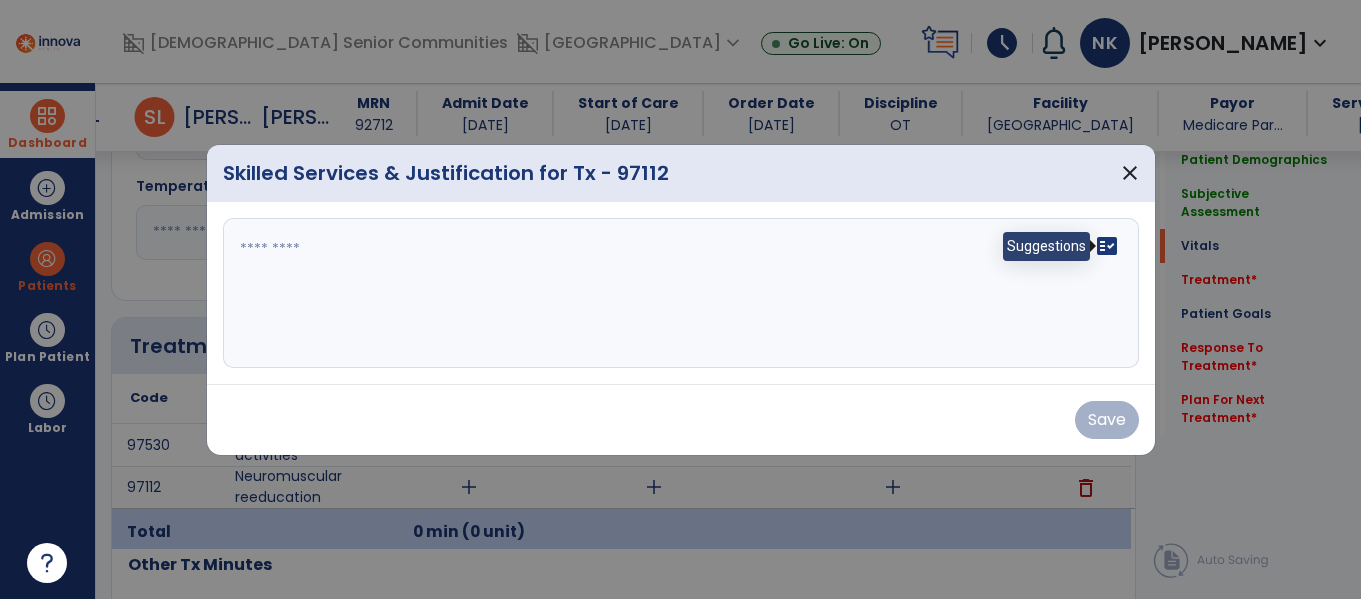 click on "fact_check" at bounding box center (1107, 246) 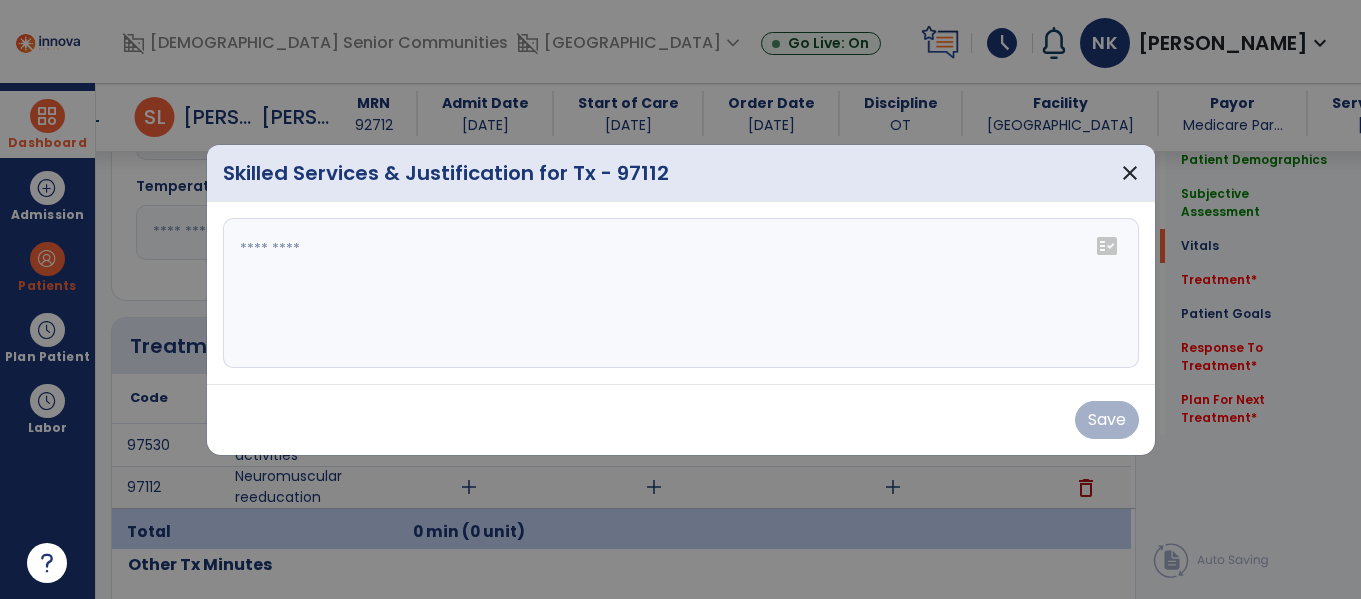 click at bounding box center [681, 293] 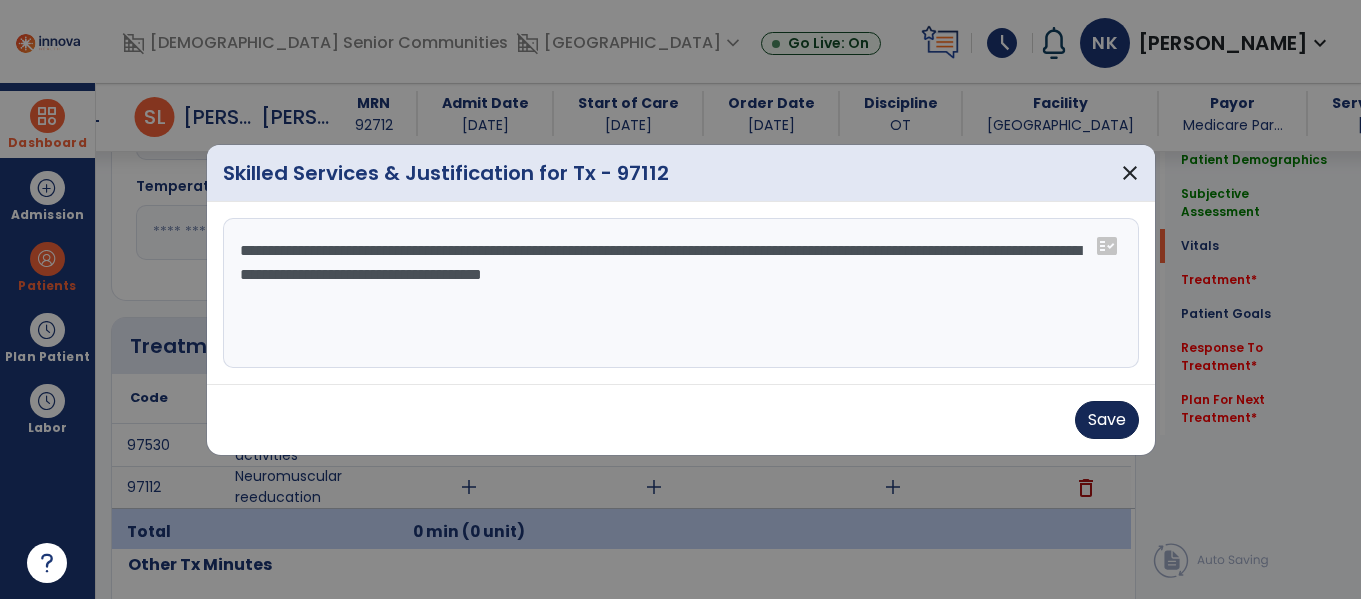 type on "**********" 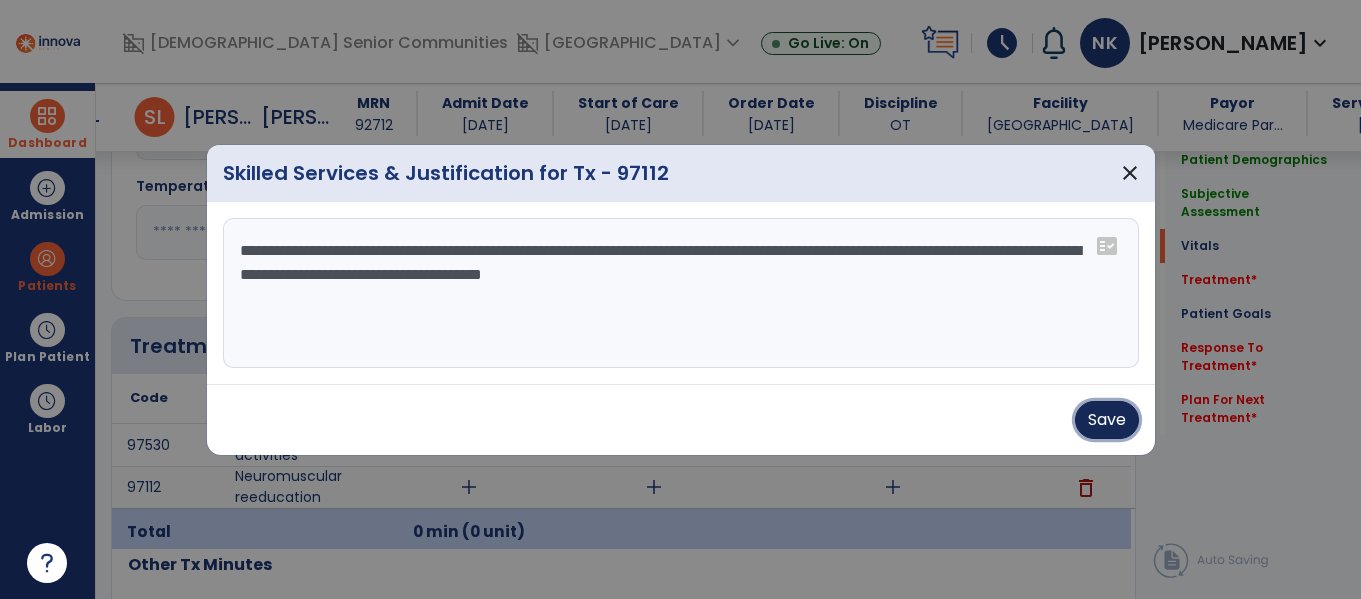click on "Save" at bounding box center [1107, 420] 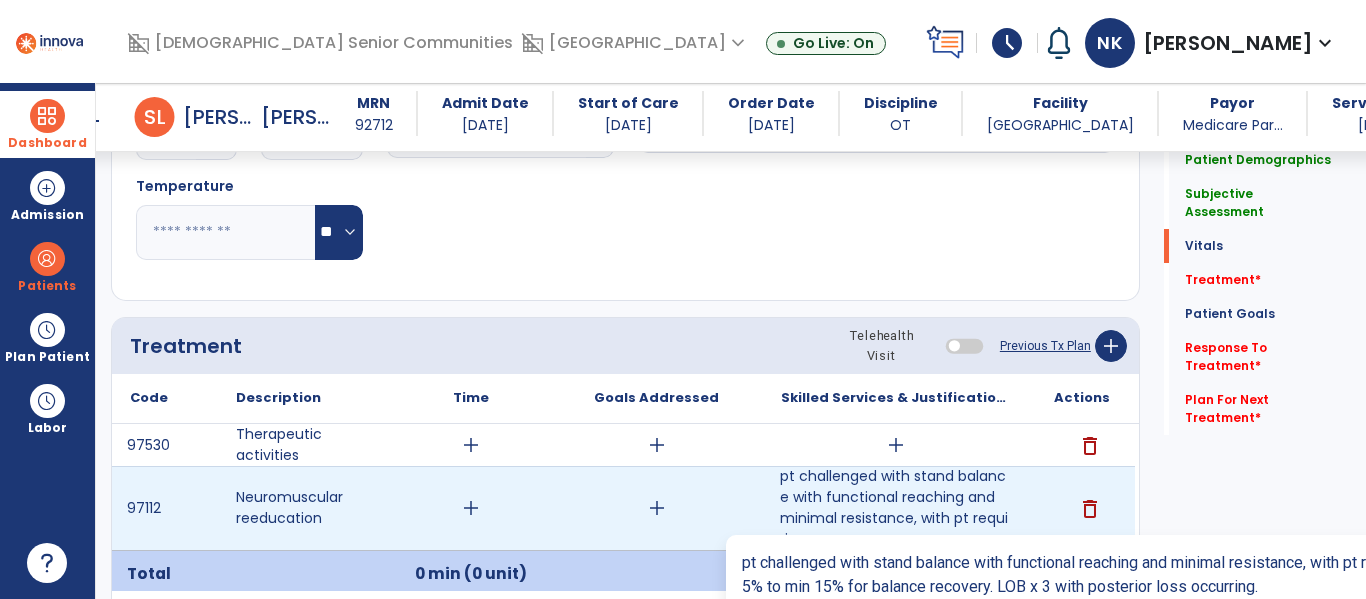 click on "pt challenged with stand balance with functional reaching and minimal resistance, with pt requiring ..." at bounding box center (896, 508) 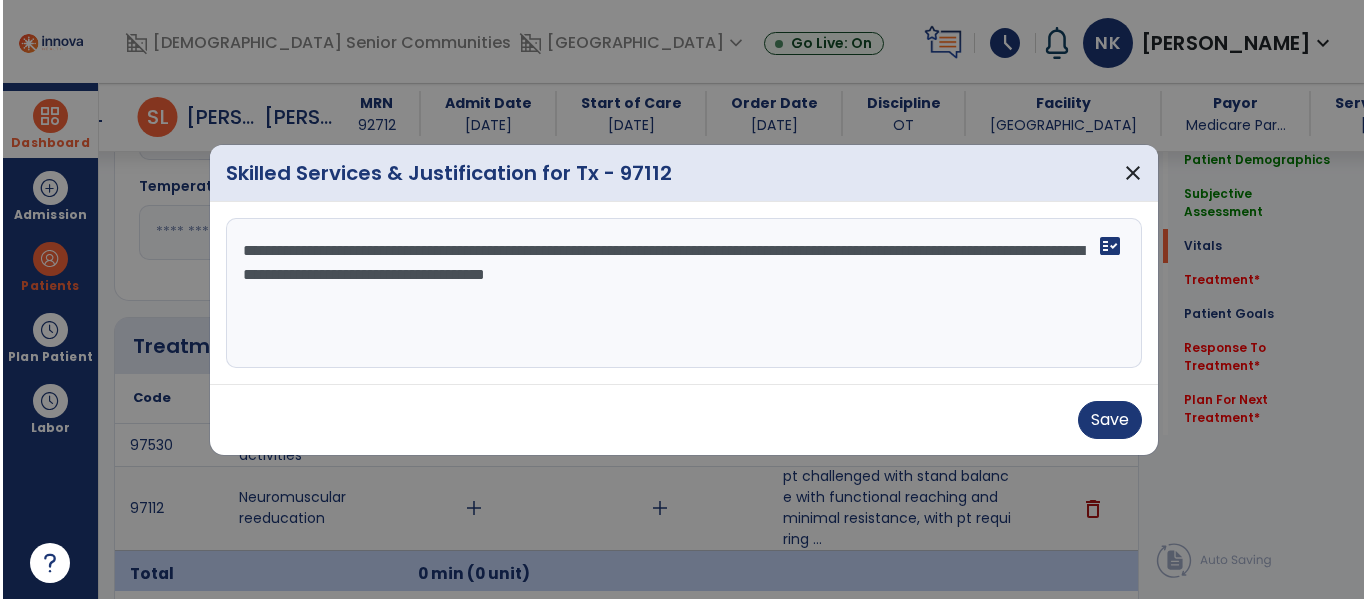 scroll, scrollTop: 932, scrollLeft: 0, axis: vertical 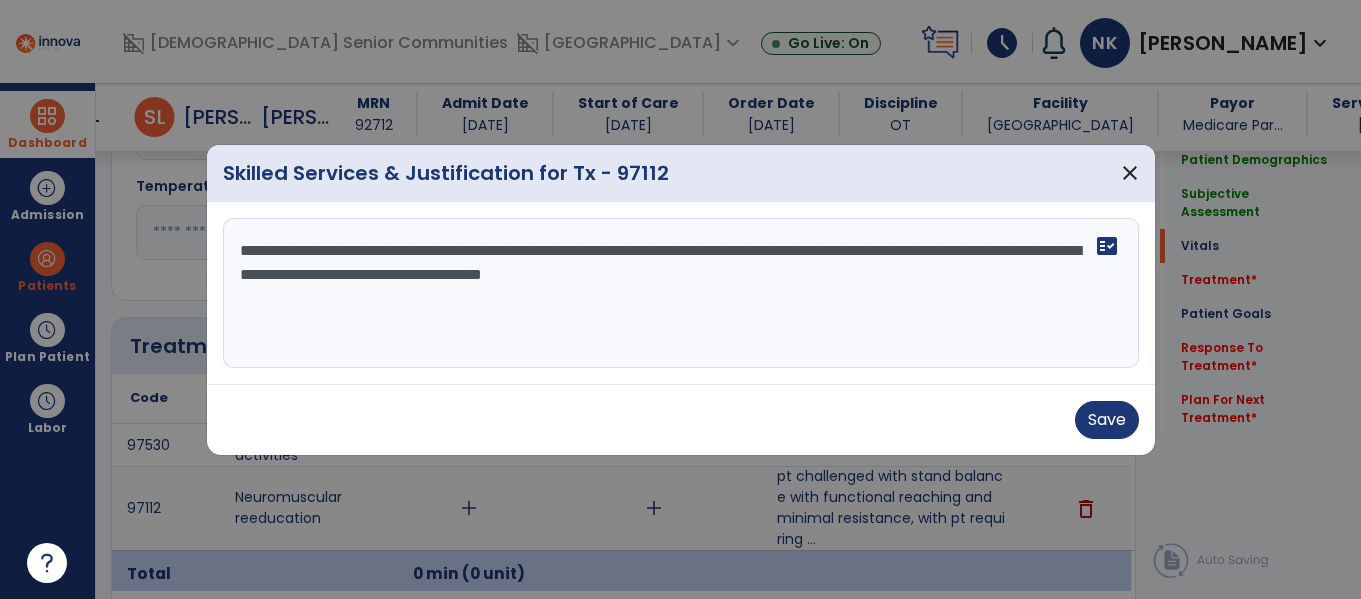 click on "**********" at bounding box center (681, 293) 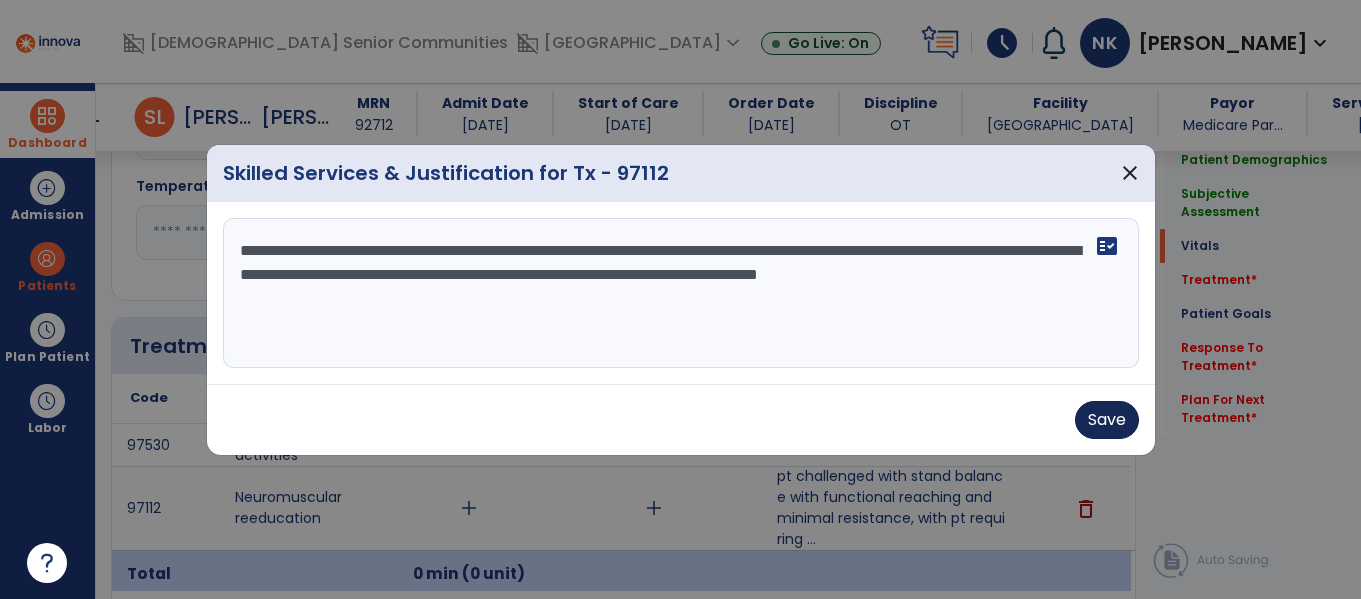 type on "**********" 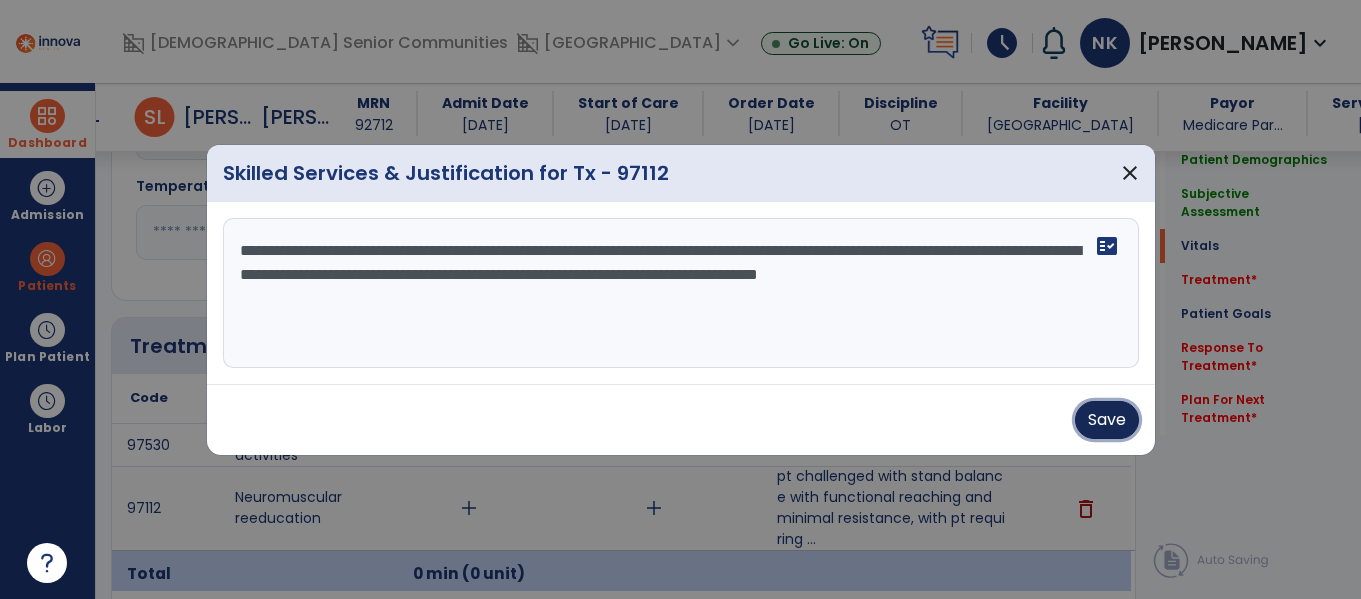 click on "Save" at bounding box center [1107, 420] 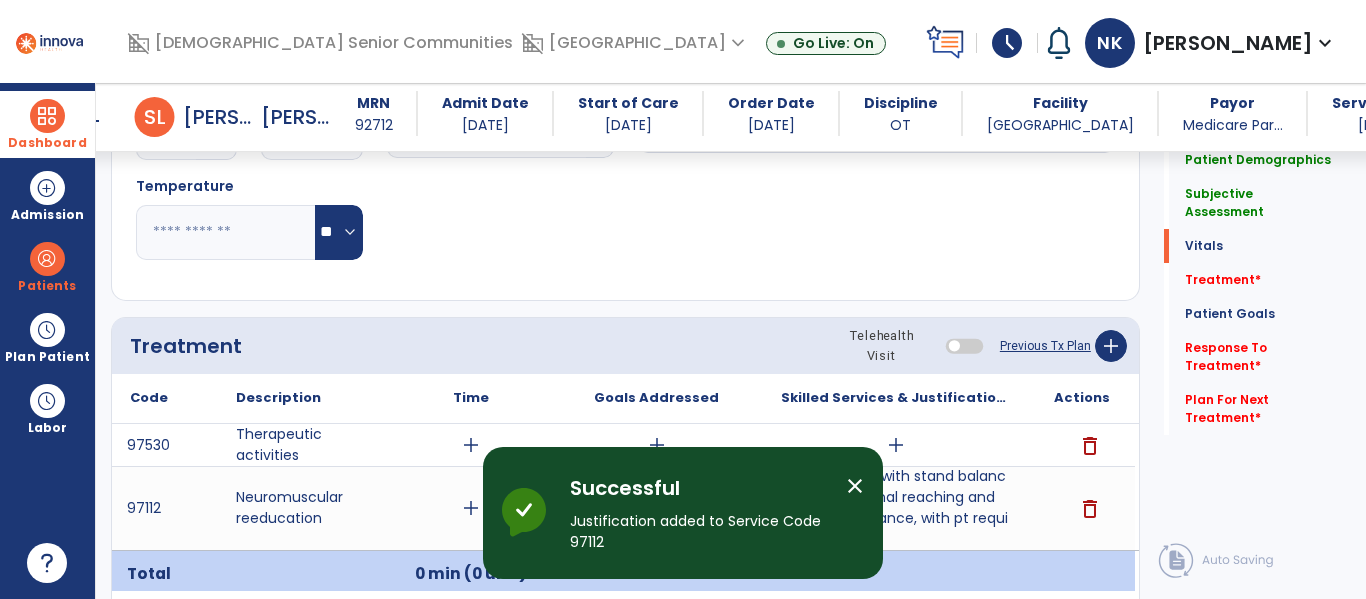 click on "Dashboard" at bounding box center [47, 143] 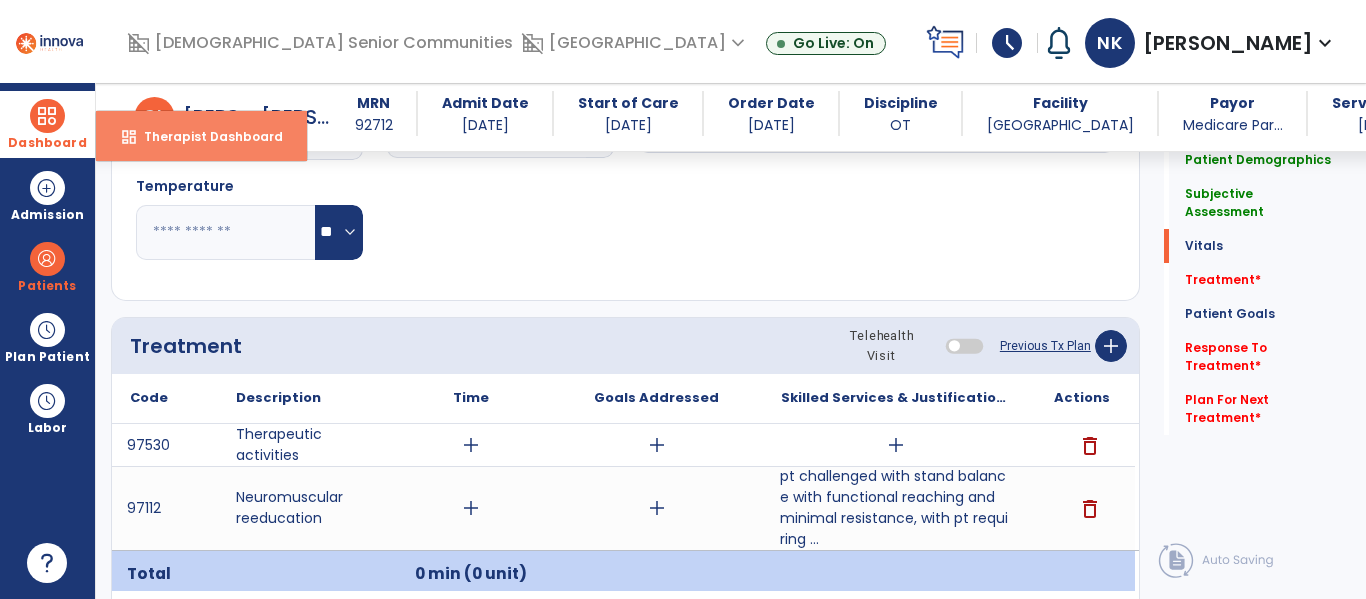 click on "Therapist Dashboard" at bounding box center [205, 136] 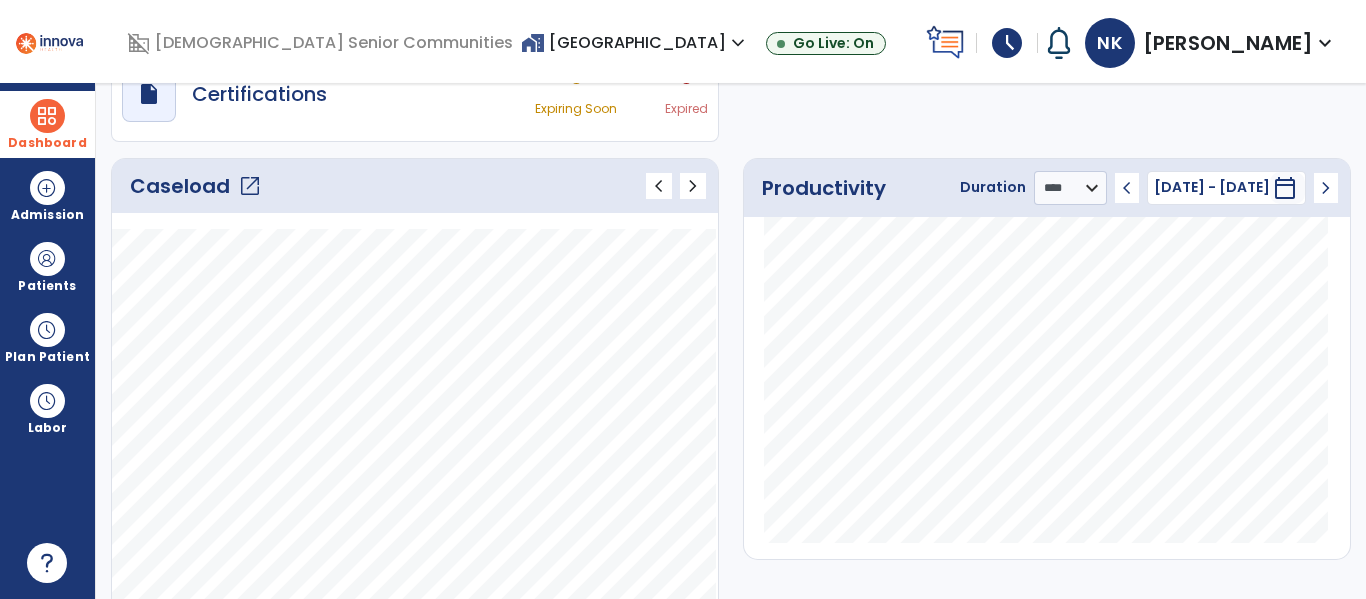 scroll, scrollTop: 276, scrollLeft: 0, axis: vertical 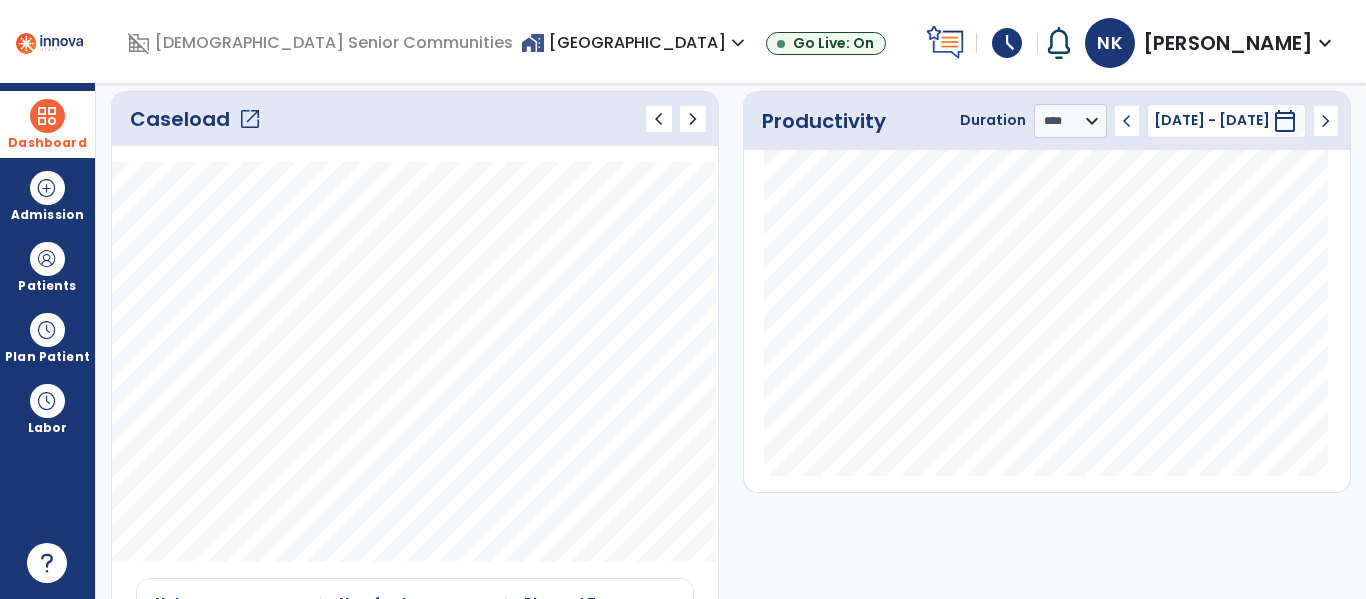 click on "Caseload   open_in_new" 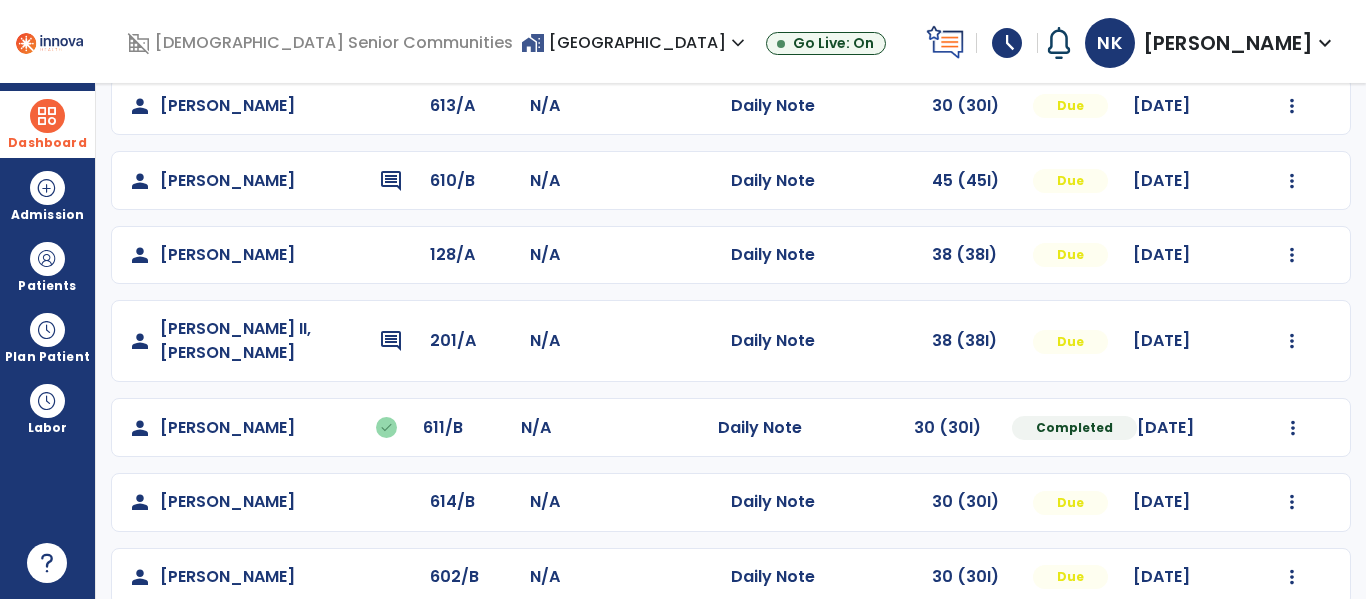 scroll, scrollTop: 256, scrollLeft: 0, axis: vertical 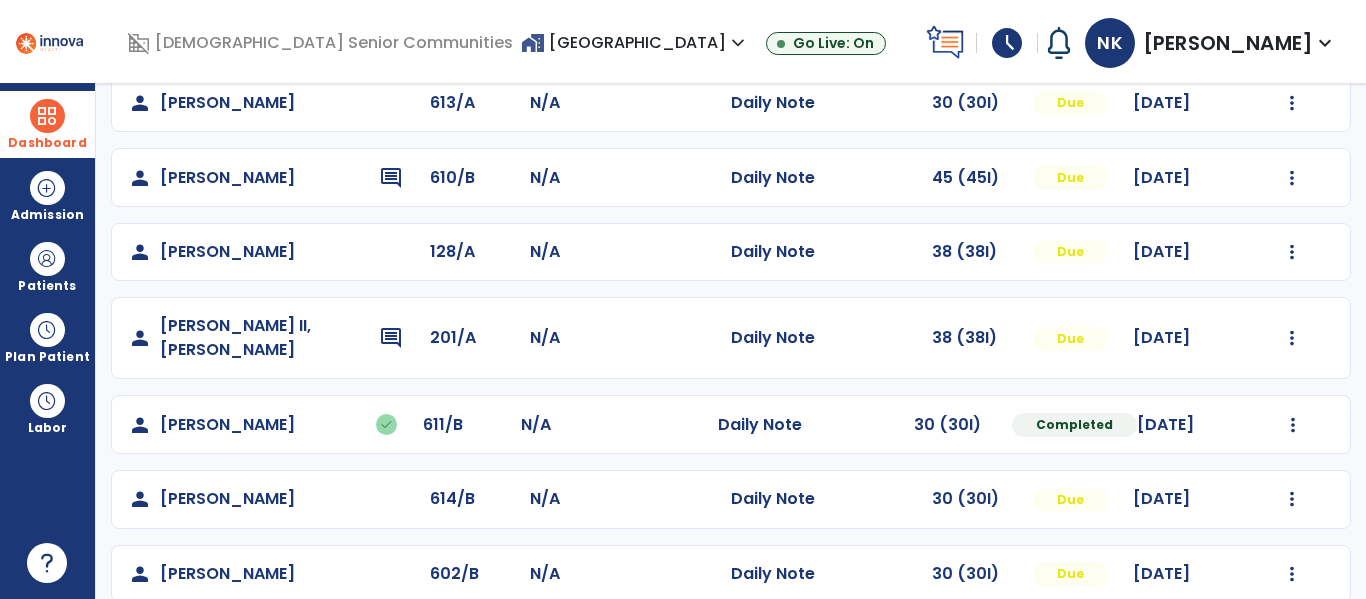 click on "Mark Visit As Complete   Reset Note   Open Document   G + C Mins" 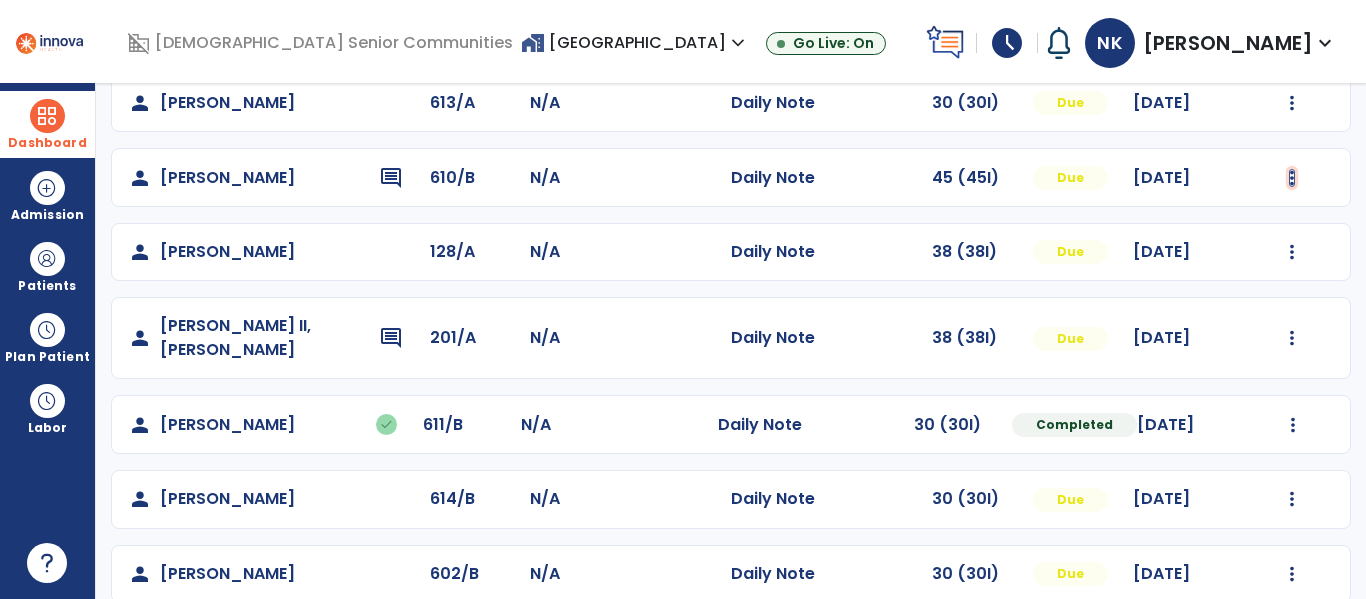 click at bounding box center (1292, 103) 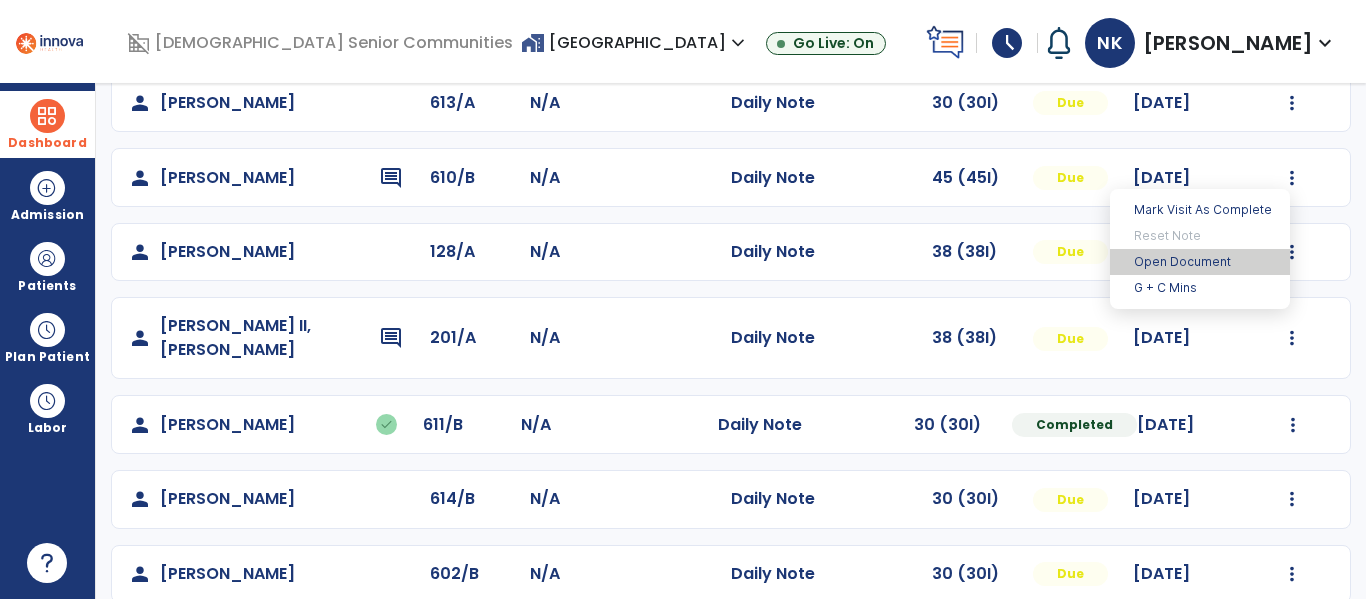 click on "Open Document" at bounding box center (1200, 262) 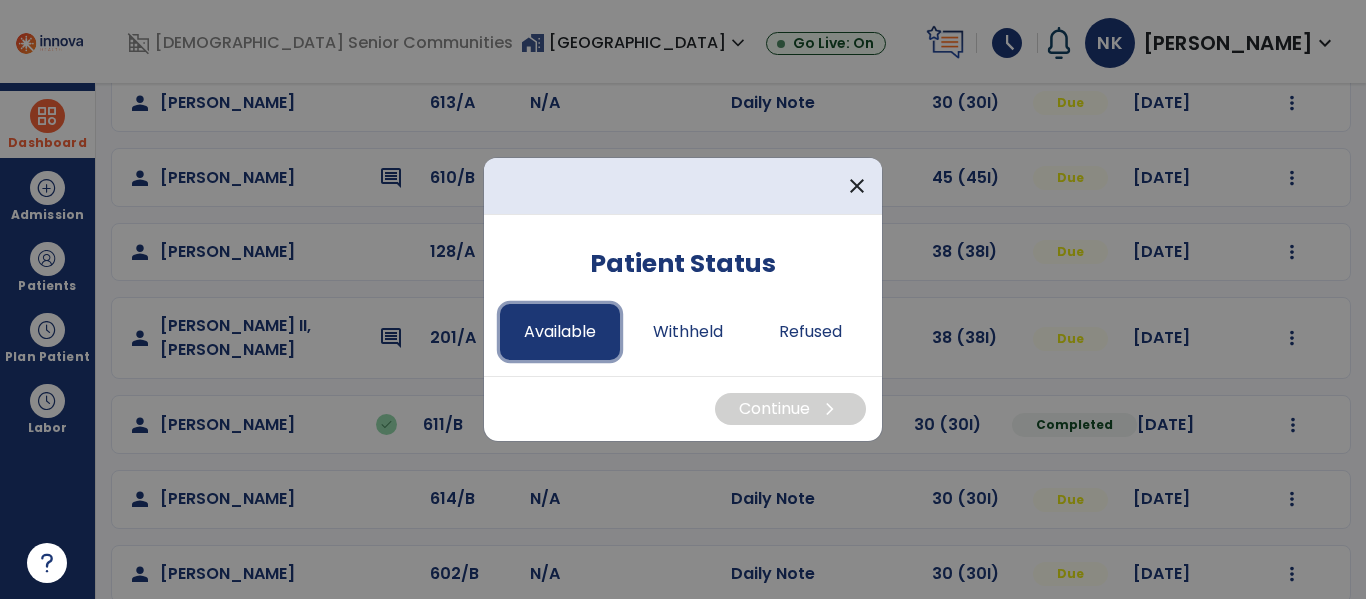click on "Available" at bounding box center (560, 332) 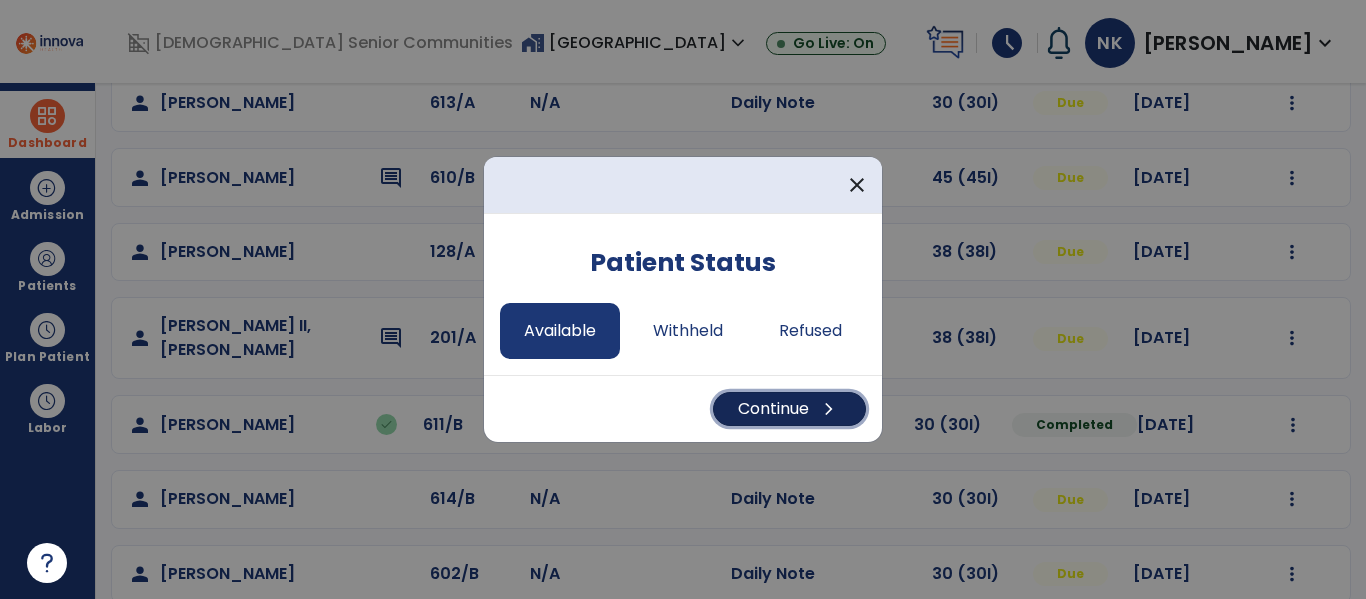 click on "Continue   chevron_right" at bounding box center [789, 409] 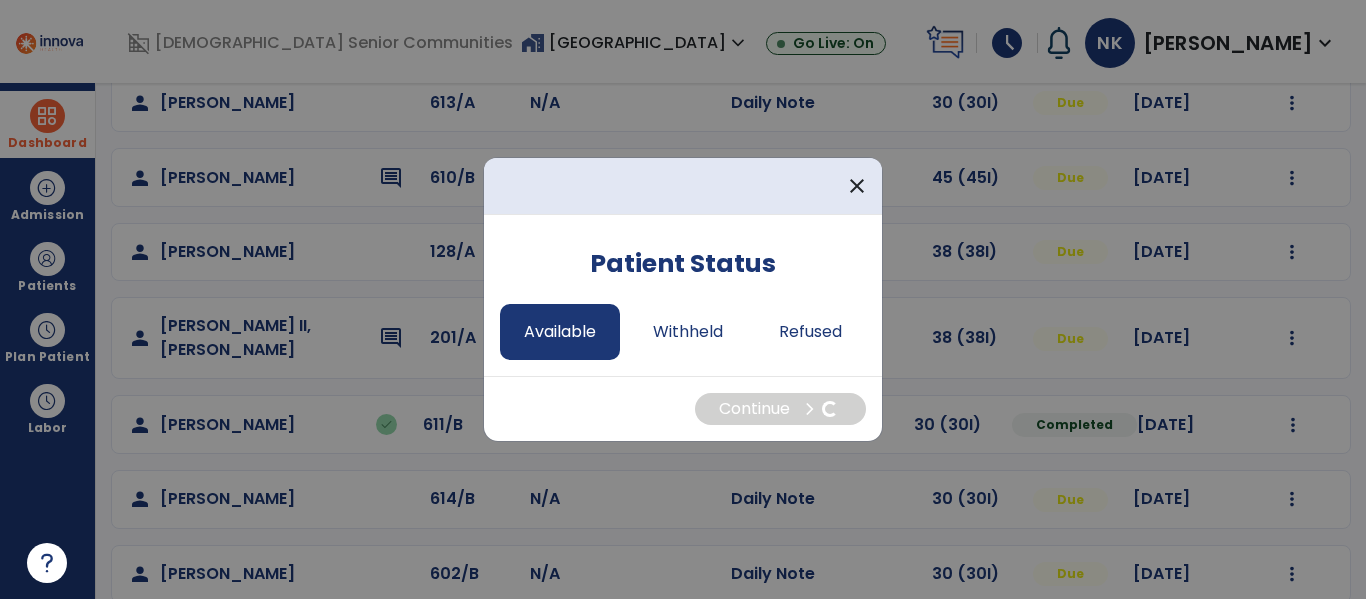 select on "*" 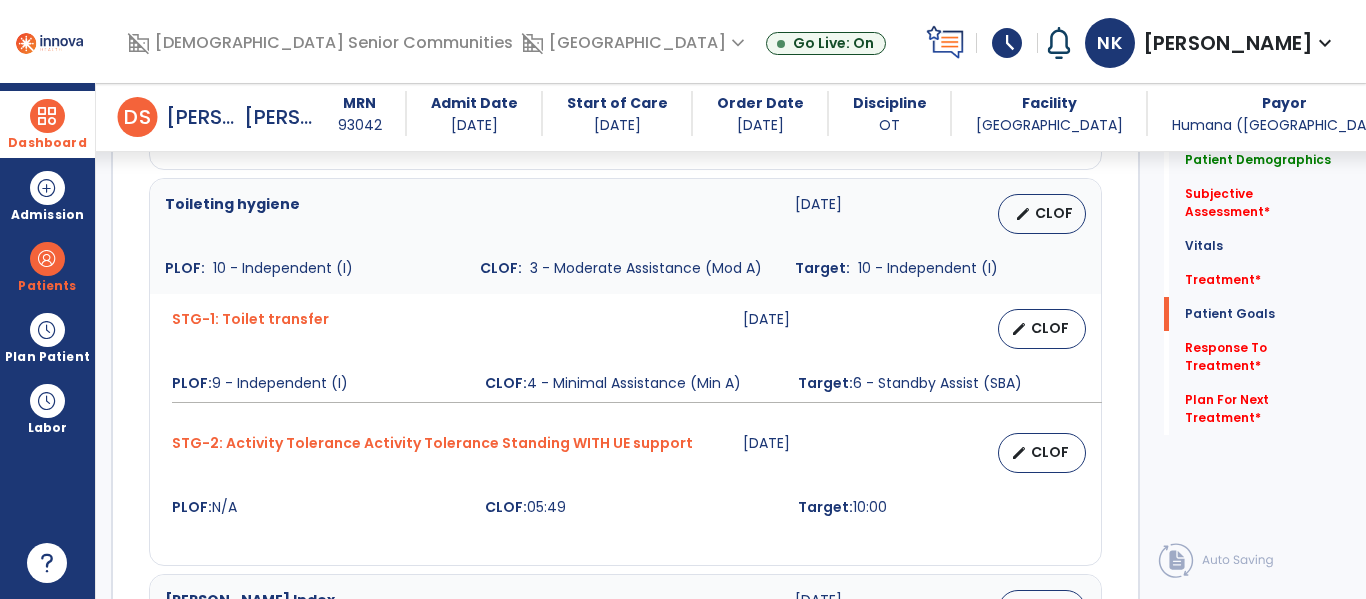 scroll, scrollTop: 1914, scrollLeft: 0, axis: vertical 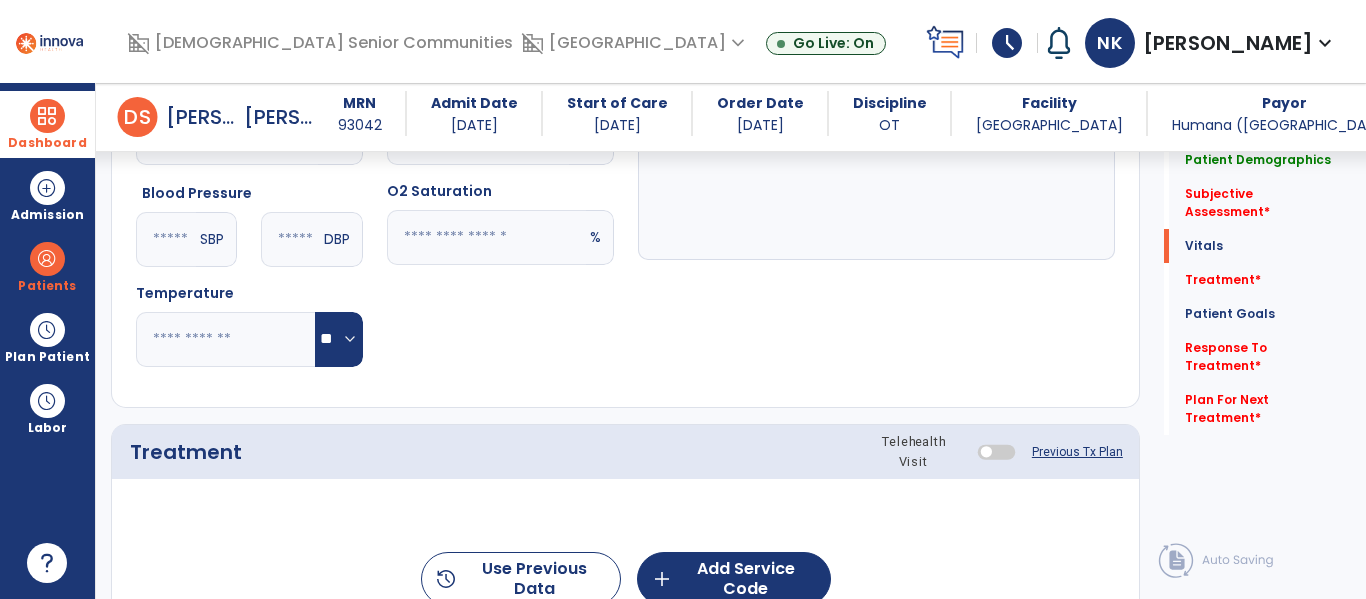 click on "Previous Tx Plan" 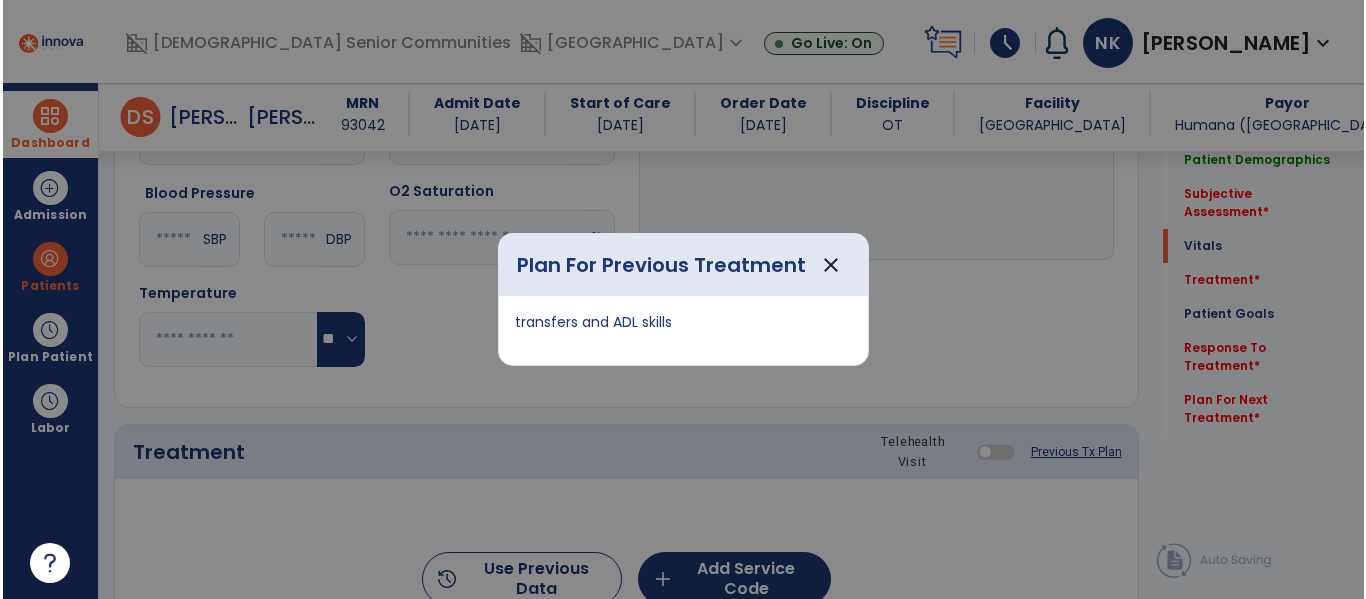 scroll, scrollTop: 825, scrollLeft: 0, axis: vertical 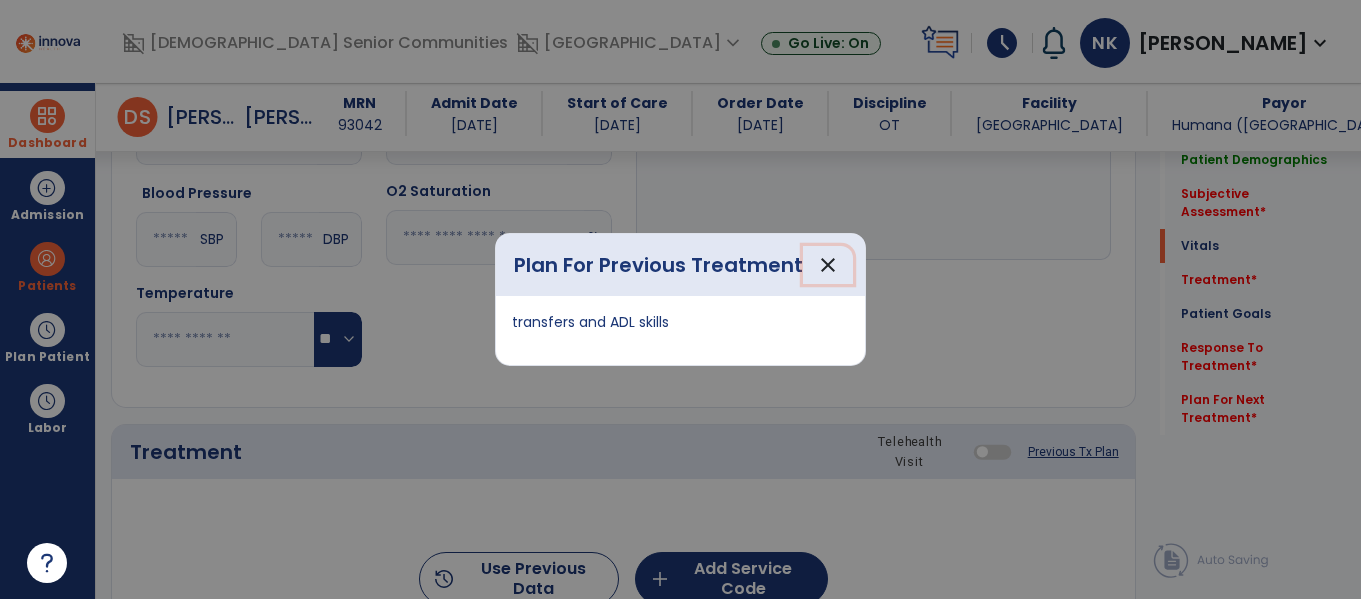 click on "close" at bounding box center [828, 265] 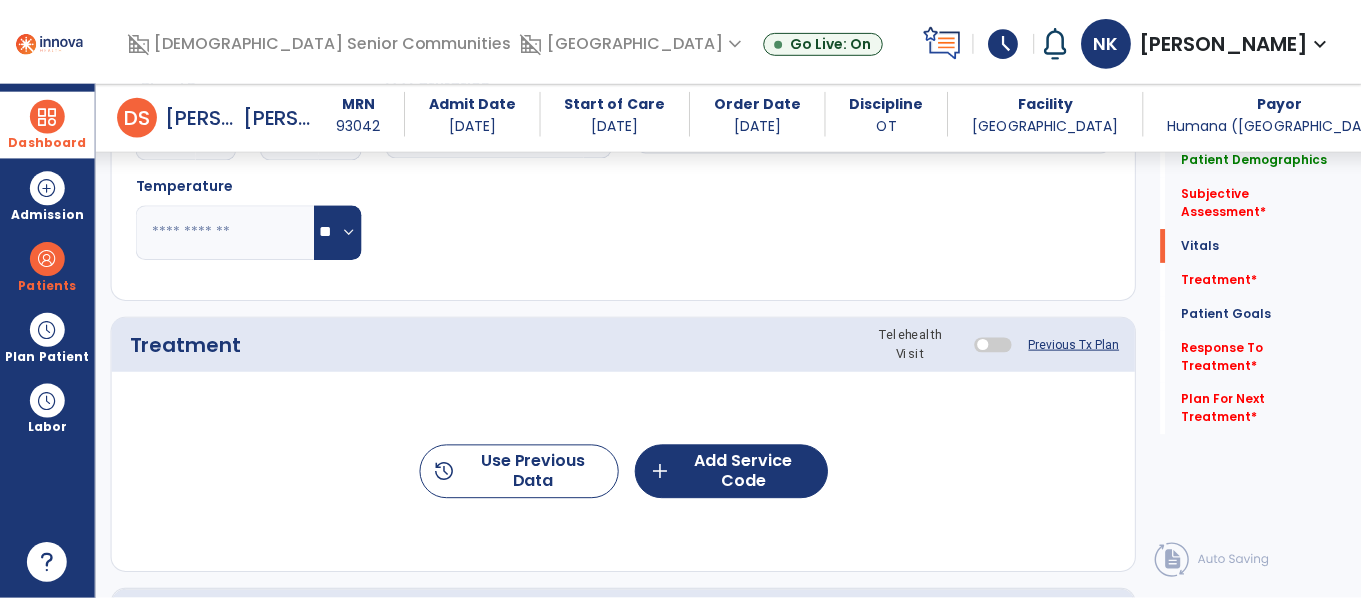 scroll, scrollTop: 948, scrollLeft: 0, axis: vertical 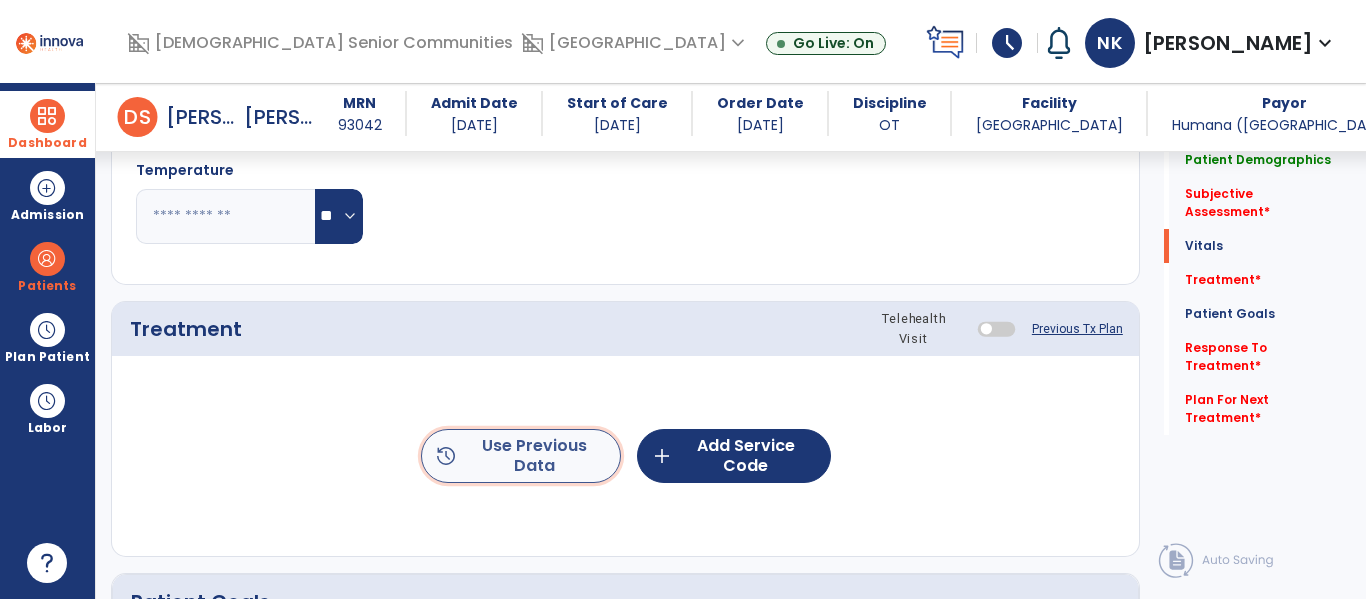 click on "history  Use Previous Data" 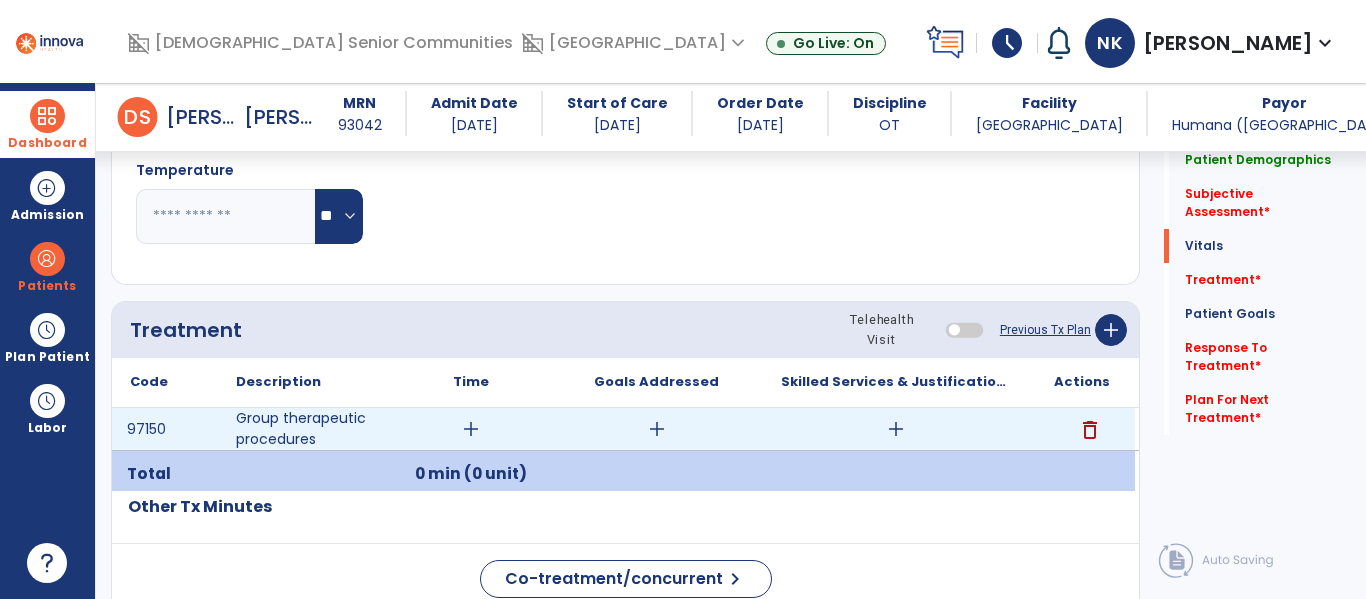 click on "add" at bounding box center [896, 429] 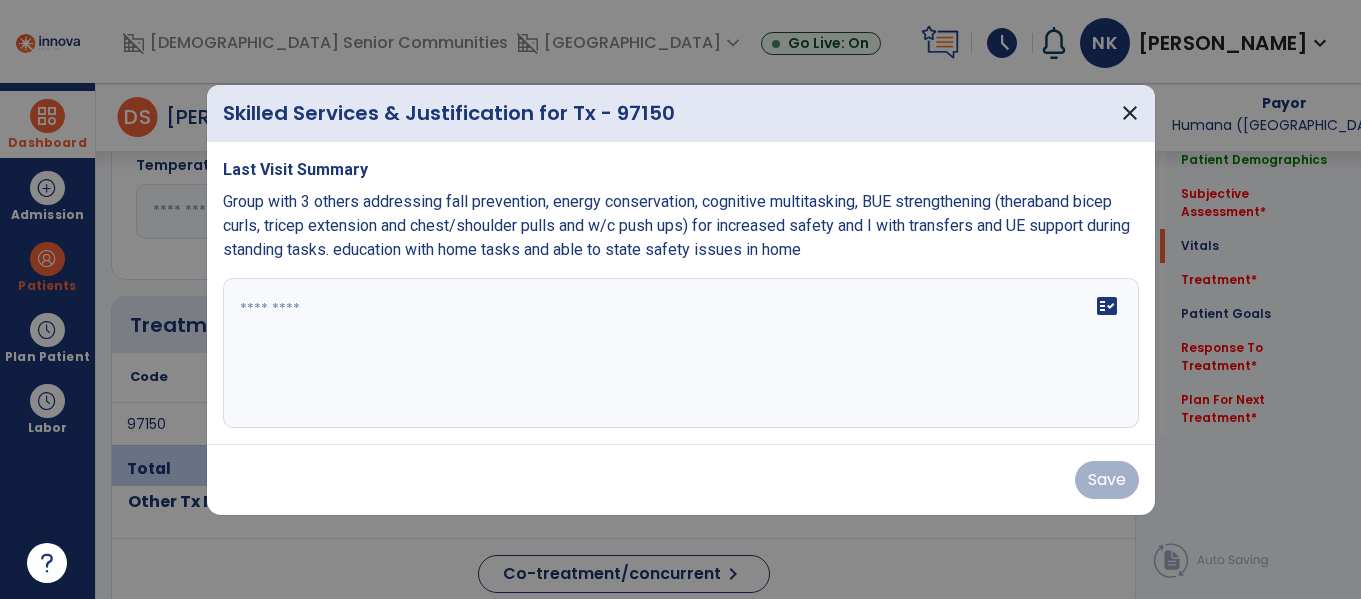 scroll, scrollTop: 948, scrollLeft: 0, axis: vertical 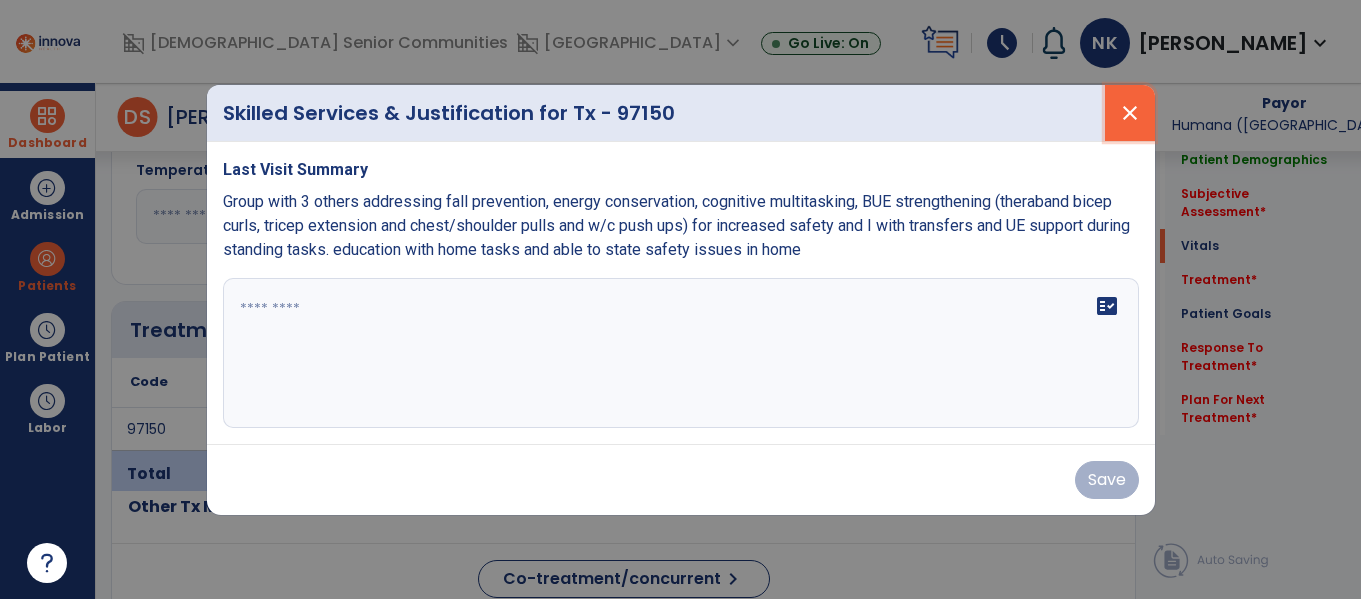 click on "close" at bounding box center [1130, 113] 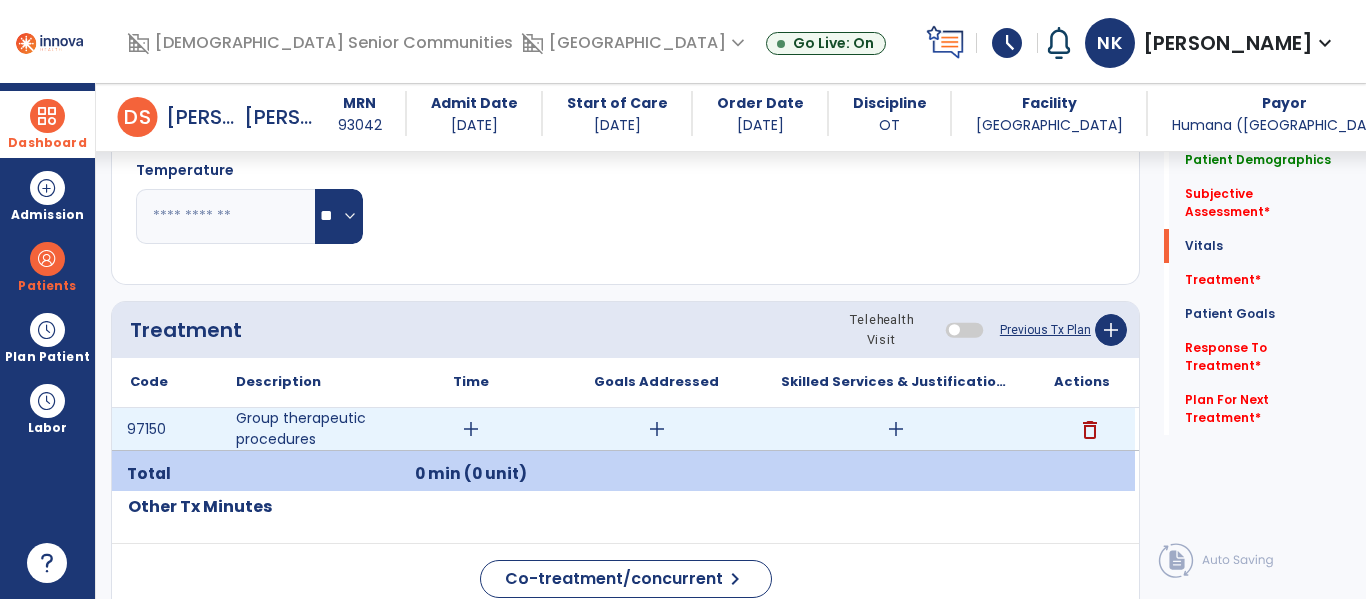 click on "delete" at bounding box center (1090, 430) 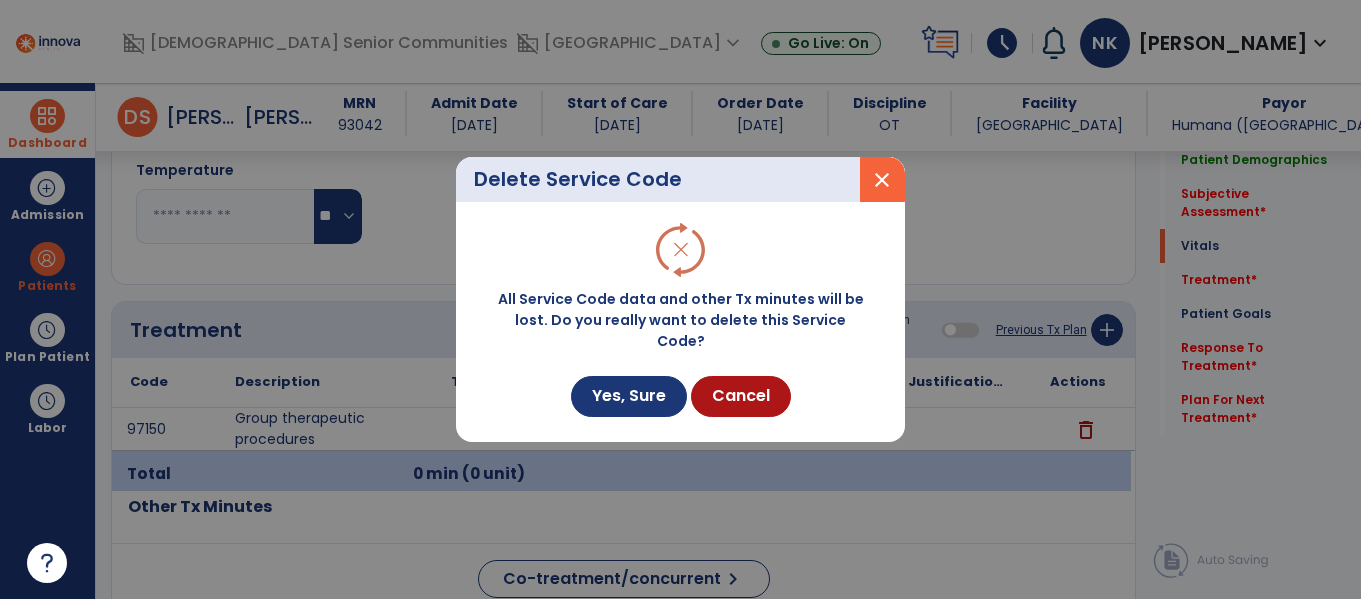 scroll, scrollTop: 948, scrollLeft: 0, axis: vertical 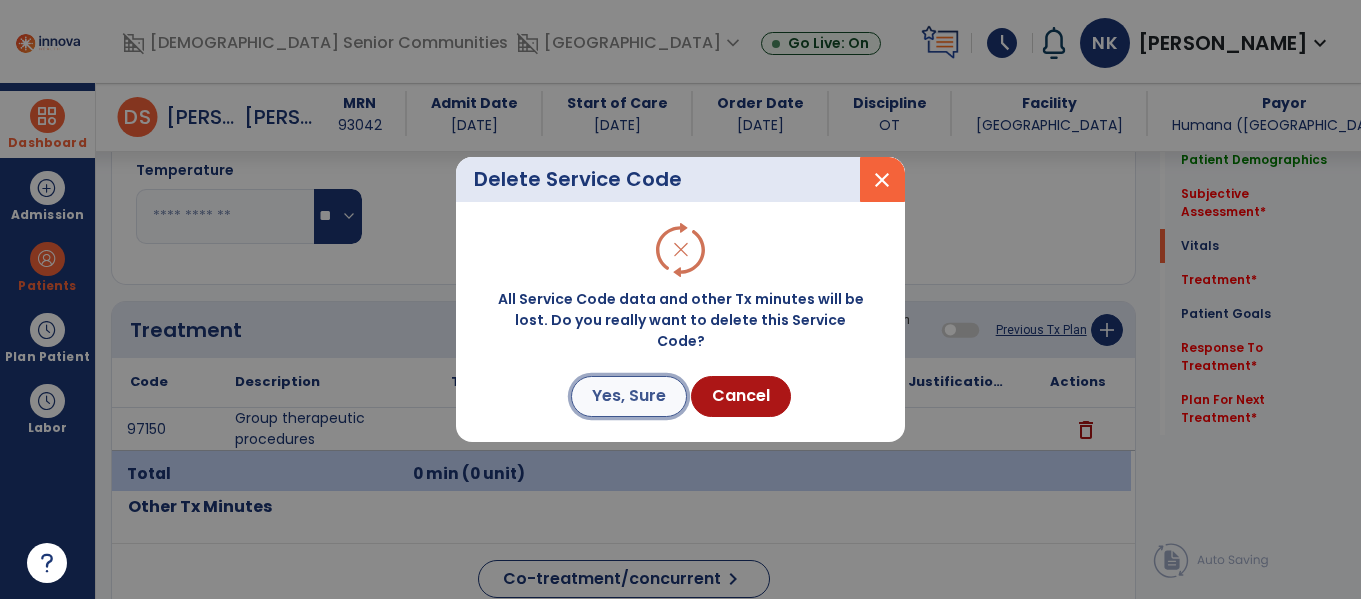 click on "Yes, Sure" at bounding box center [629, 396] 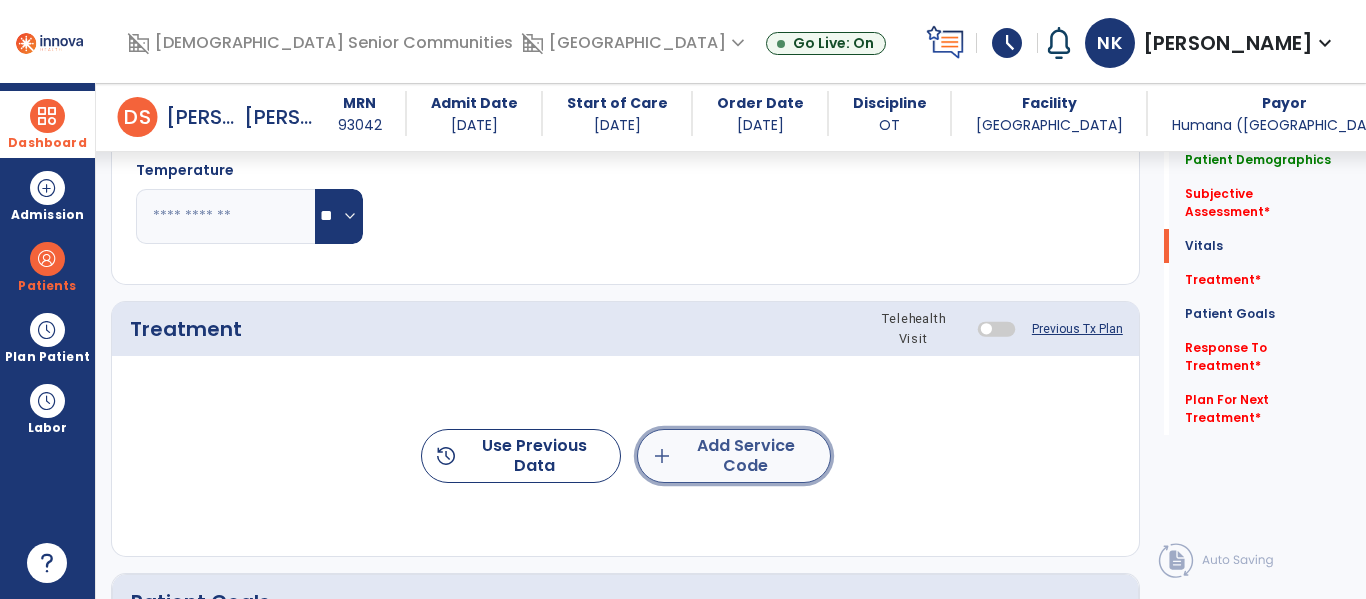 click on "add  Add Service Code" 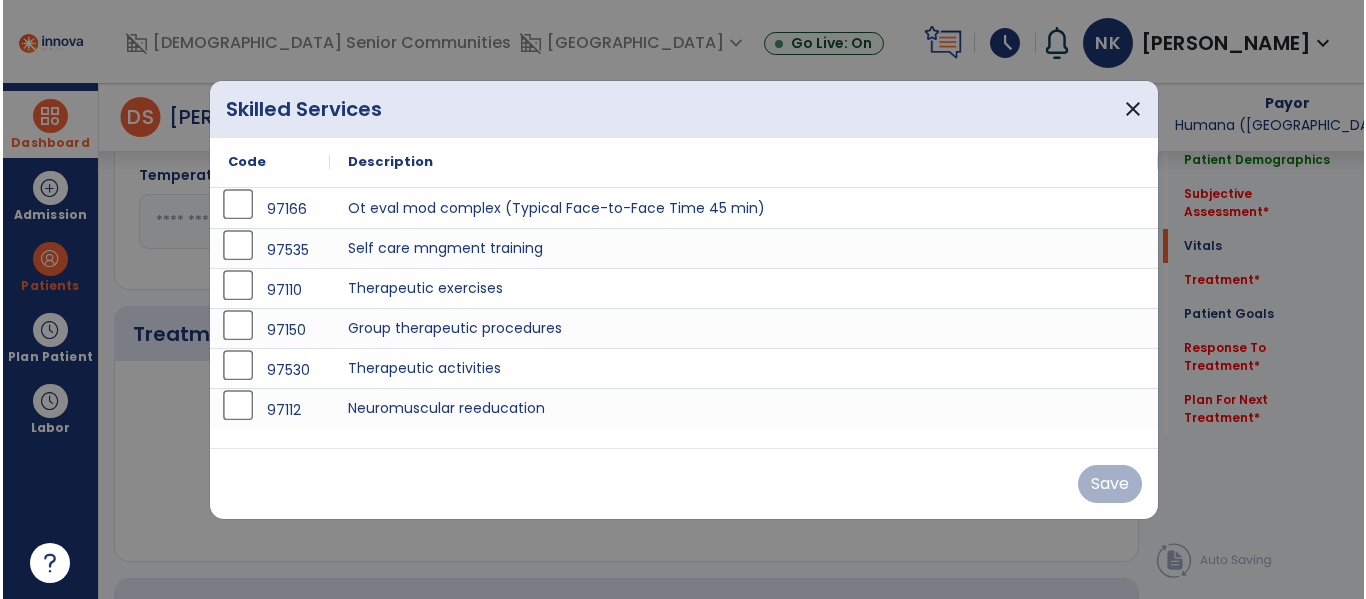 scroll, scrollTop: 948, scrollLeft: 0, axis: vertical 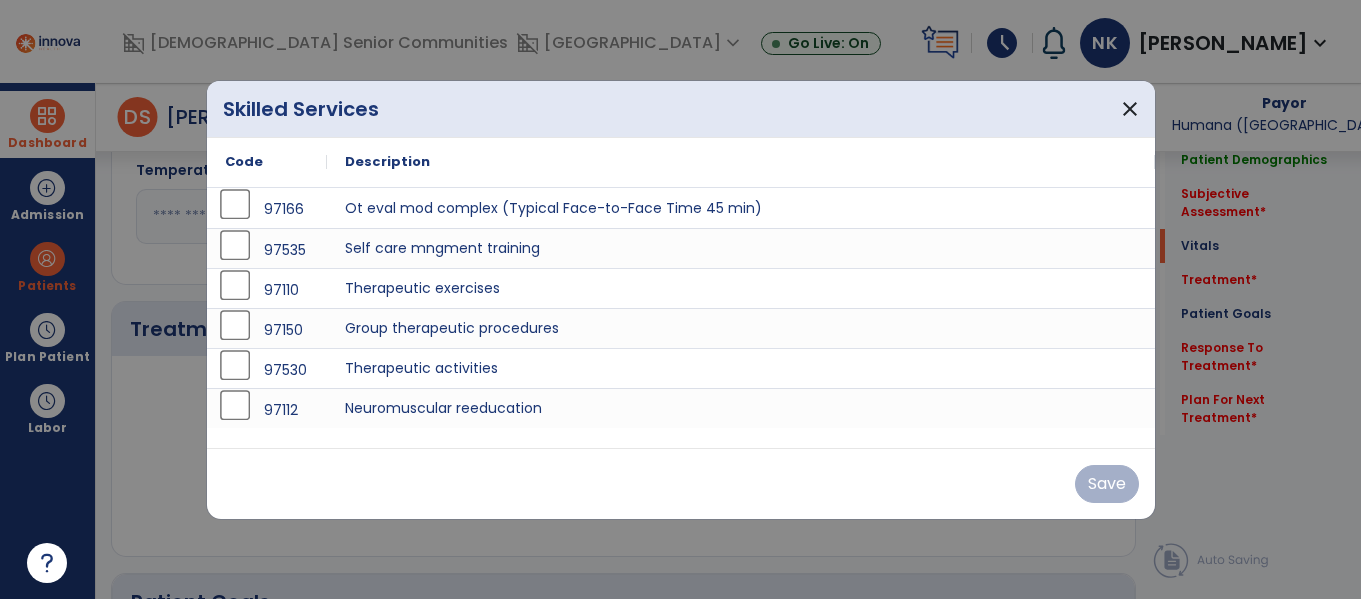 click at bounding box center [680, 299] 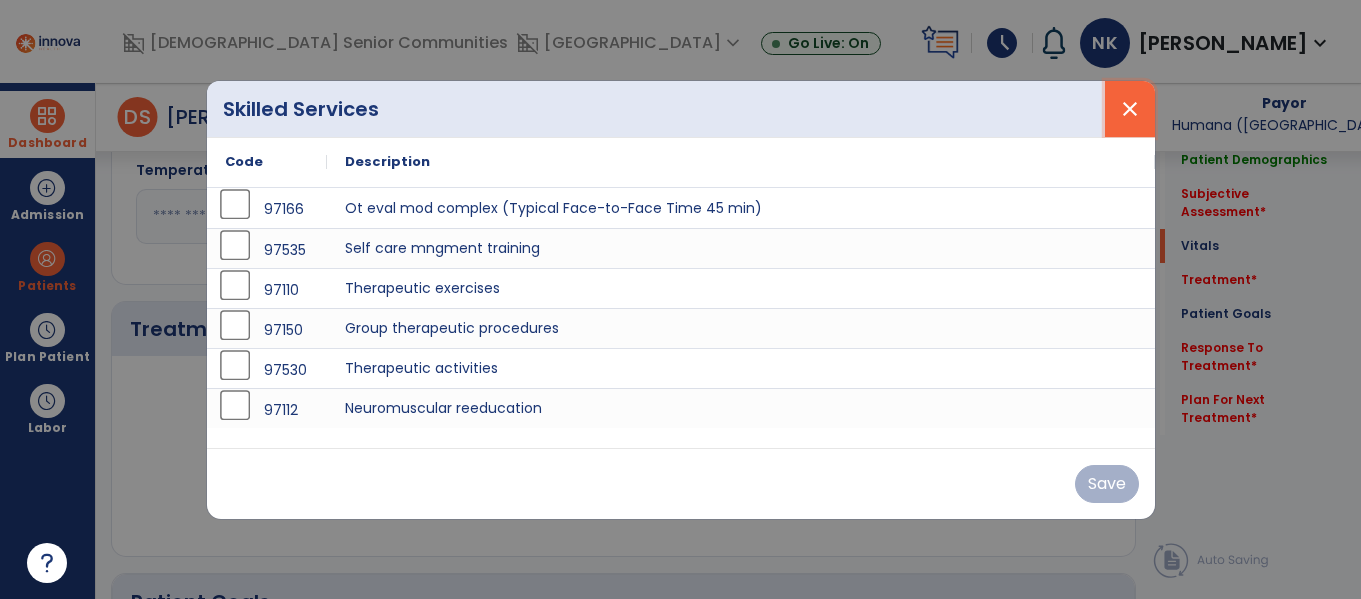 click on "close" at bounding box center (1130, 109) 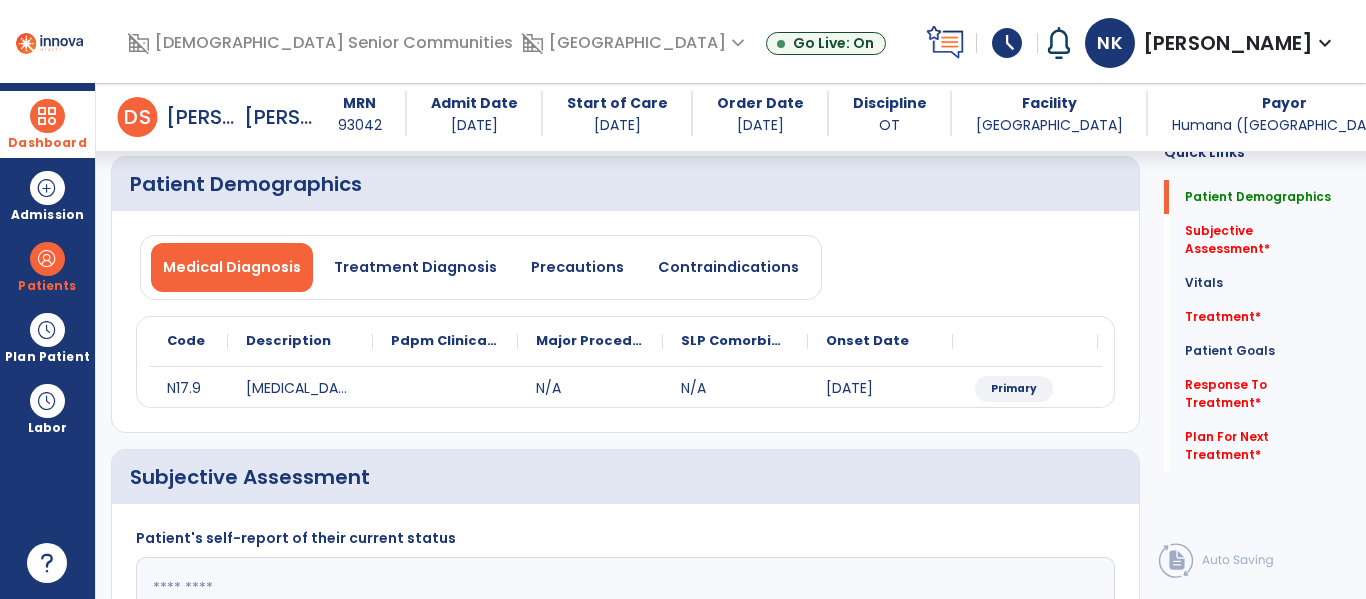 scroll, scrollTop: 79, scrollLeft: 0, axis: vertical 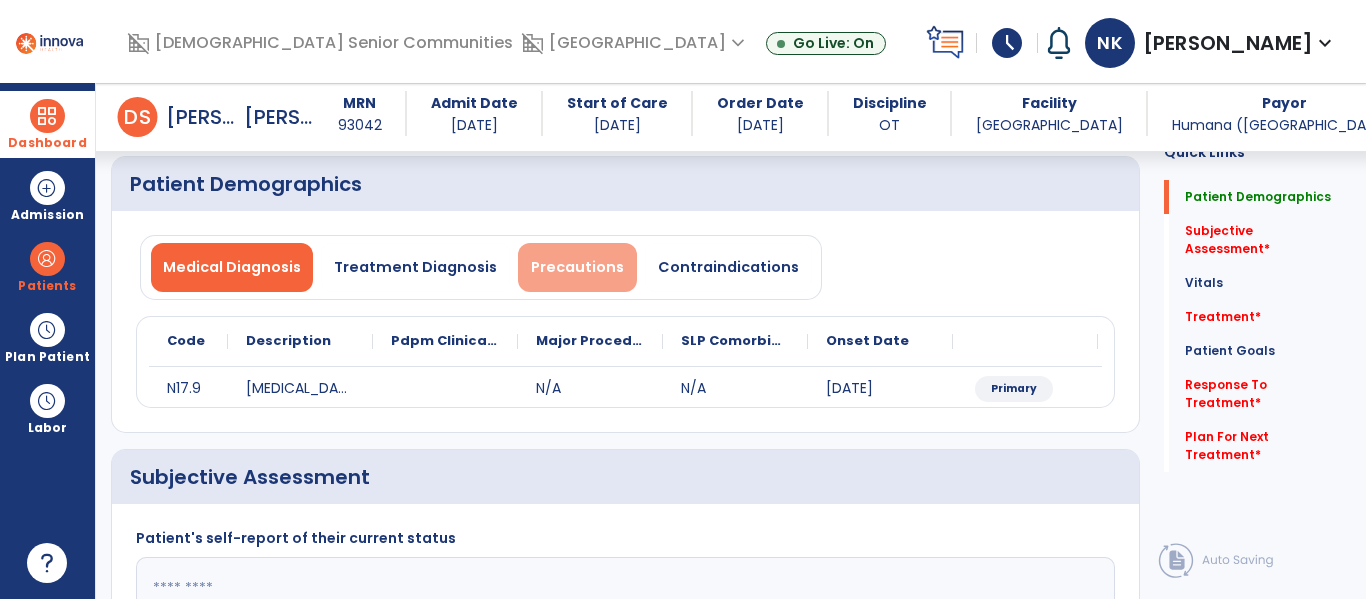 click on "Precautions" at bounding box center (577, 267) 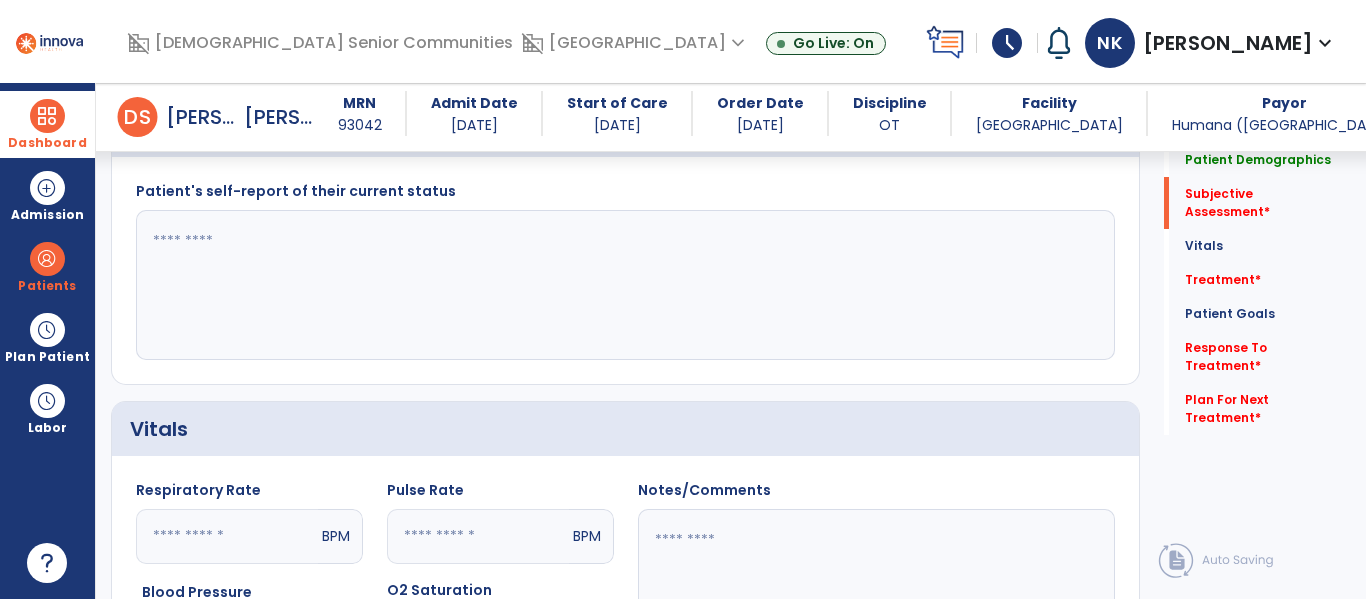 scroll, scrollTop: 500, scrollLeft: 0, axis: vertical 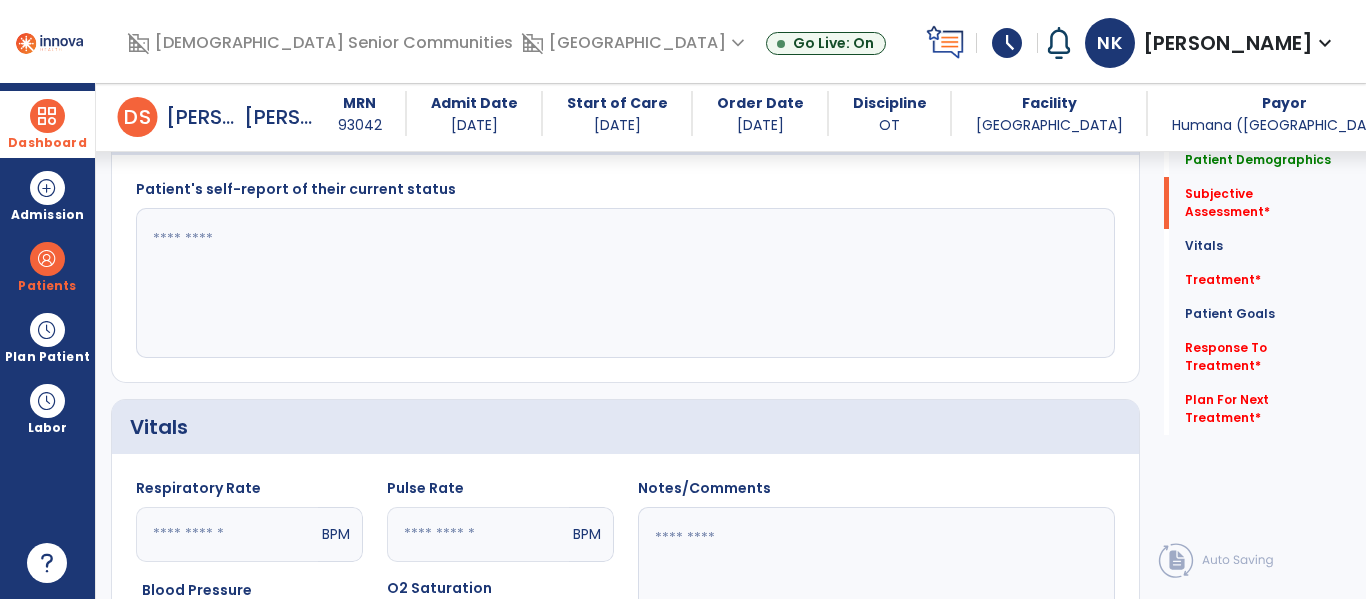 click 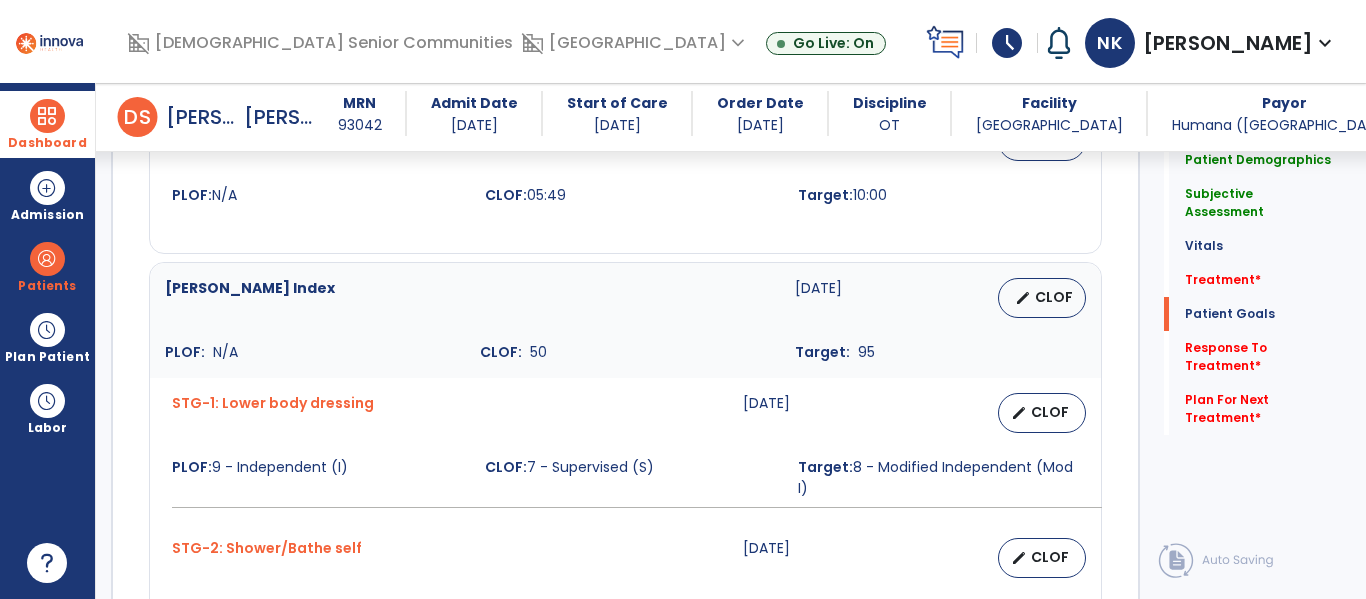 scroll, scrollTop: 2298, scrollLeft: 0, axis: vertical 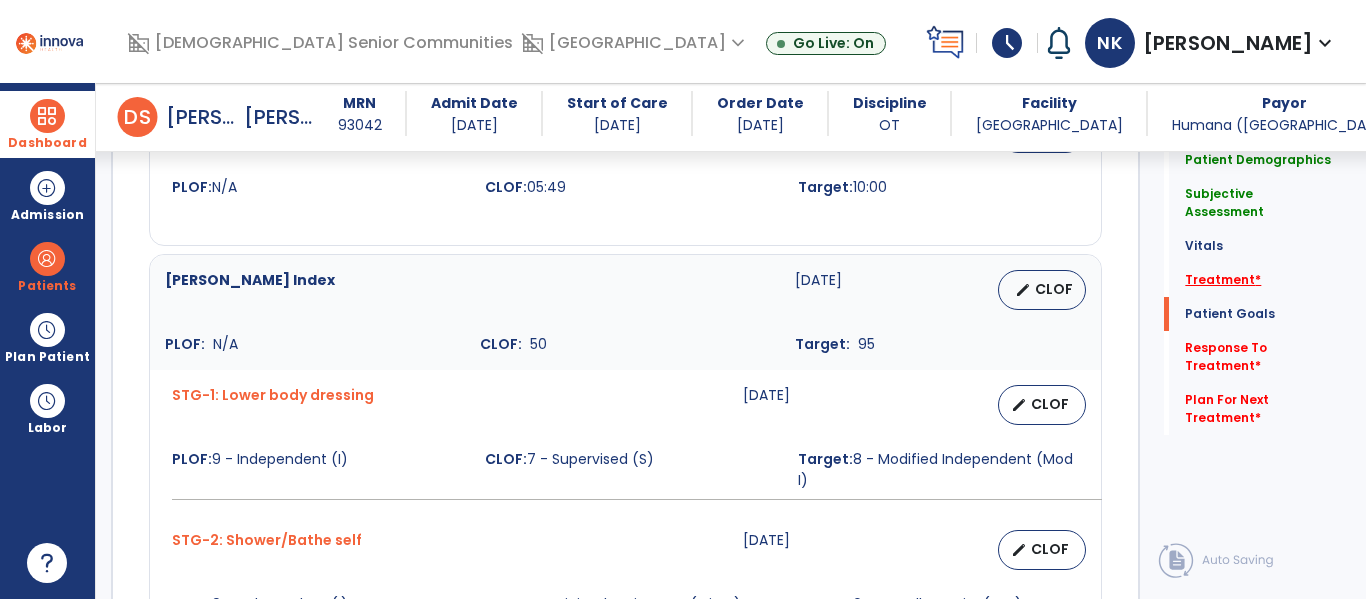 type on "**********" 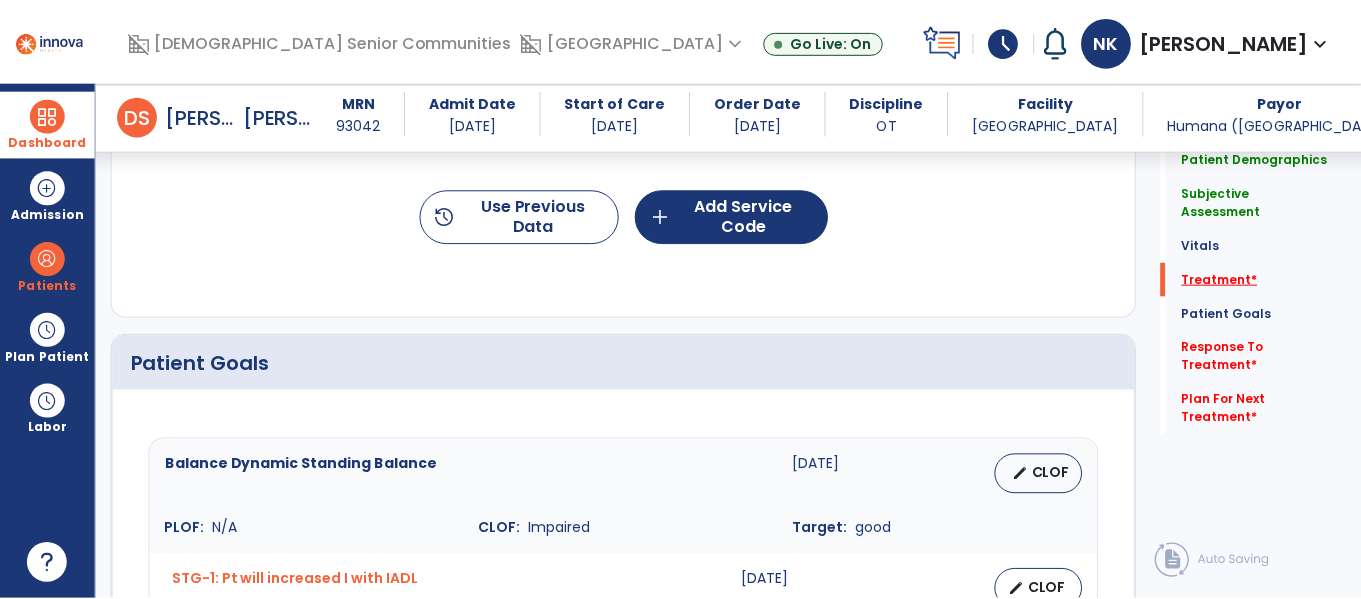 scroll, scrollTop: 1108, scrollLeft: 0, axis: vertical 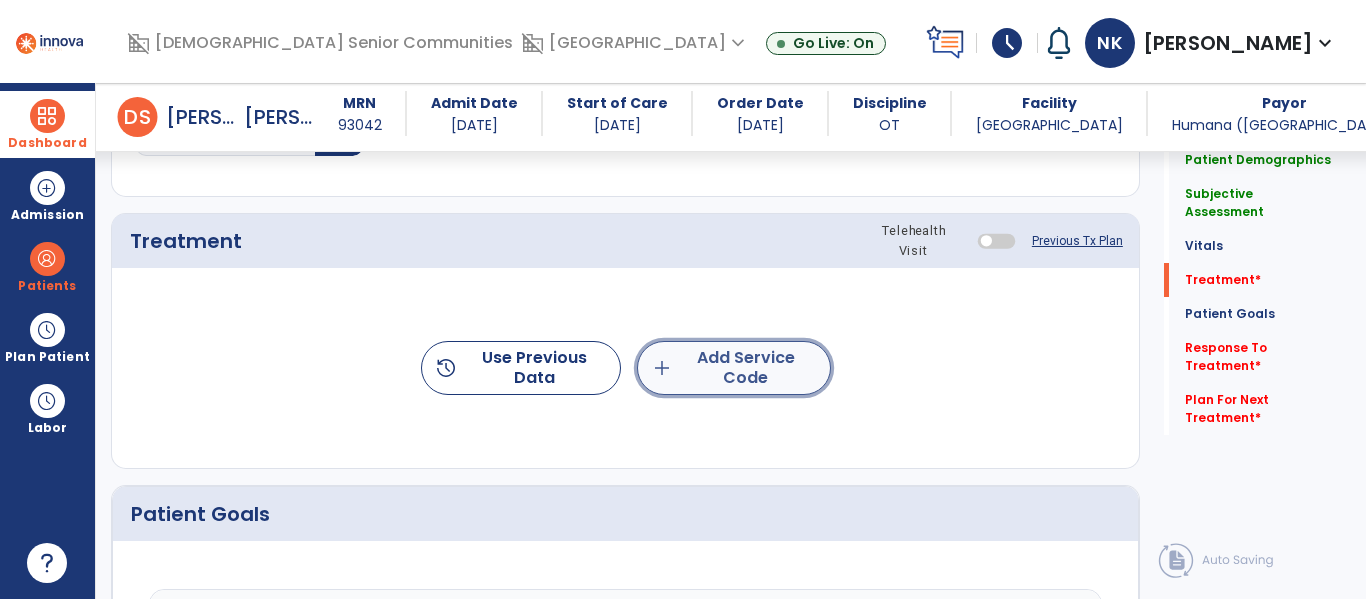 click on "add  Add Service Code" 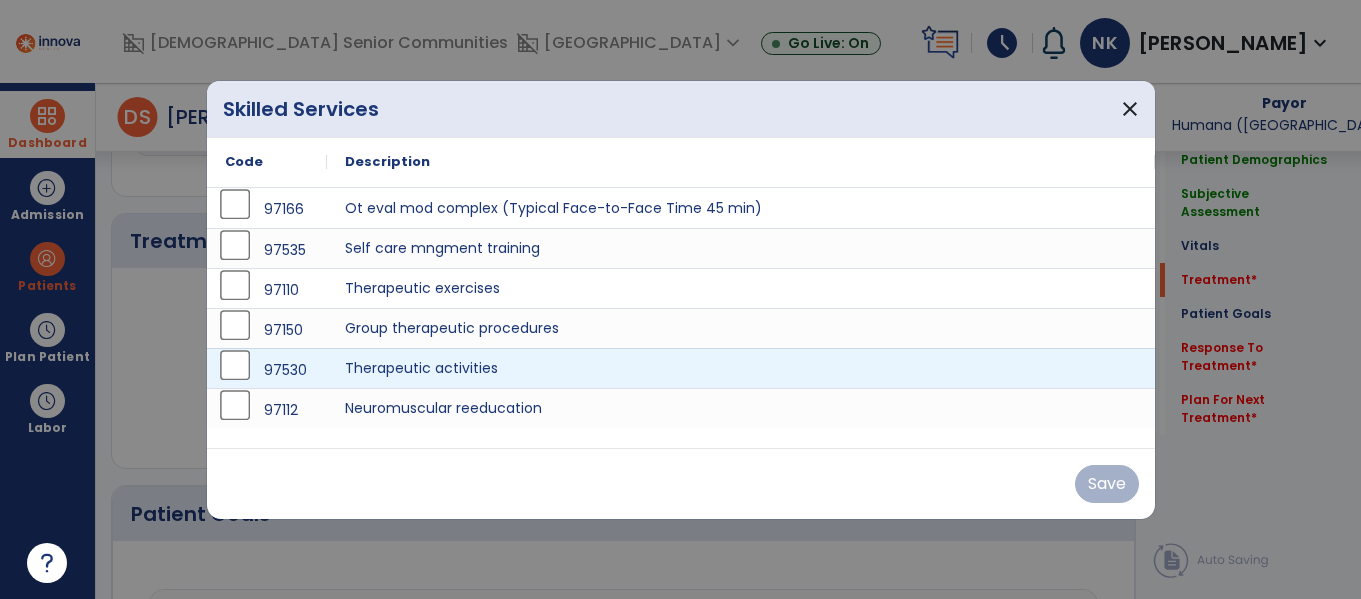 scroll, scrollTop: 1108, scrollLeft: 0, axis: vertical 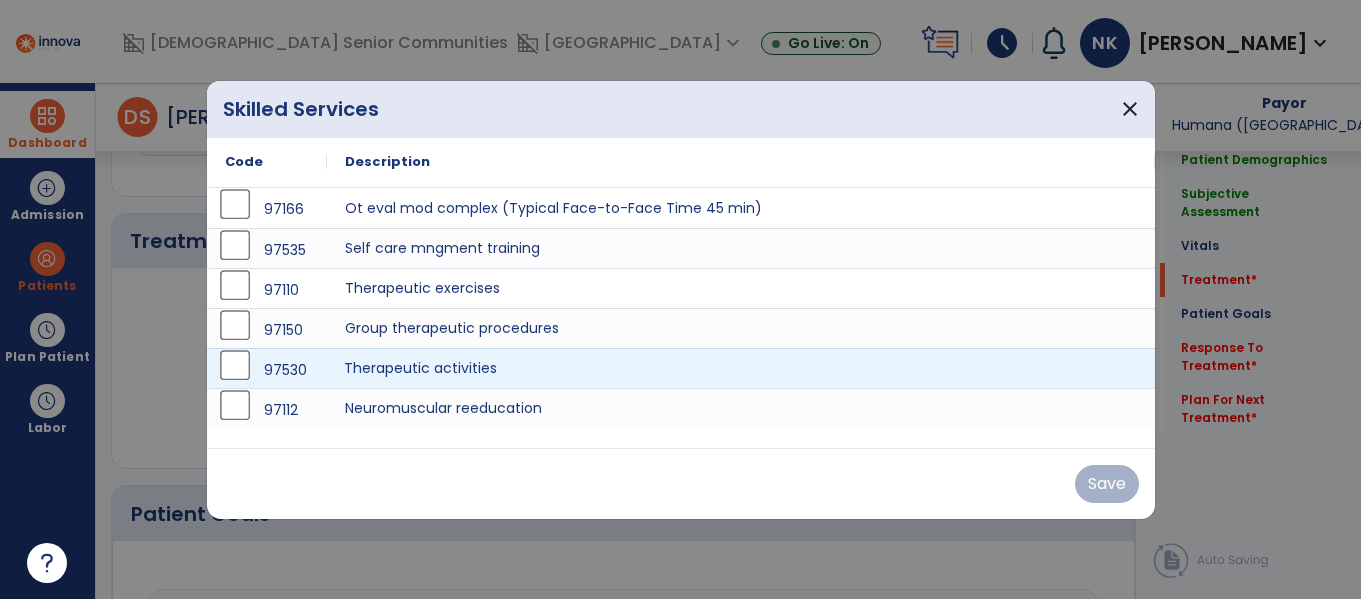 click on "Therapeutic activities" at bounding box center (741, 368) 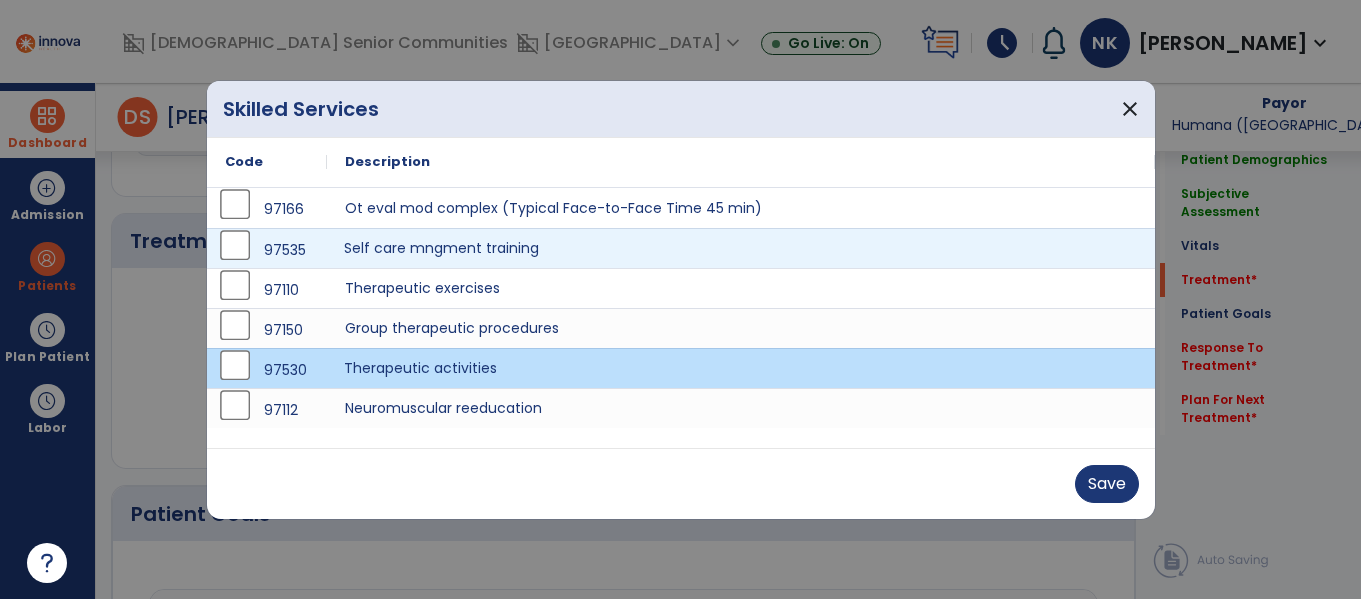 click on "Self care mngment training" at bounding box center [741, 248] 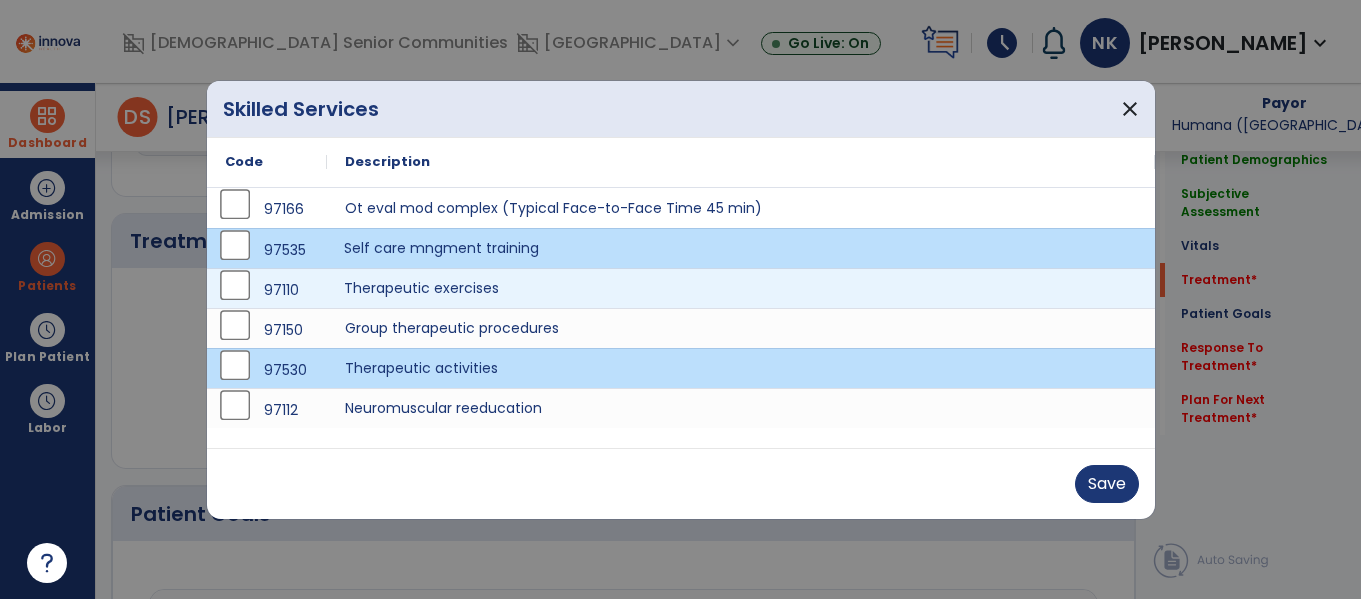 click on "Therapeutic exercises" at bounding box center (741, 288) 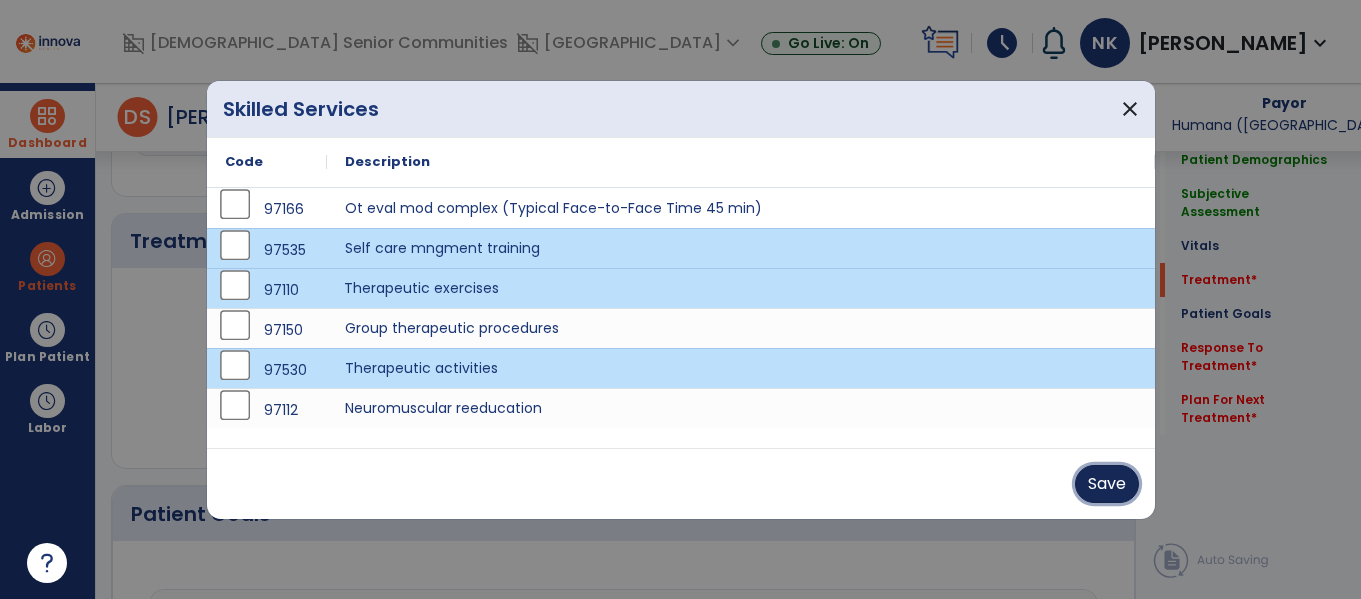 click on "Save" at bounding box center (1107, 484) 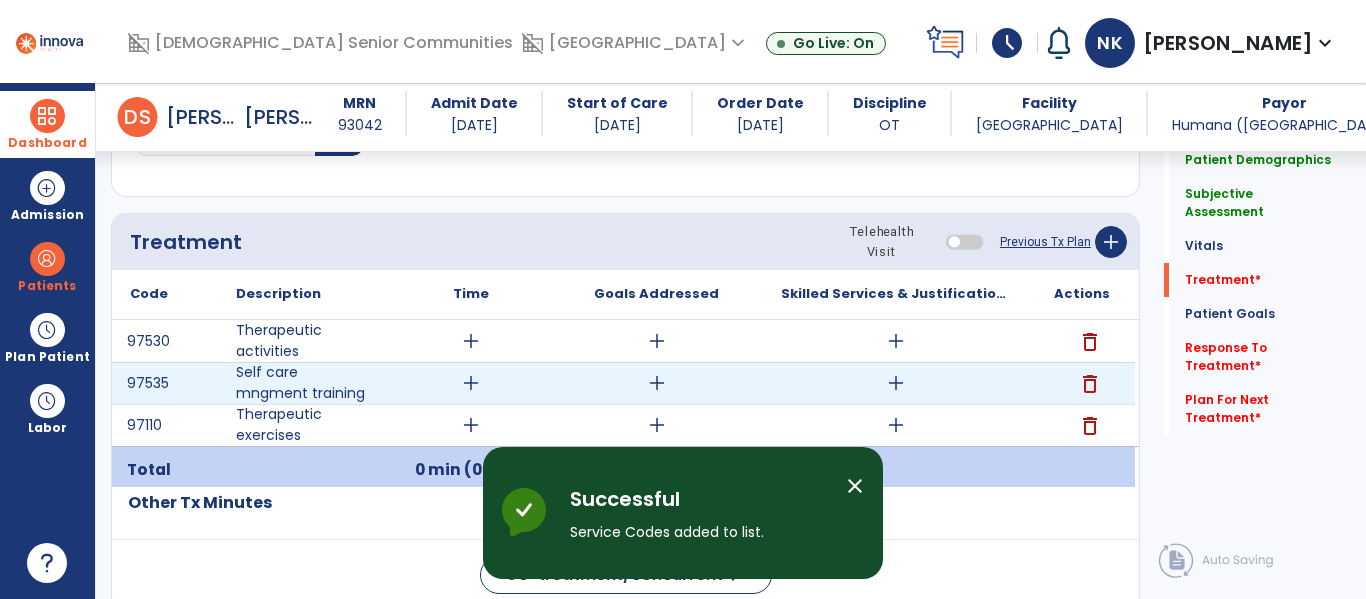 click on "add" at bounding box center (896, 383) 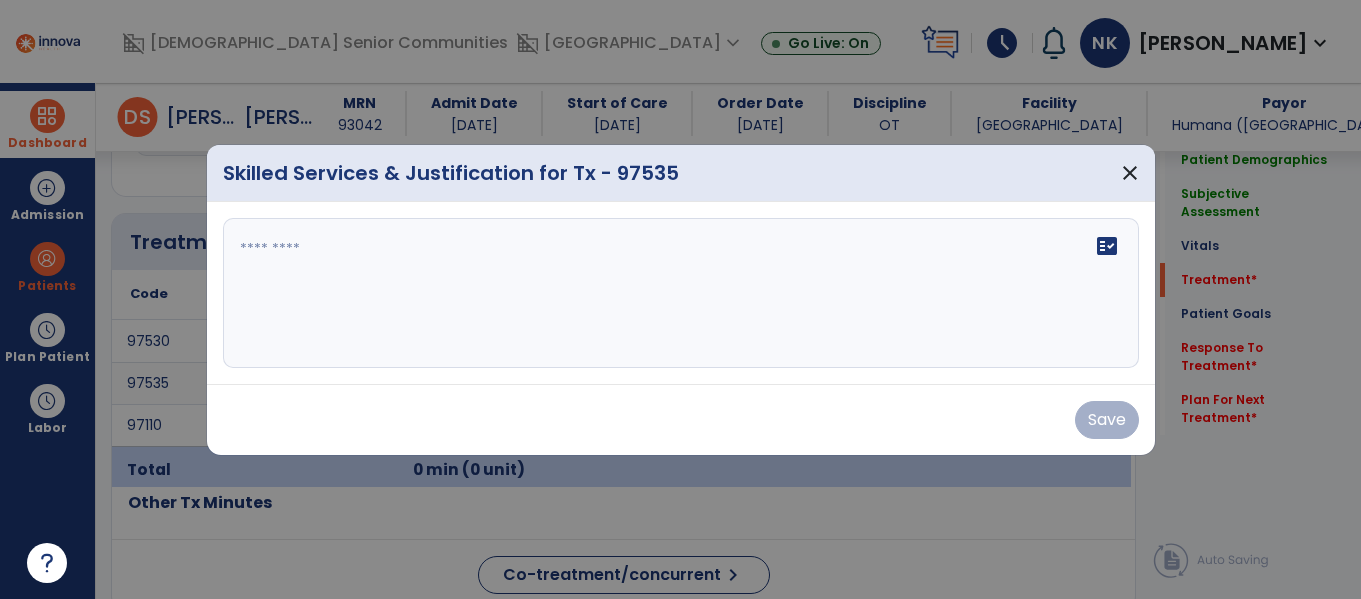 scroll, scrollTop: 1108, scrollLeft: 0, axis: vertical 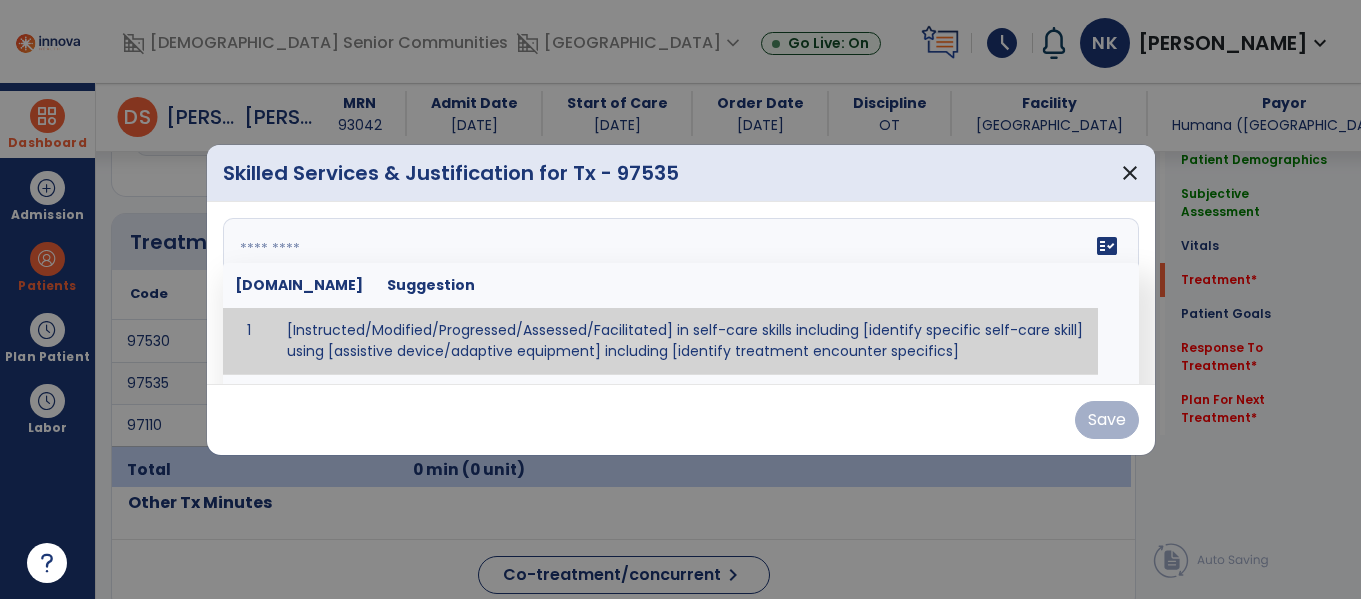 click at bounding box center (681, 293) 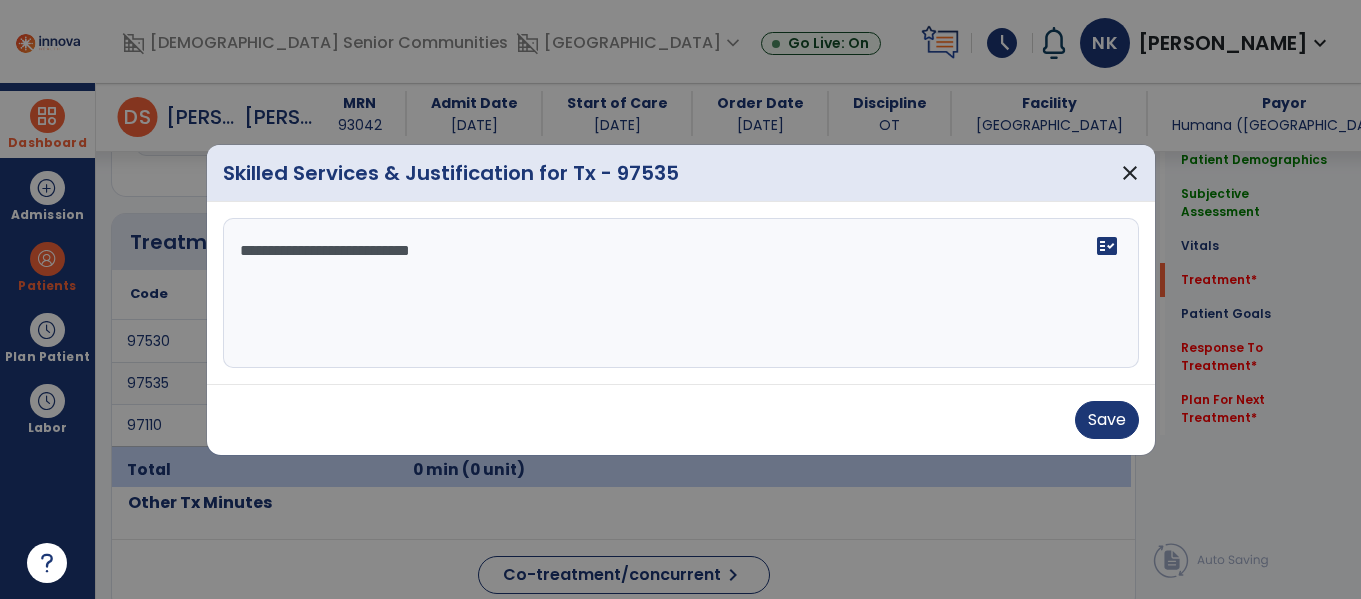 type on "**********" 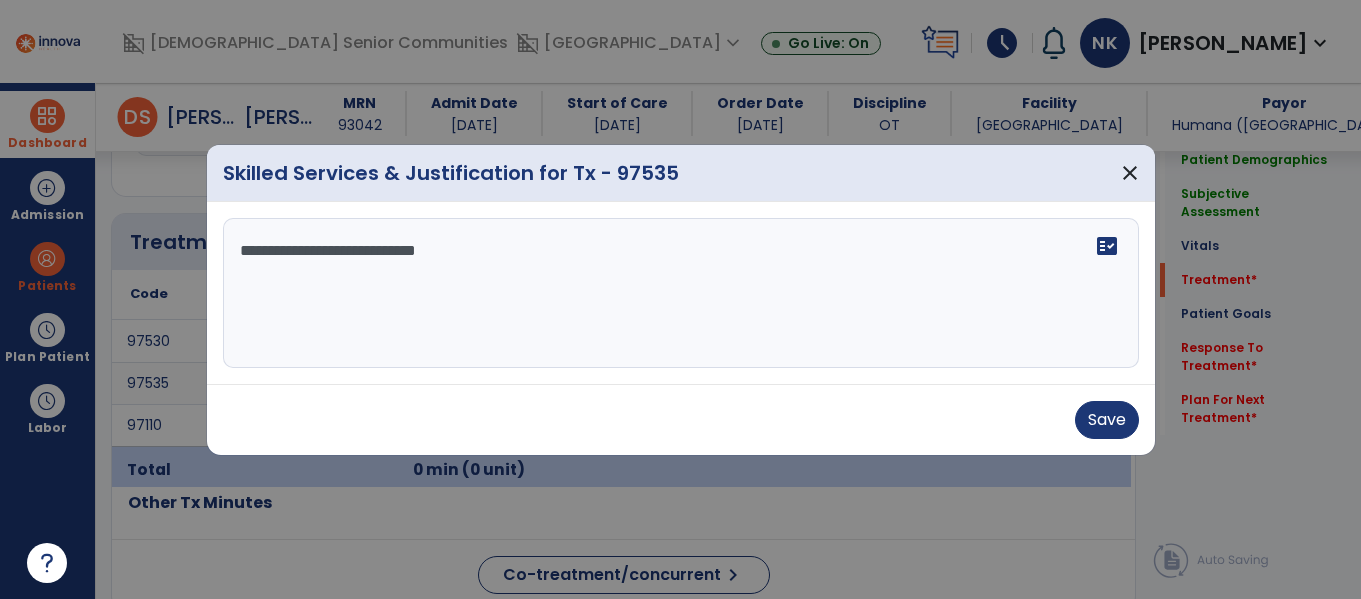 click on "**********" at bounding box center (681, 293) 